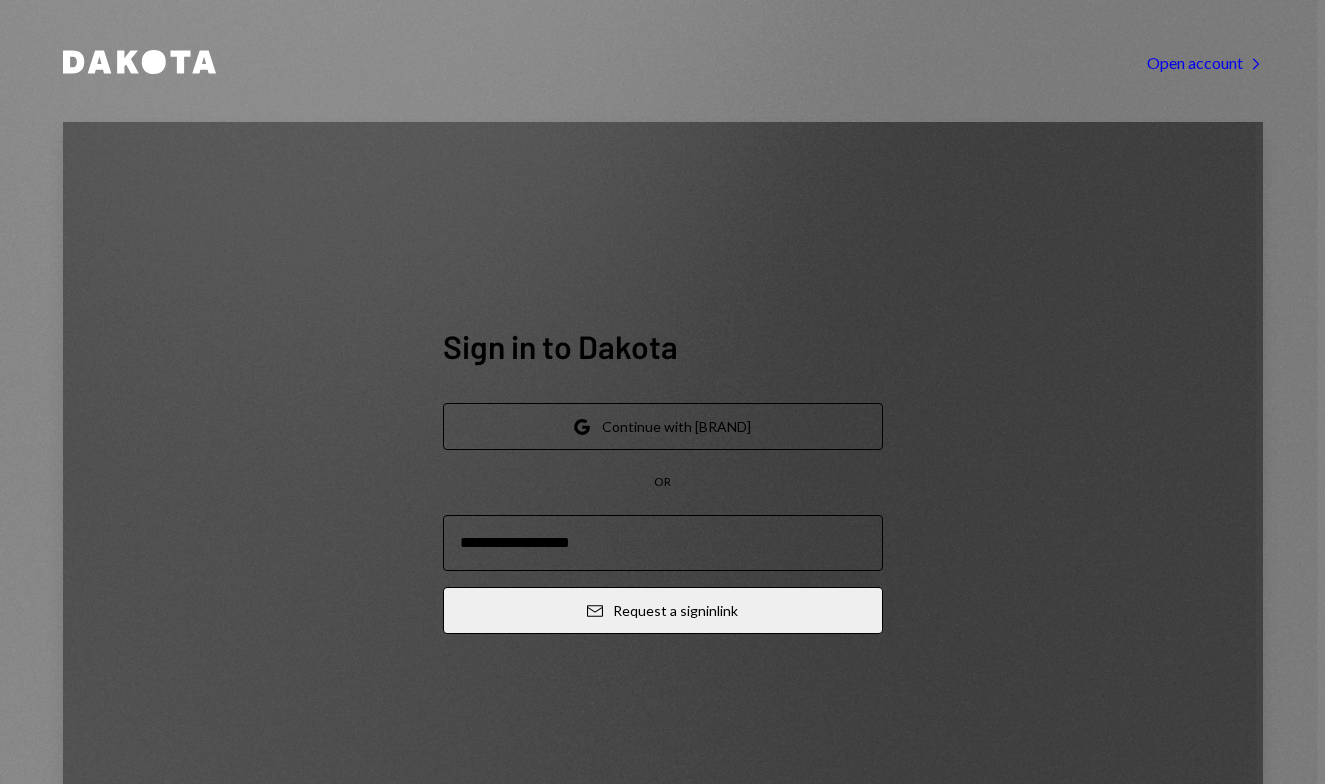 scroll, scrollTop: 0, scrollLeft: 0, axis: both 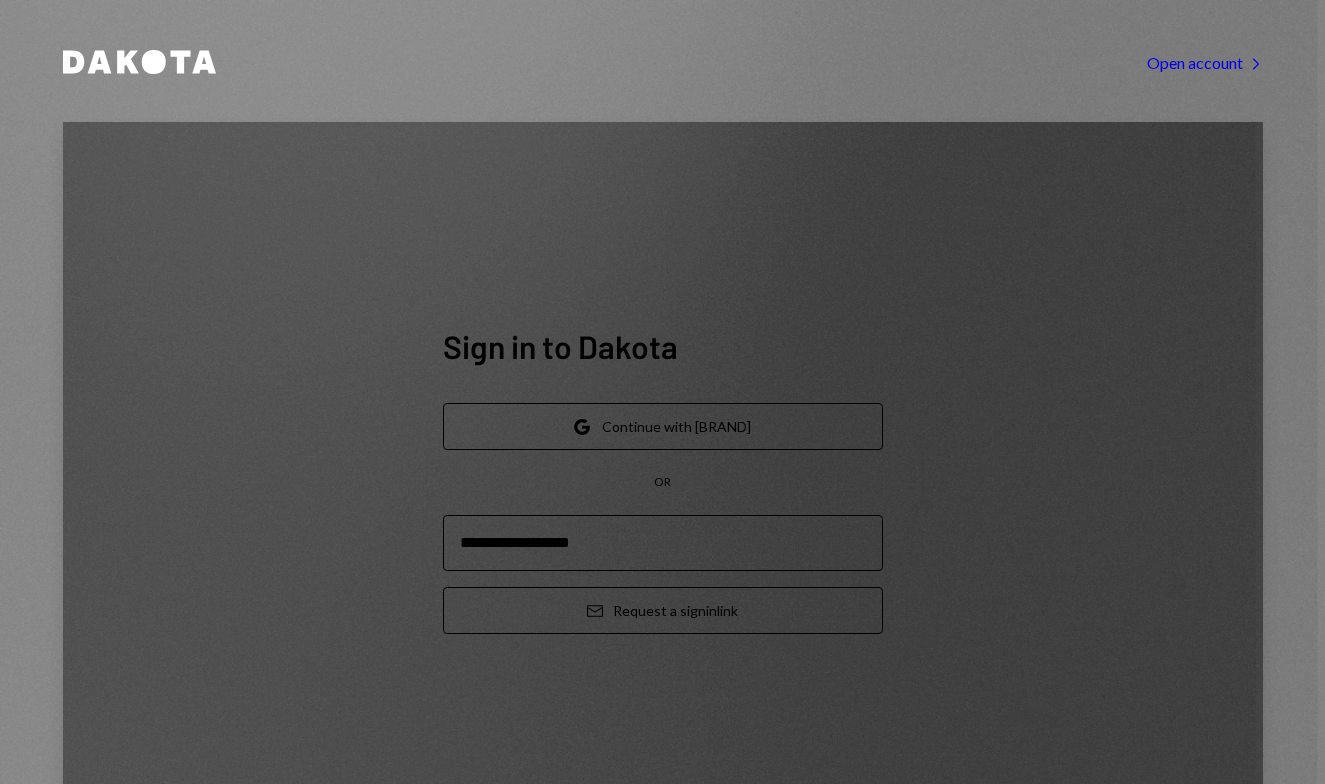 paste on "**********" 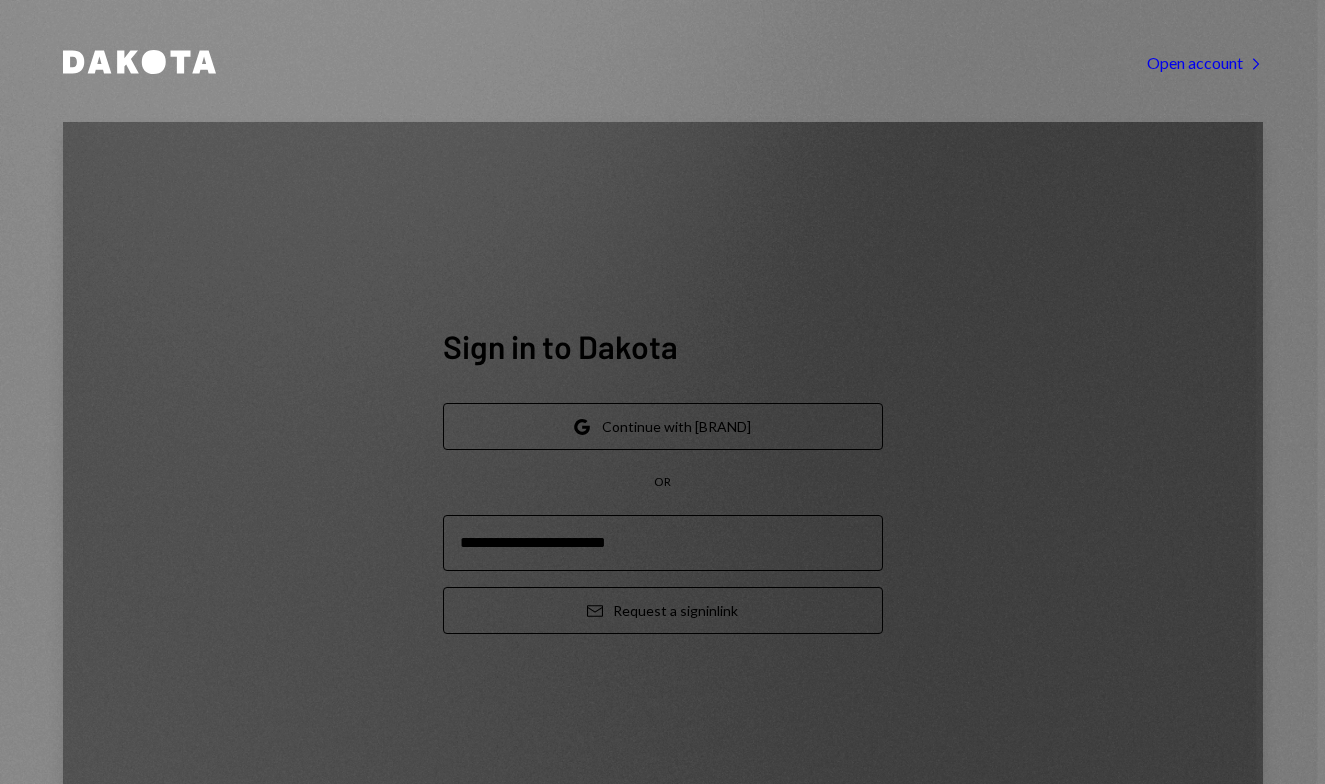 type on "**********" 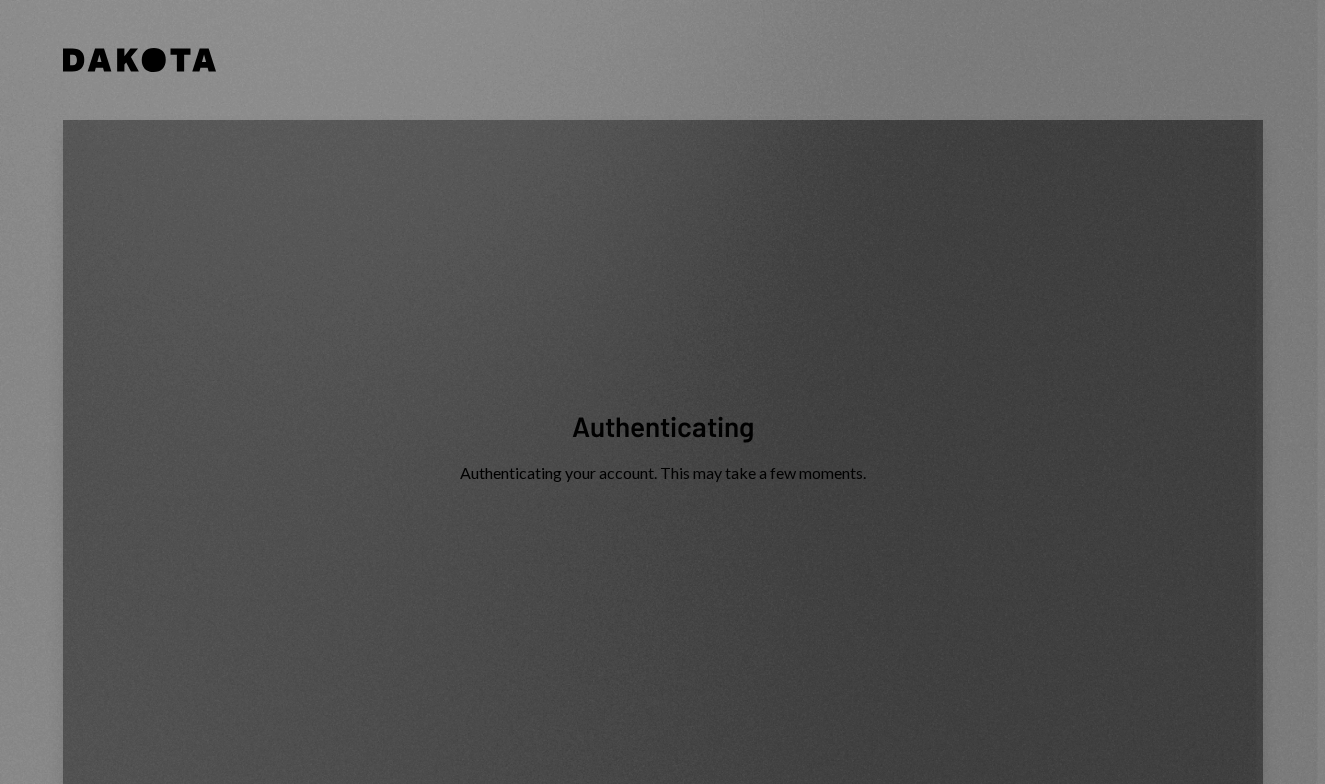 scroll, scrollTop: 0, scrollLeft: 0, axis: both 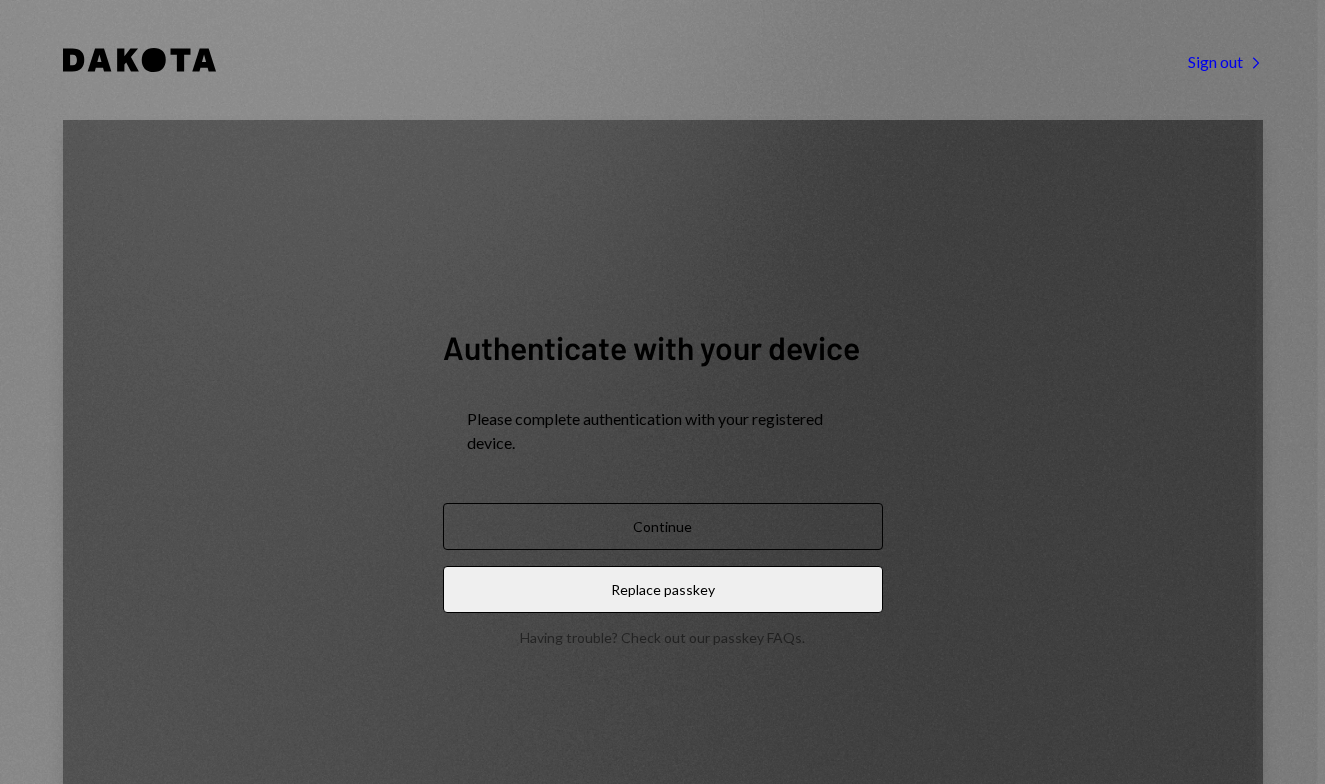 click on "Continue" at bounding box center (663, 526) 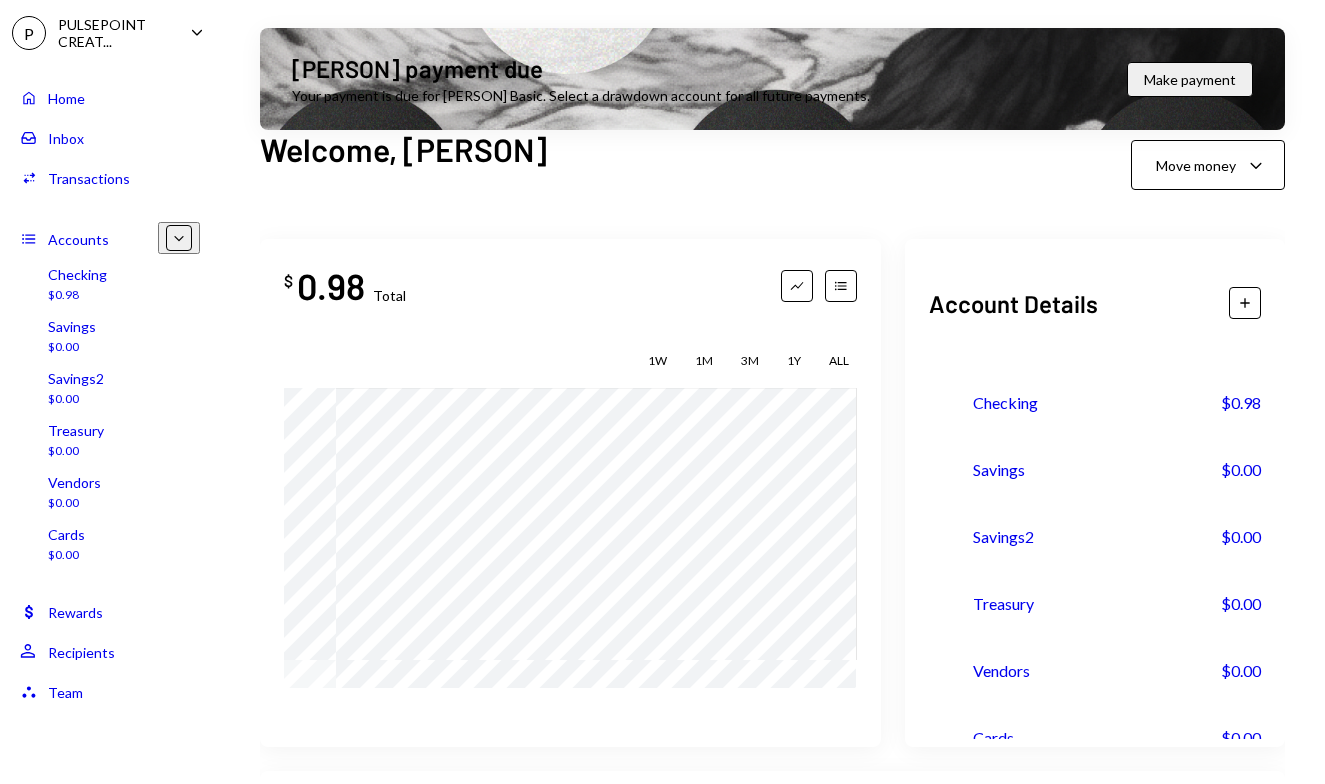 click on "Caret Down" at bounding box center (179, 238) 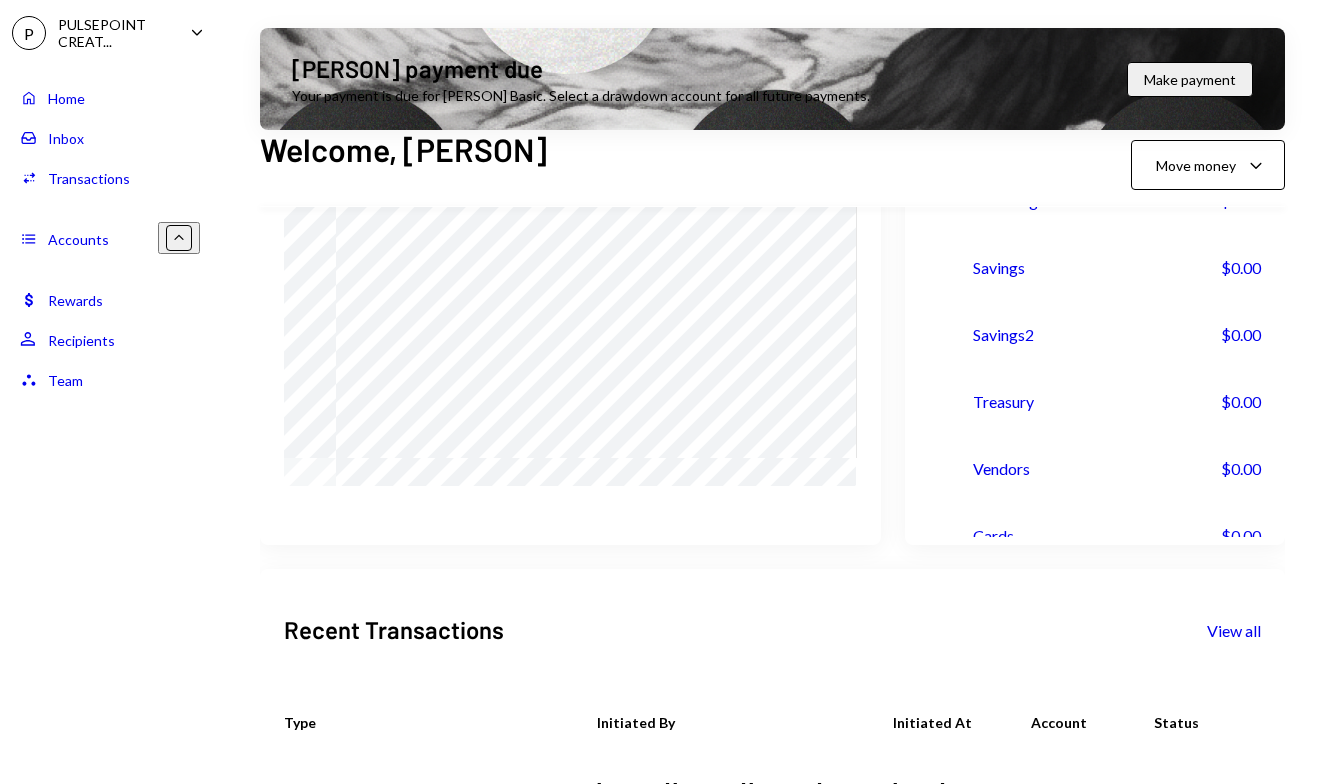 scroll, scrollTop: 69, scrollLeft: 0, axis: vertical 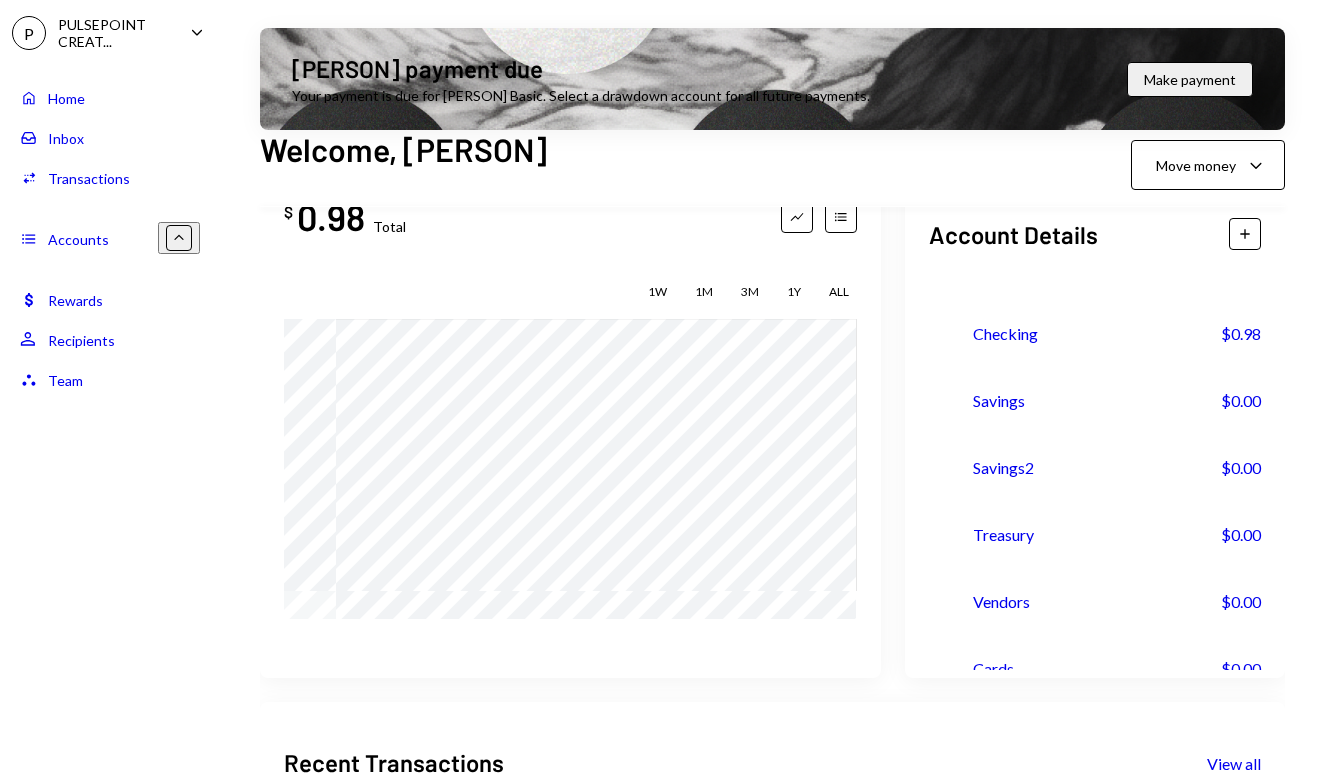 click on "Caret Up" at bounding box center [179, 238] 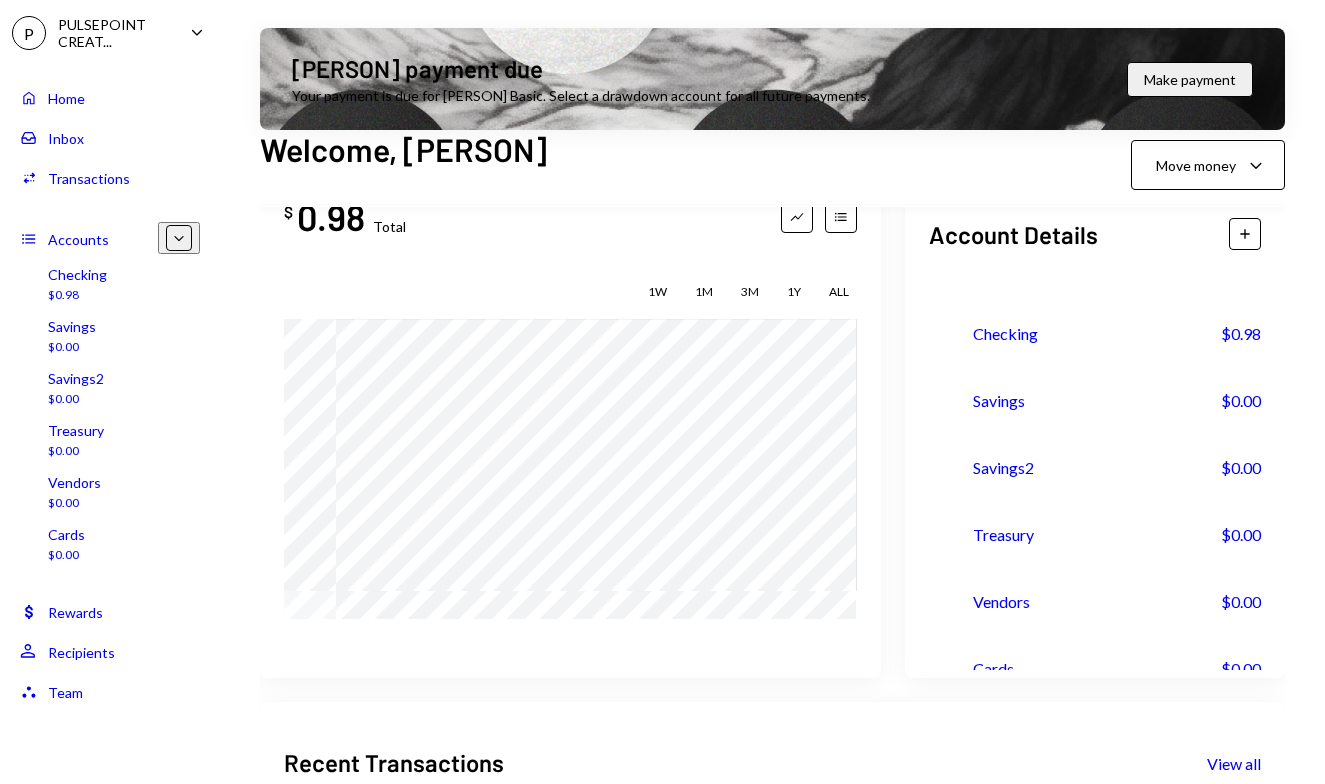scroll, scrollTop: 0, scrollLeft: 0, axis: both 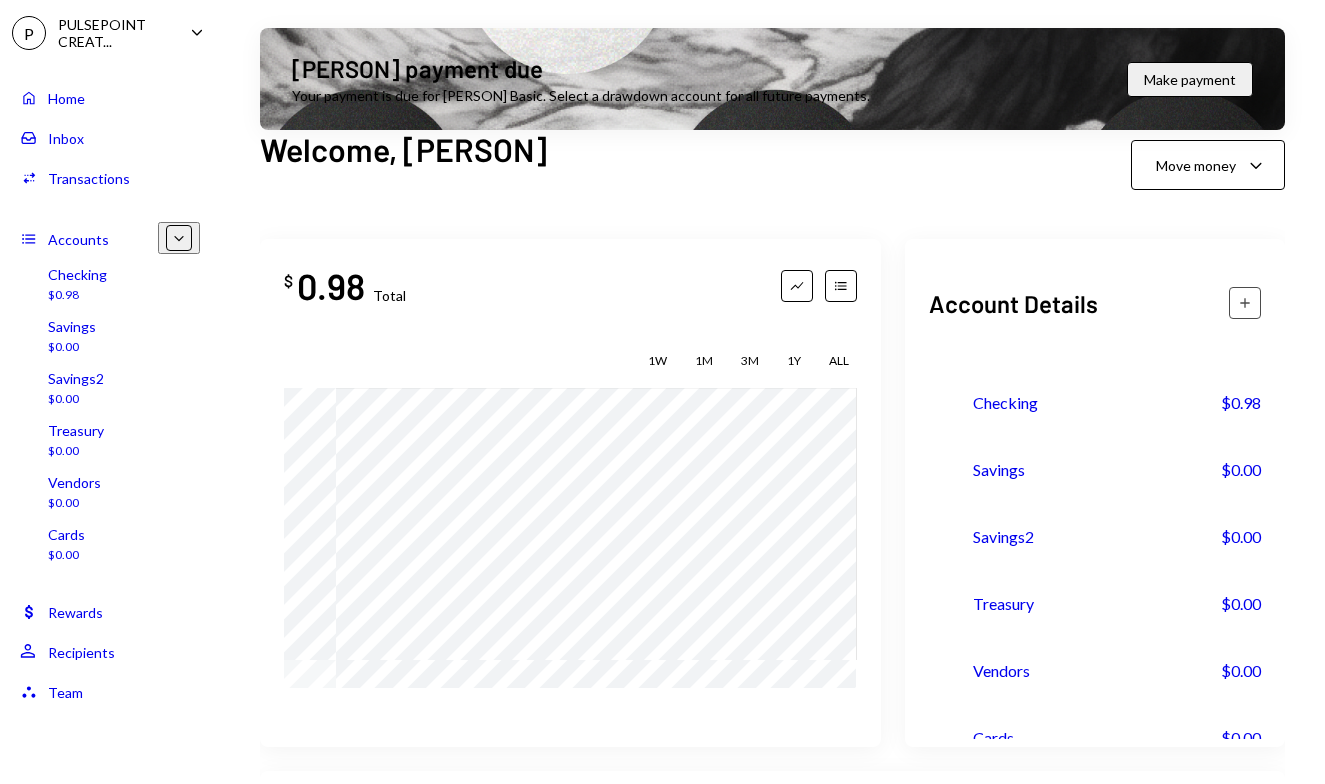 click on "Plus" at bounding box center (1245, 303) 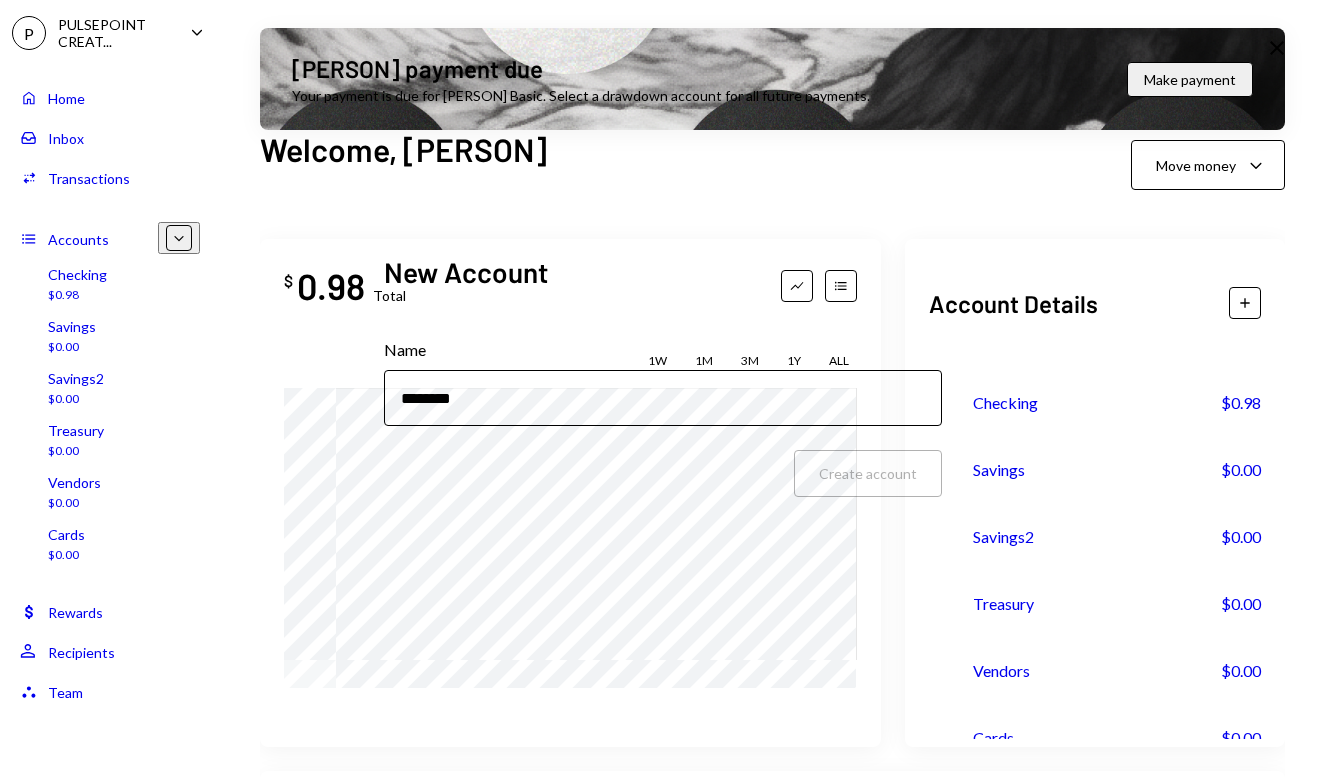 click on "Name" at bounding box center [663, 398] 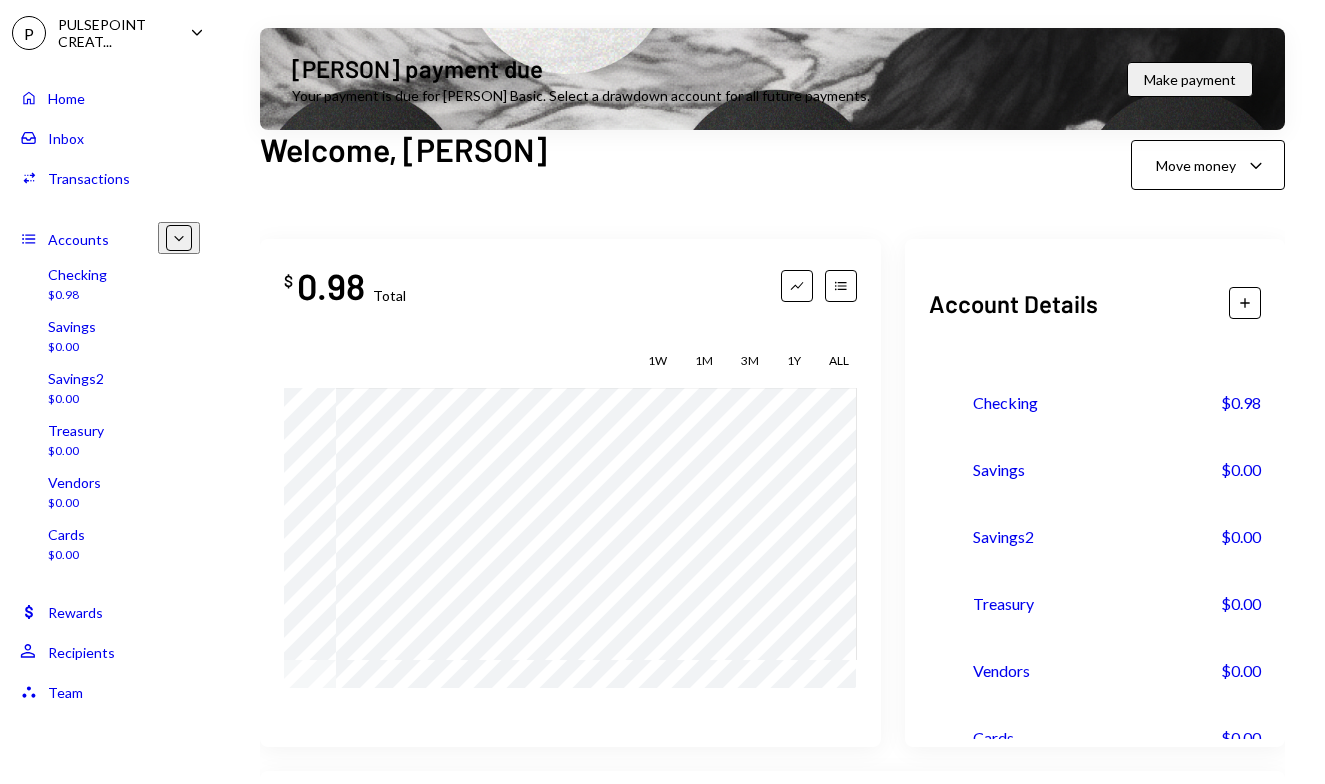 click on "Inbox Inbox" at bounding box center (110, 138) 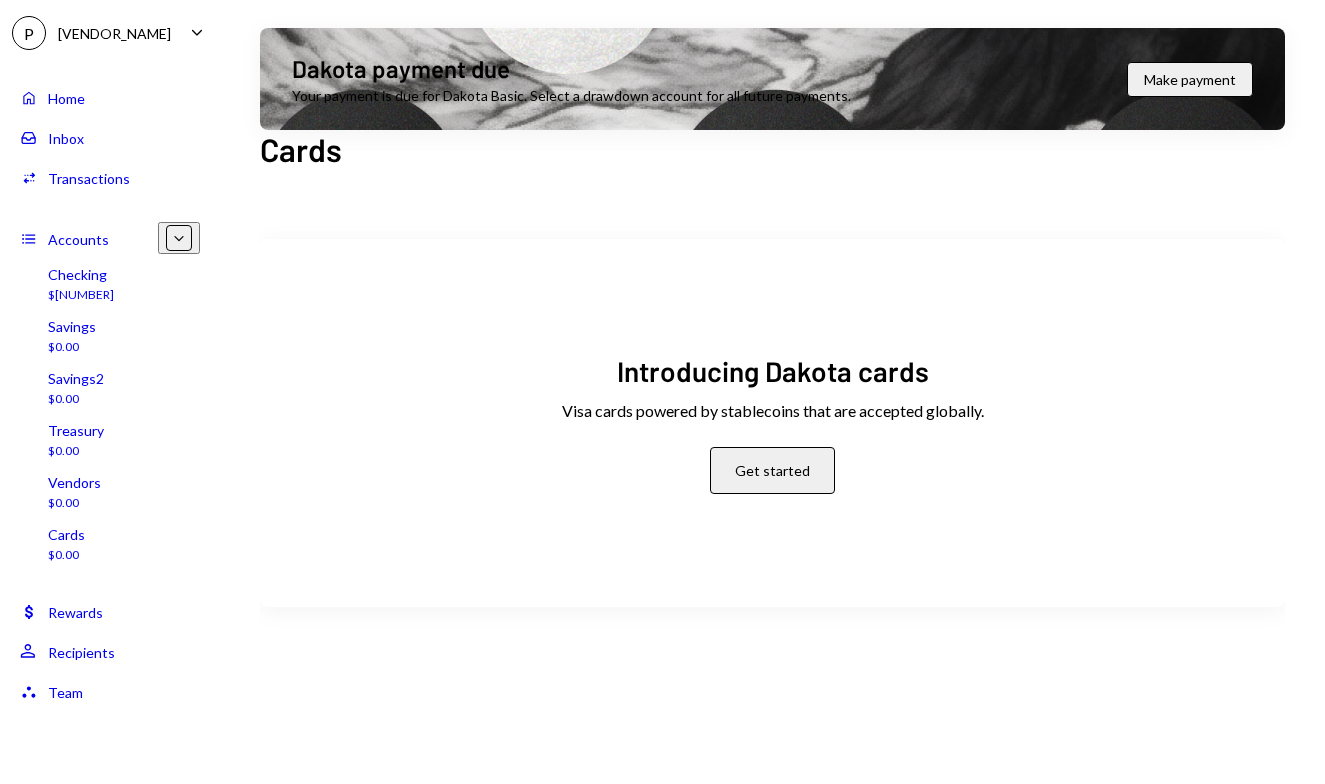 scroll, scrollTop: 0, scrollLeft: 0, axis: both 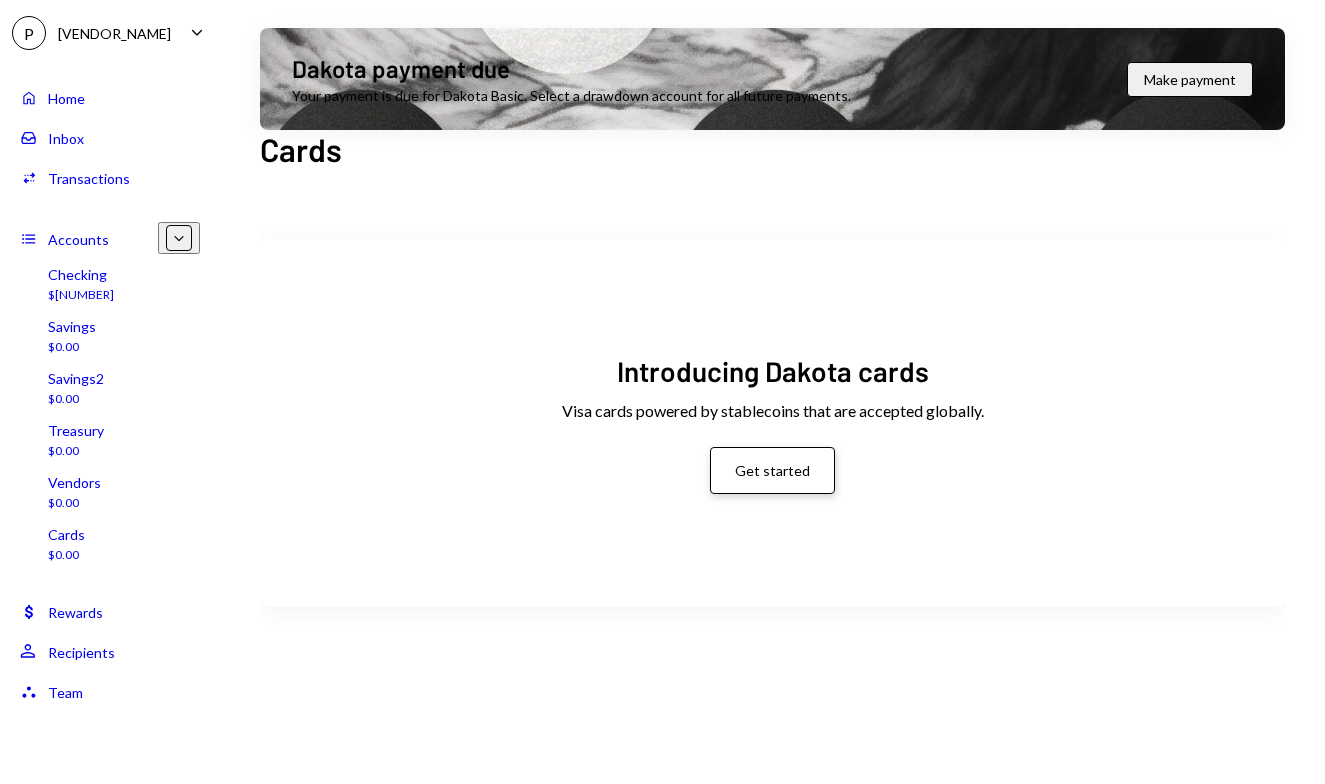 click on "Get started" at bounding box center (772, 470) 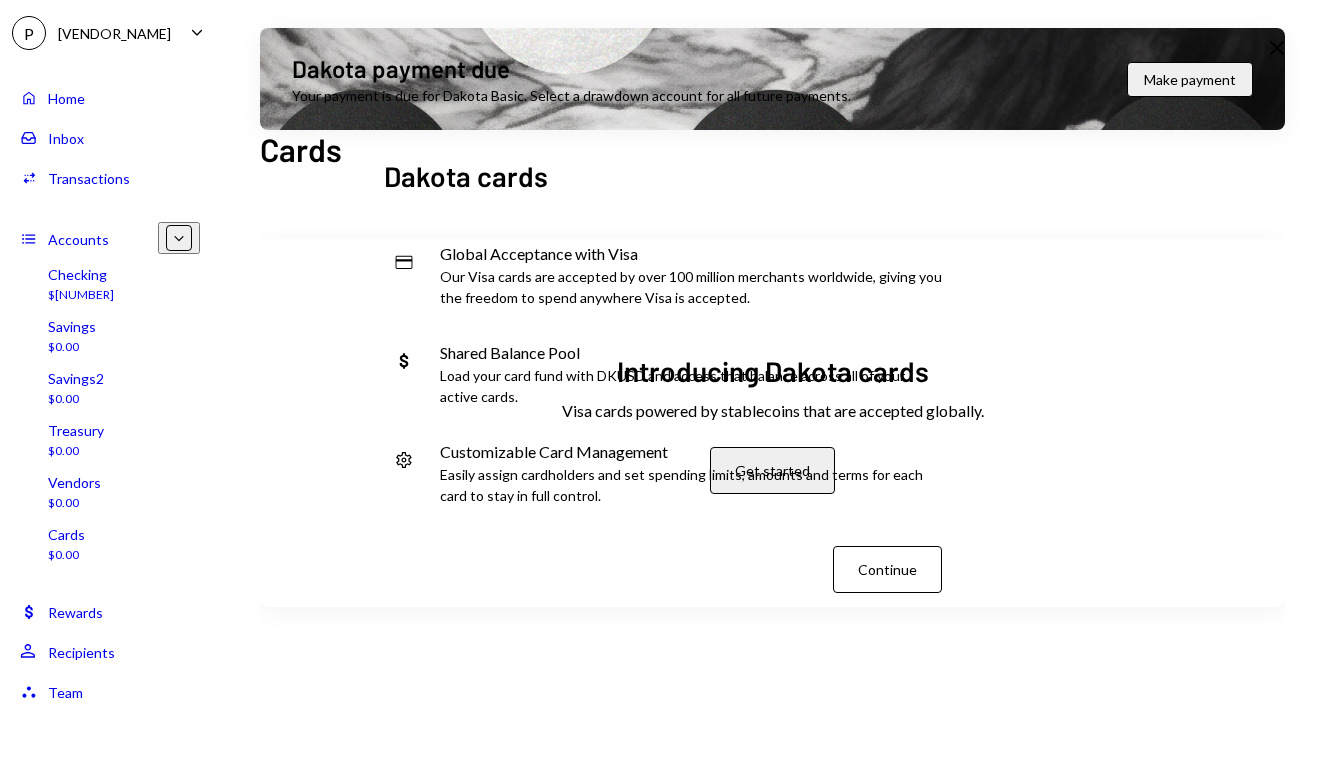 click on "Continue" at bounding box center [887, 569] 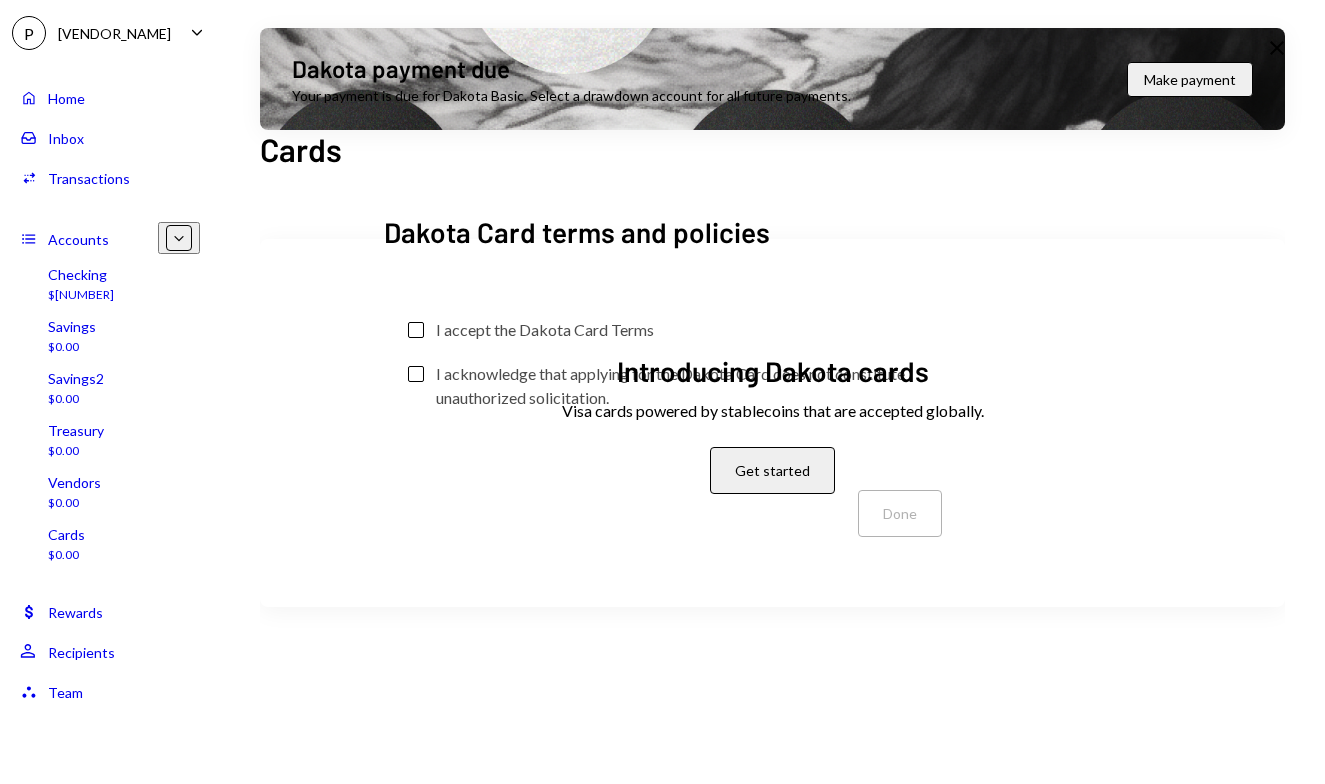 click on "I accept the   Dakota Card Terms" at bounding box center [545, 330] 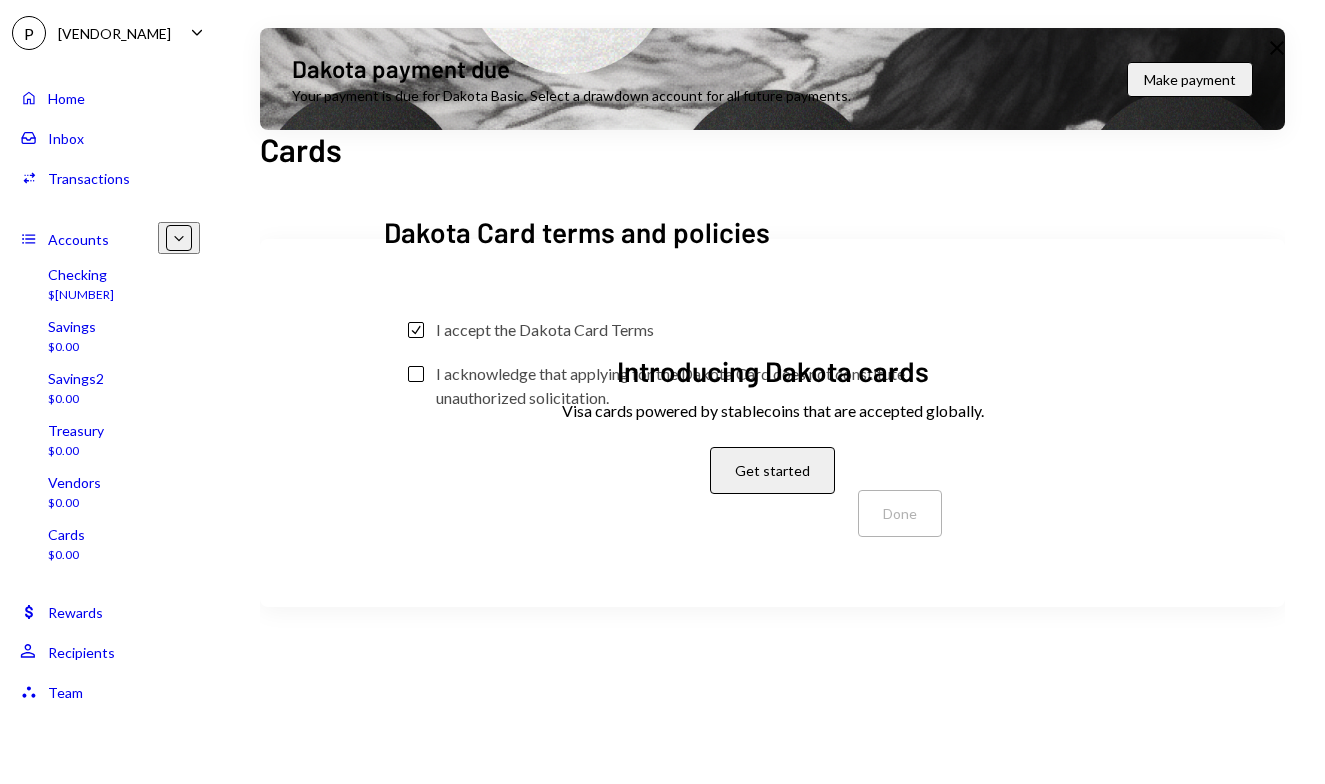 click on "I acknowledge that applying for the Dakota Card does not constitute unauthorized solicitation." at bounding box center (677, 386) 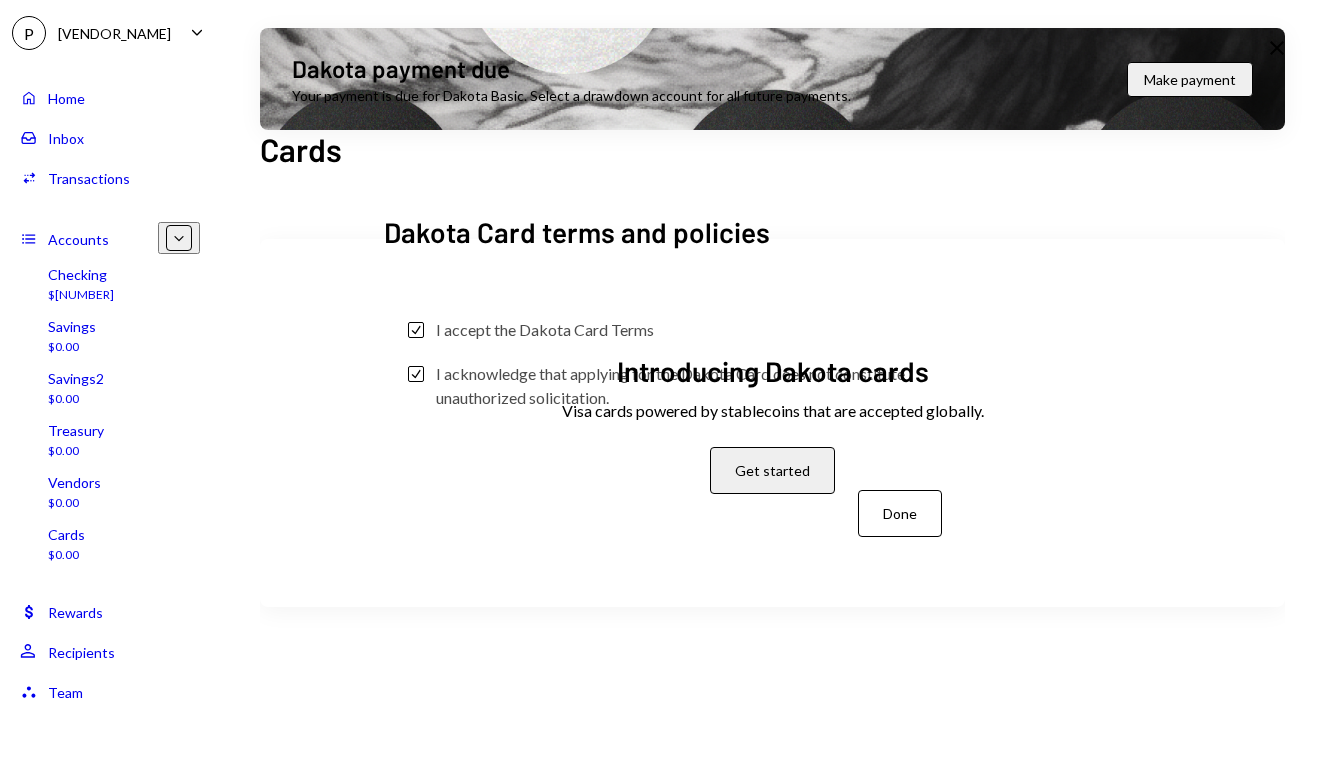 click on "Done" at bounding box center [900, 513] 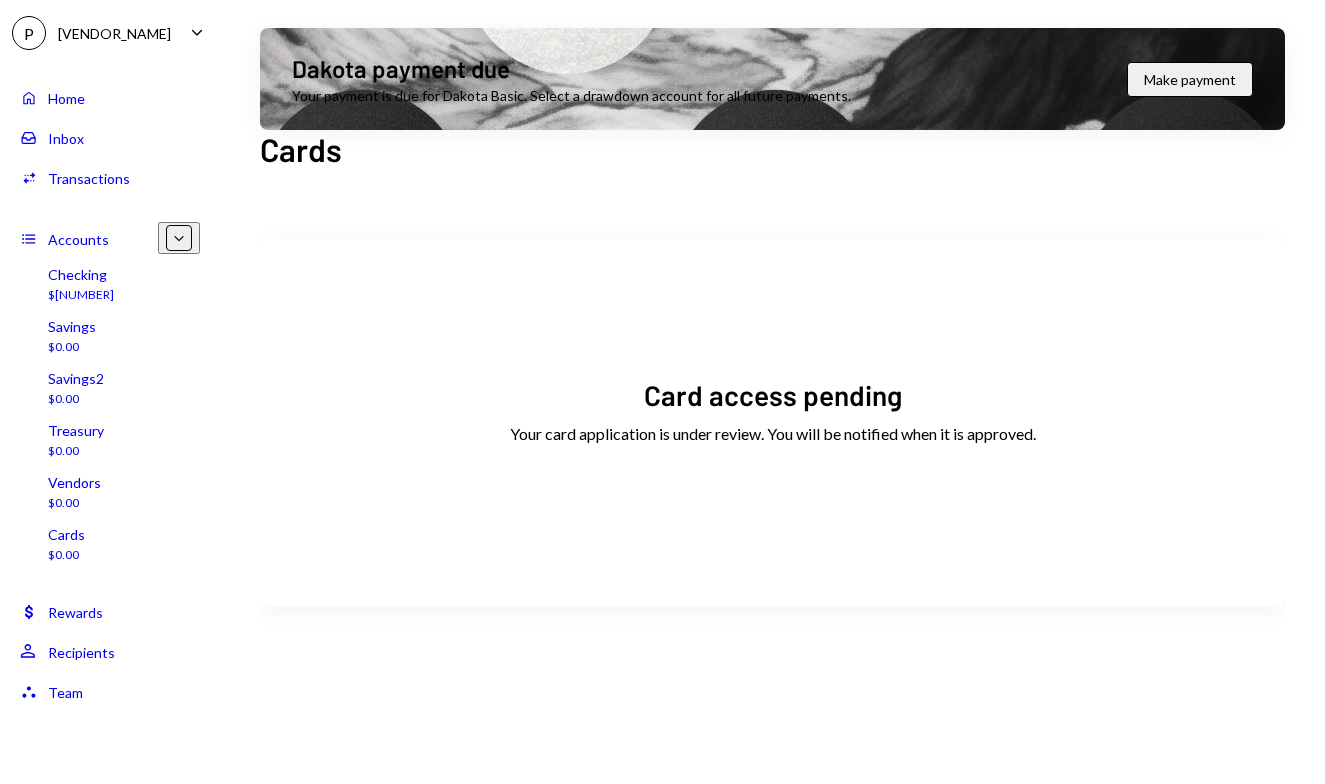 click on "Vendors $0.00" at bounding box center [110, 493] 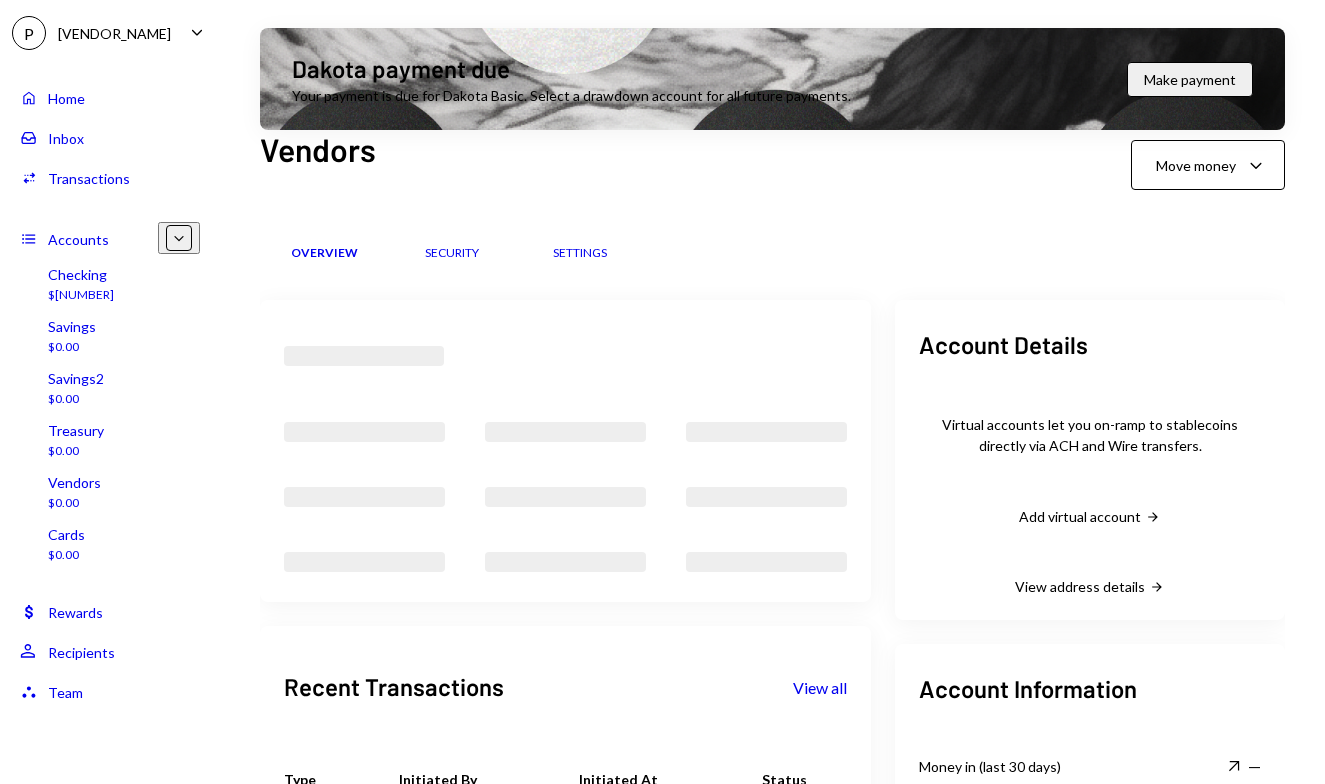 click on "Cards $[NUMBER]" at bounding box center (110, 545) 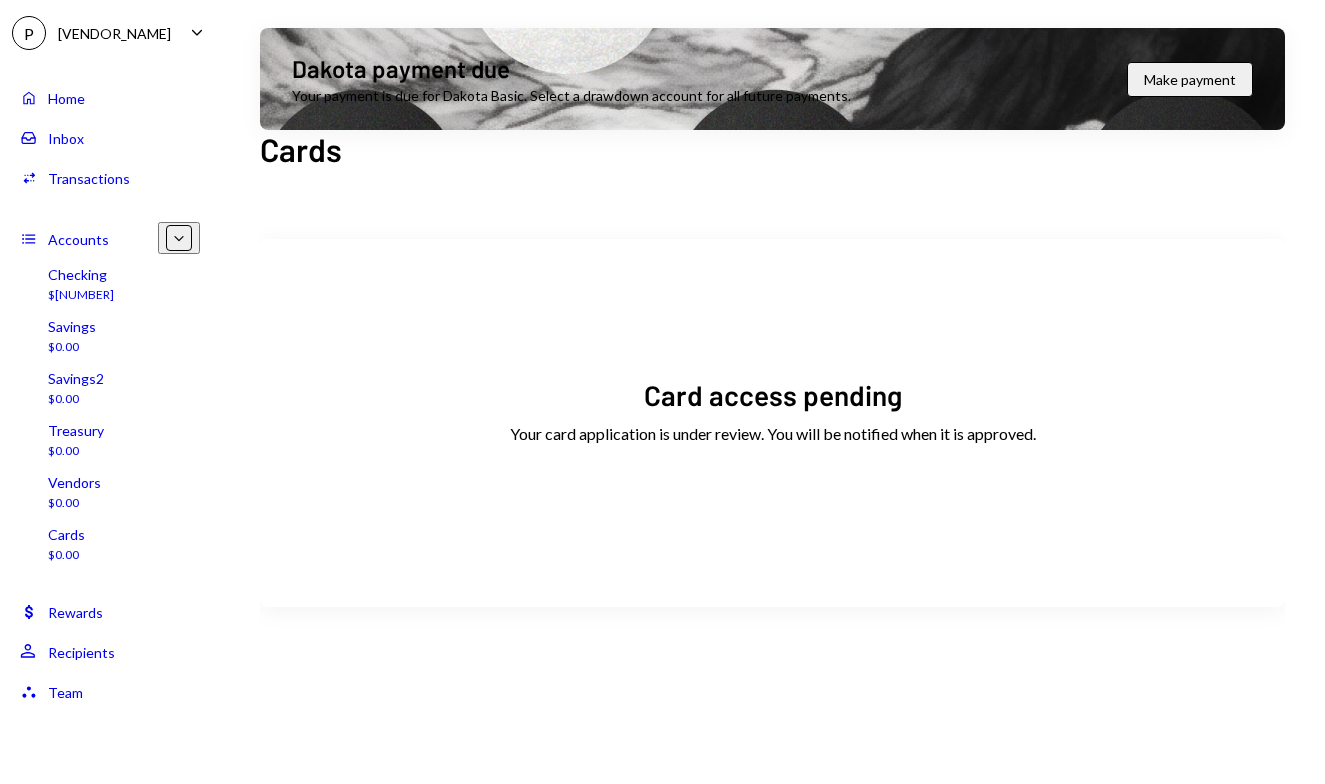 click on "Savings $0.00" at bounding box center [110, 337] 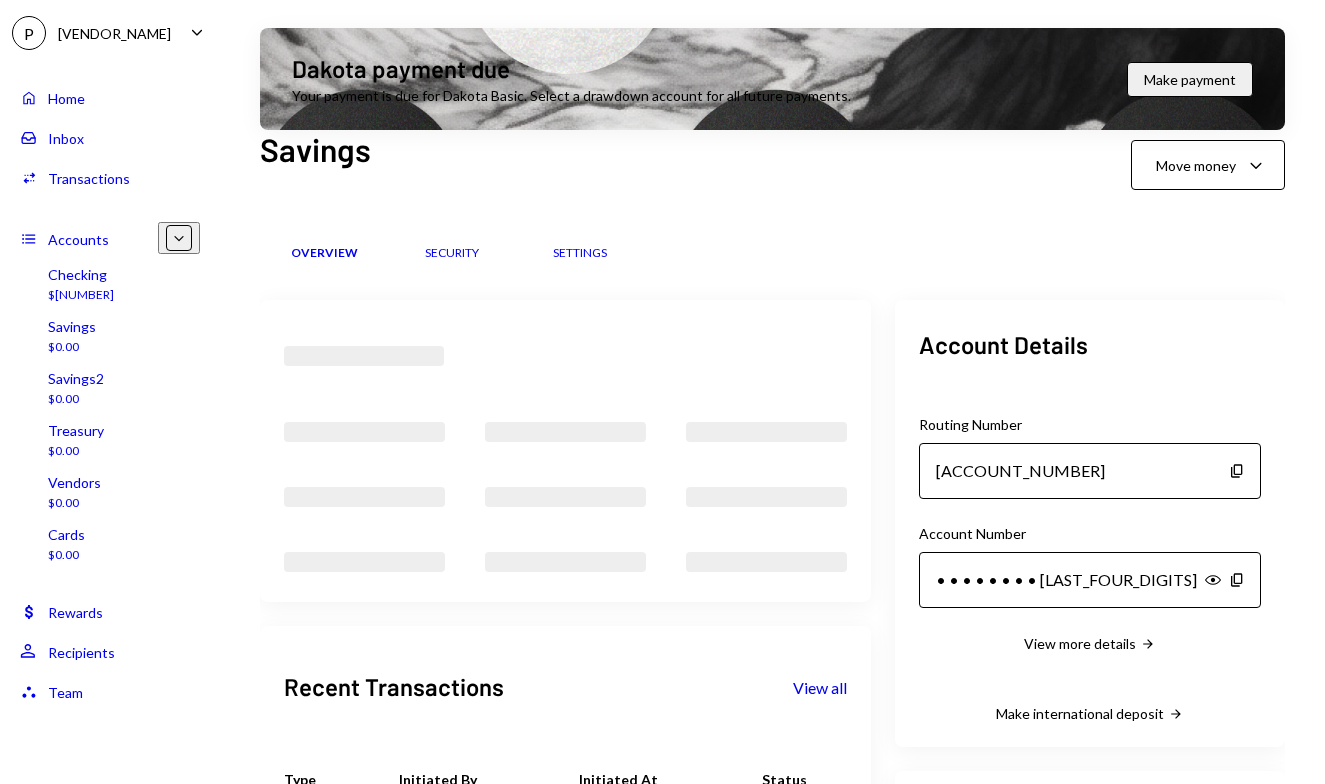 click on "Accounts Accounts Caret Down" at bounding box center (110, 239) 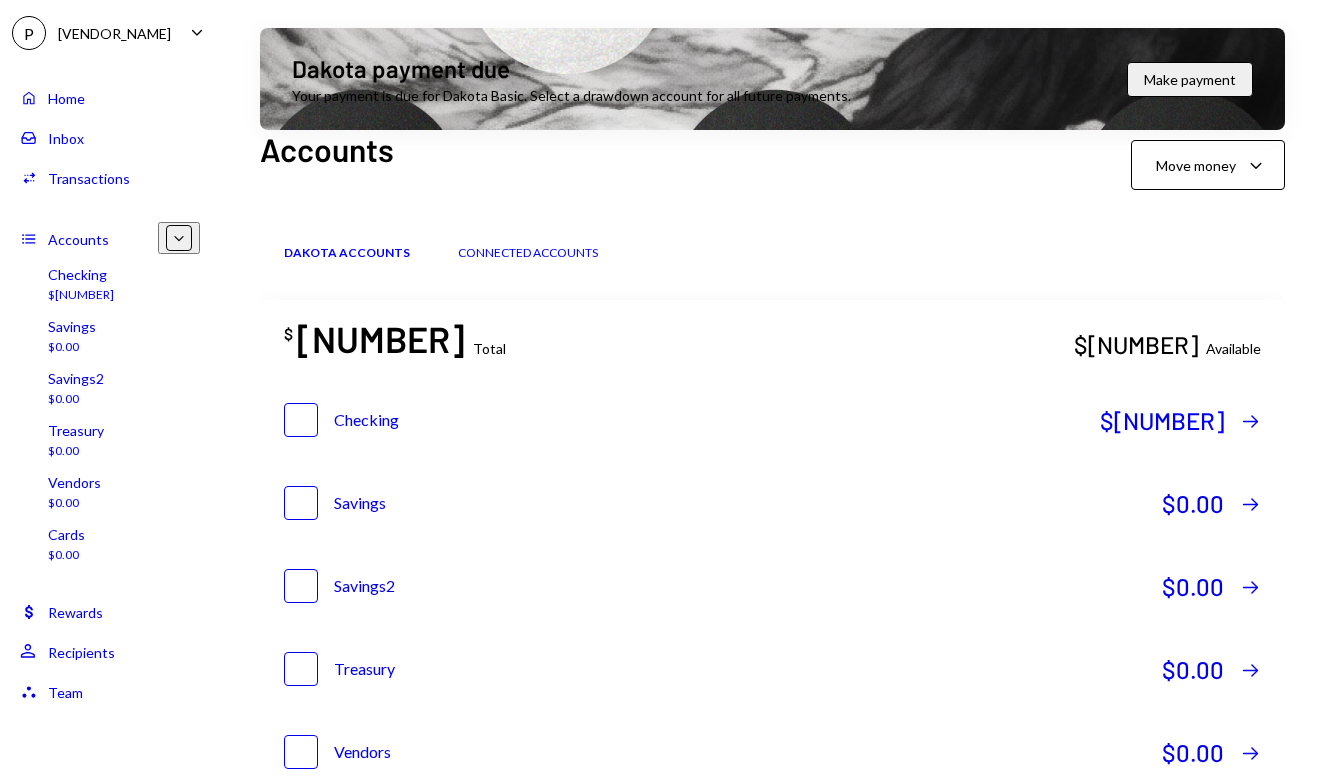 click on "Caret Down" at bounding box center [179, 238] 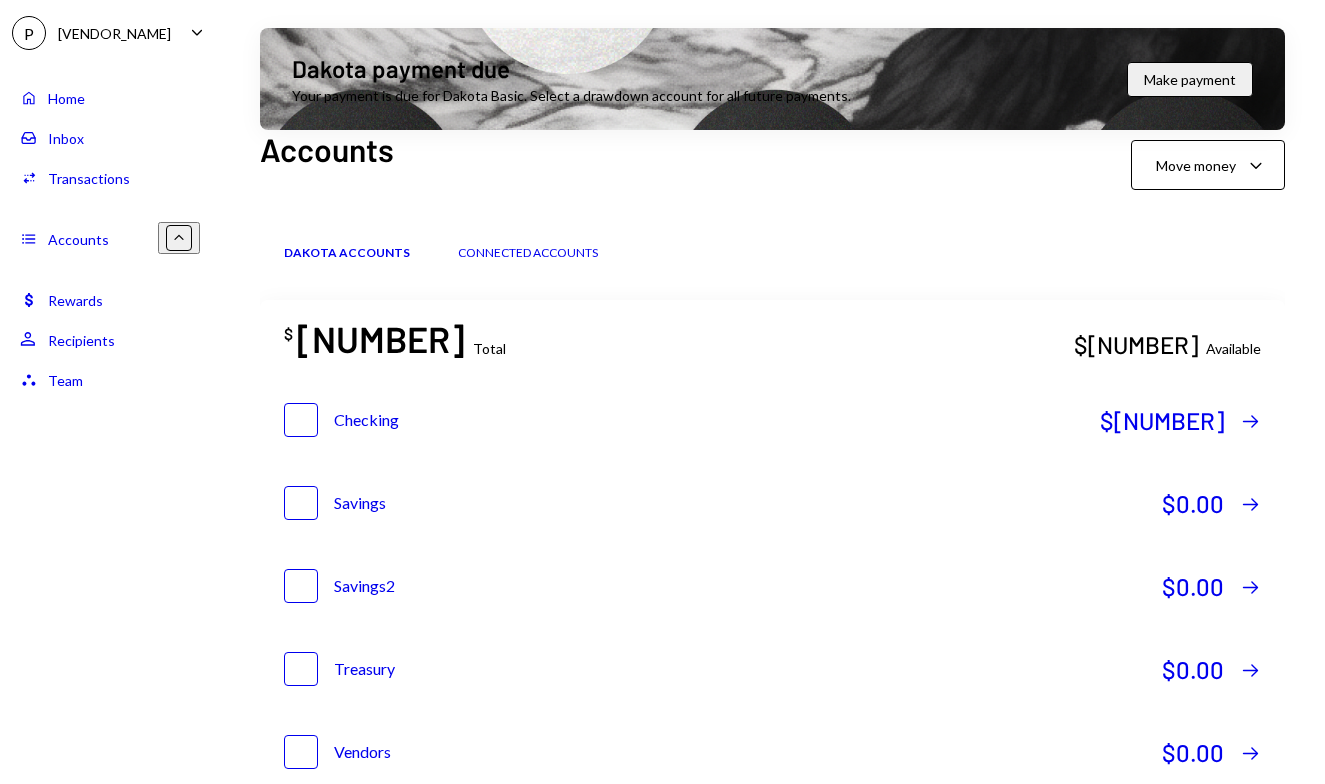 click on "Caret Up" at bounding box center (179, 238) 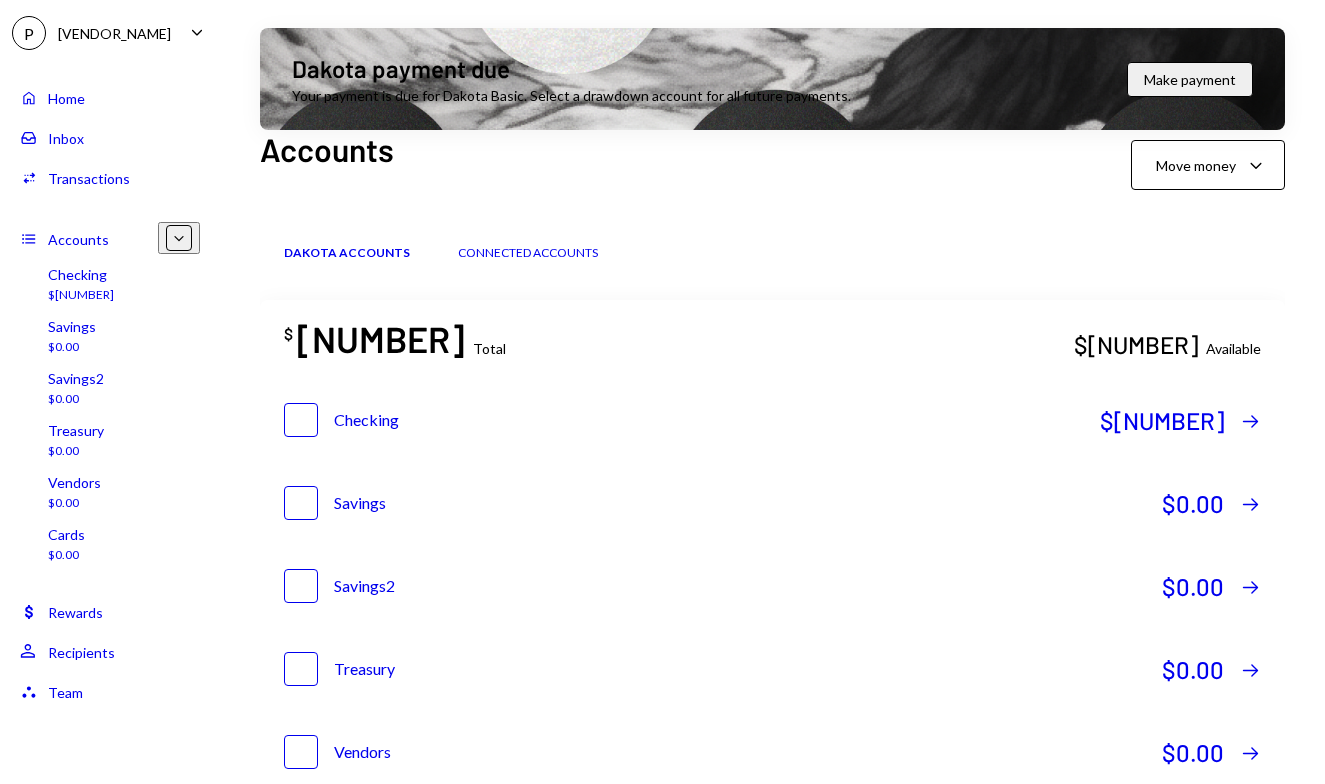 click on "Cards $0.00" at bounding box center (110, 545) 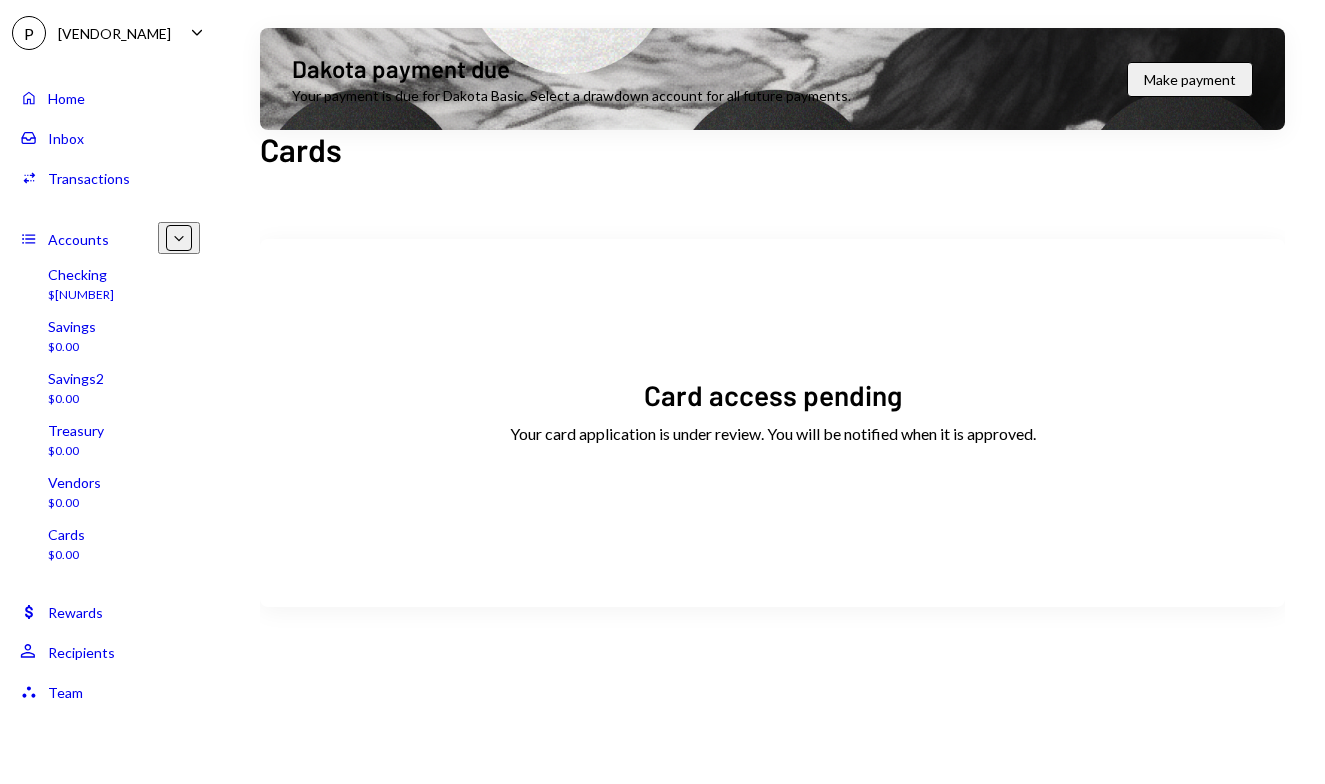 click on "Checking $0.98" at bounding box center [110, 285] 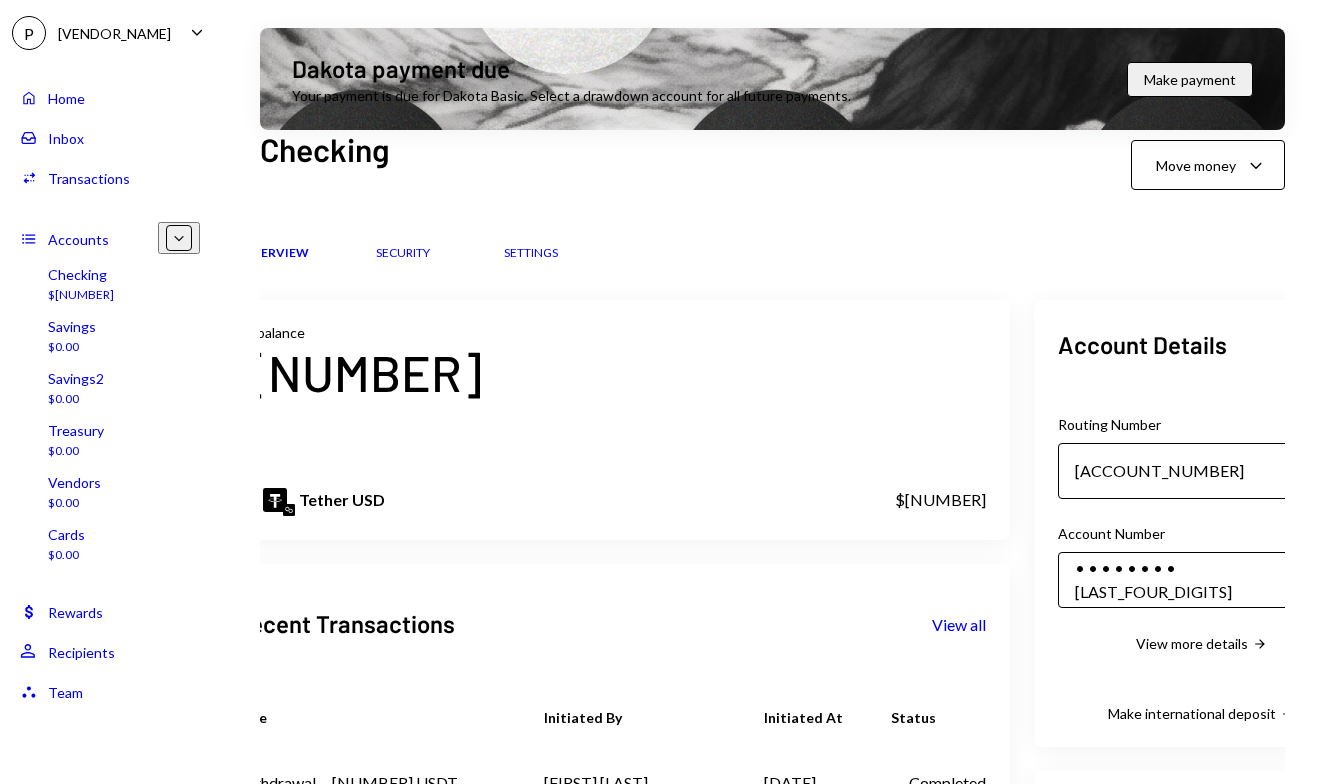 scroll, scrollTop: 0, scrollLeft: 0, axis: both 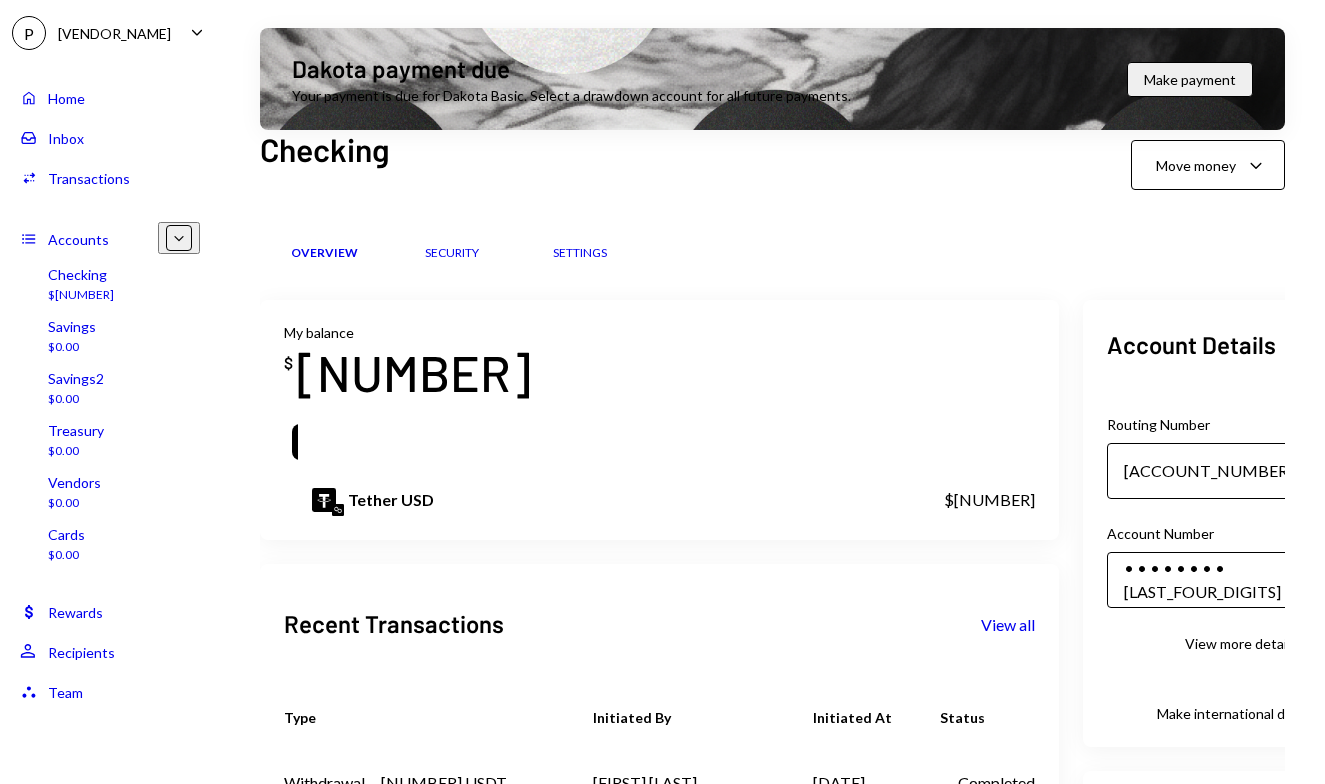 click on "Cards $0.00" at bounding box center [110, 545] 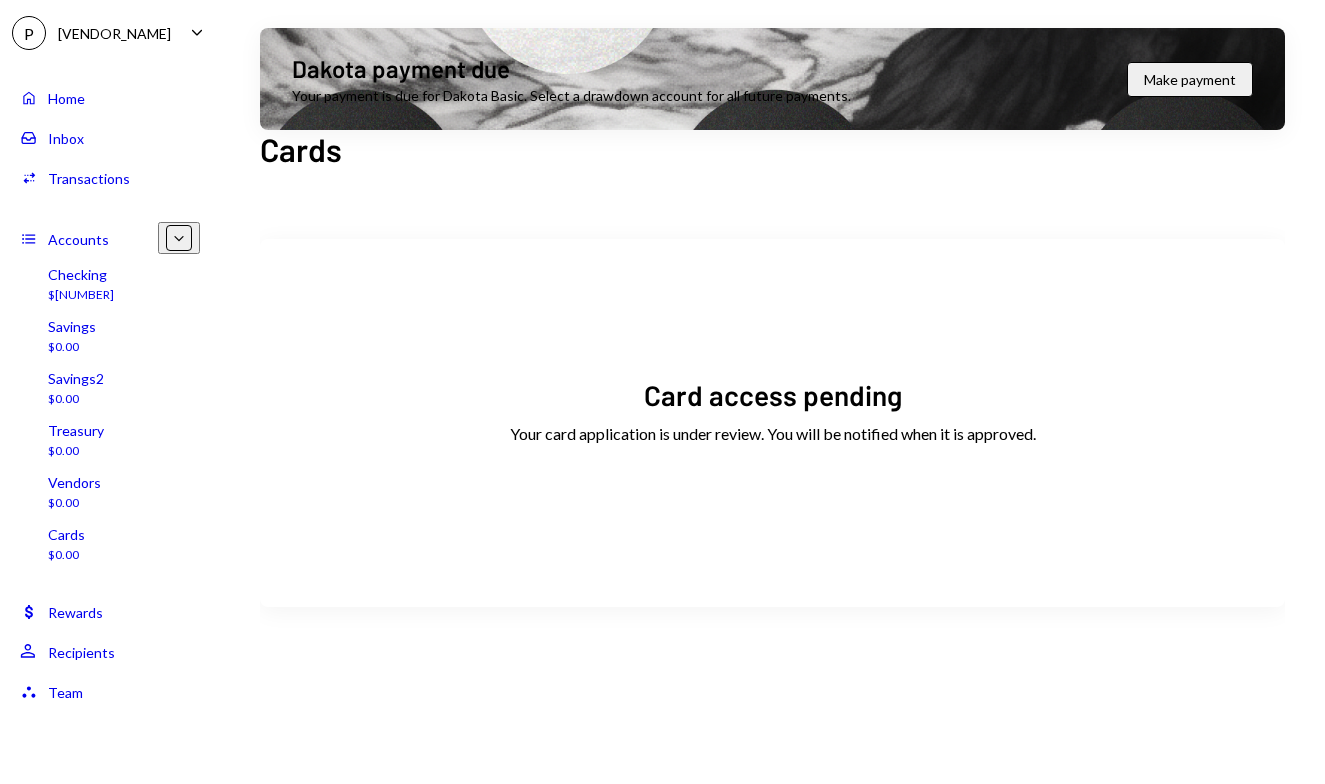 click on "Checking $0.98" at bounding box center [110, 285] 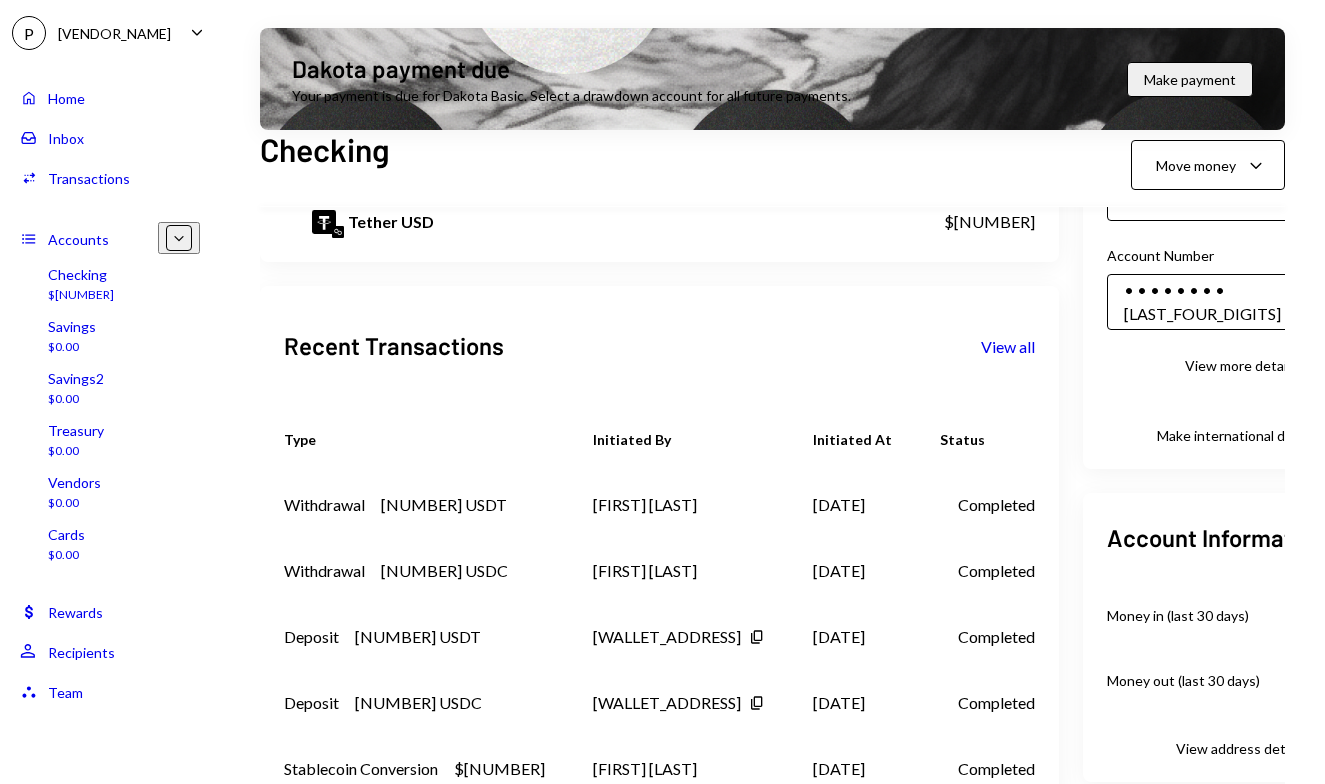 scroll, scrollTop: 294, scrollLeft: 0, axis: vertical 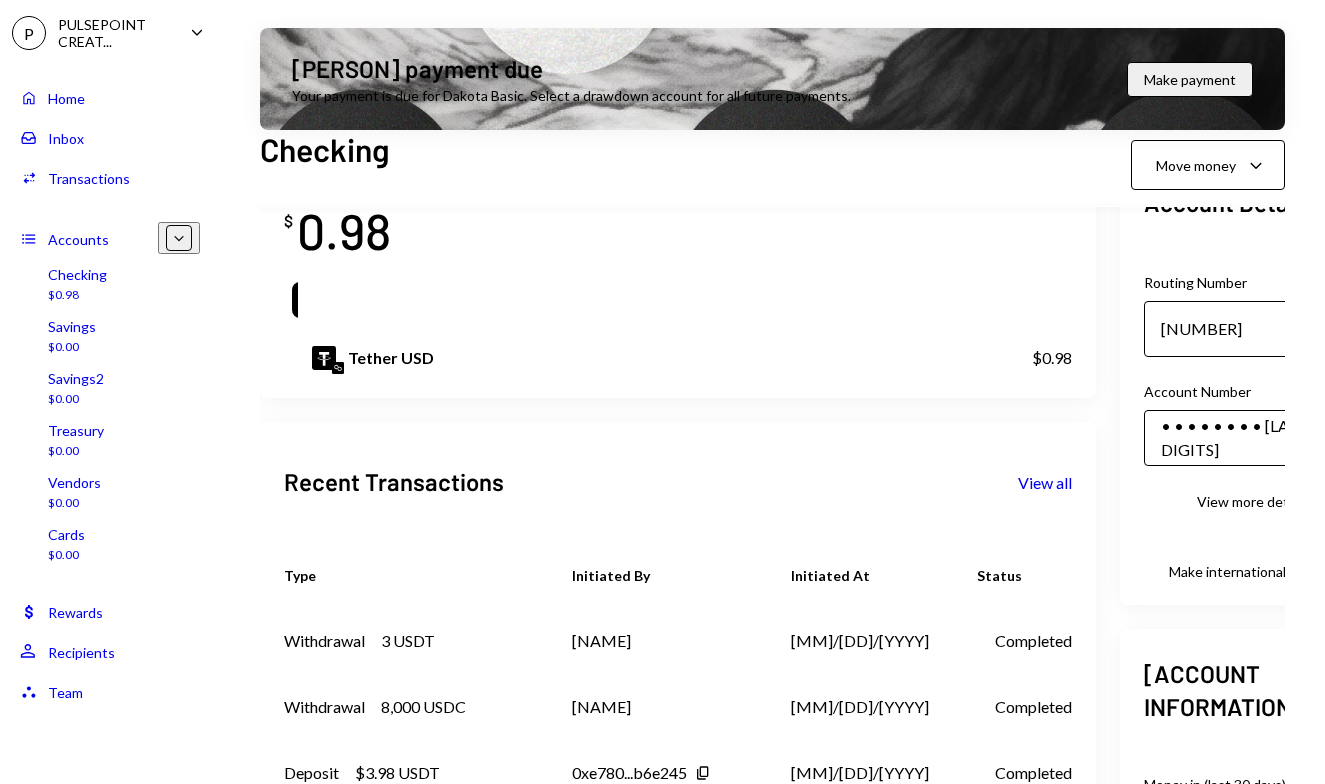 click on "Make international deposit" at bounding box center [1253, 501] 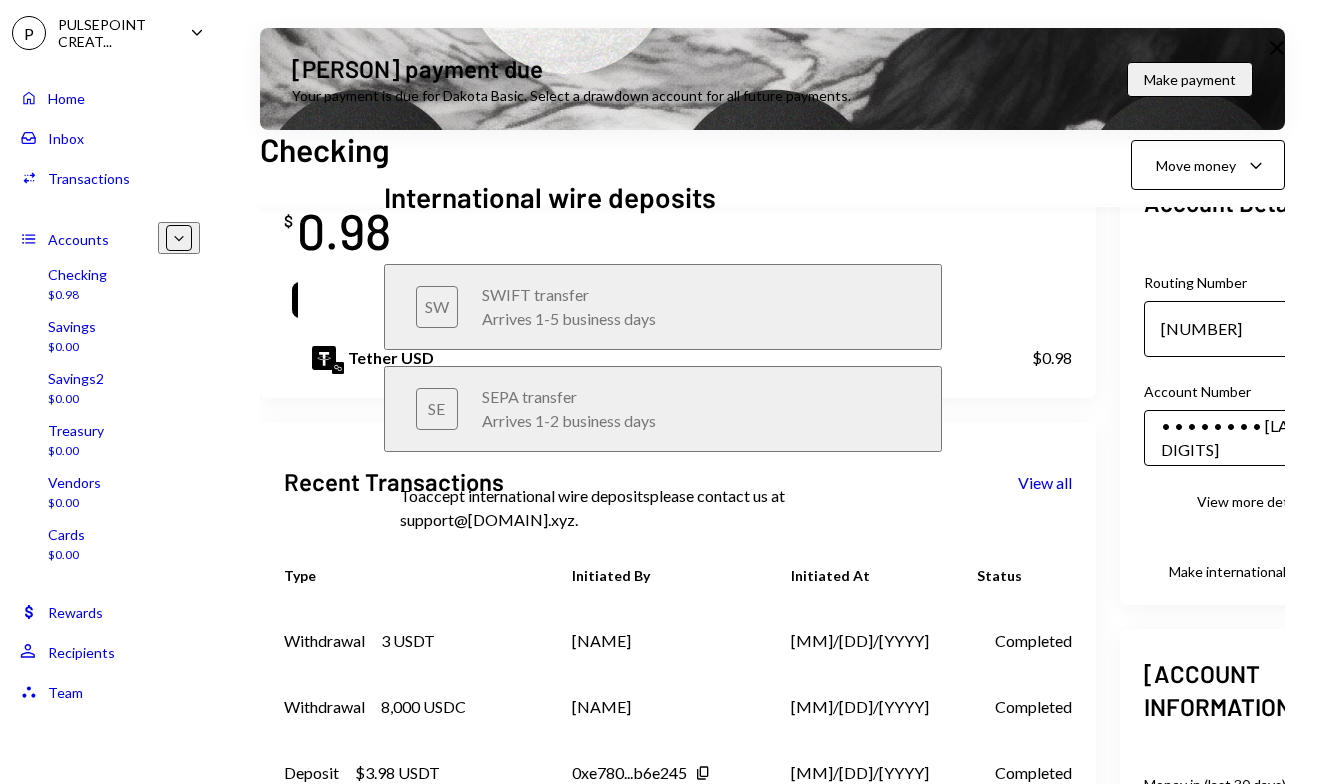 click on "Arrives 1-5 business days" at bounding box center (696, 319) 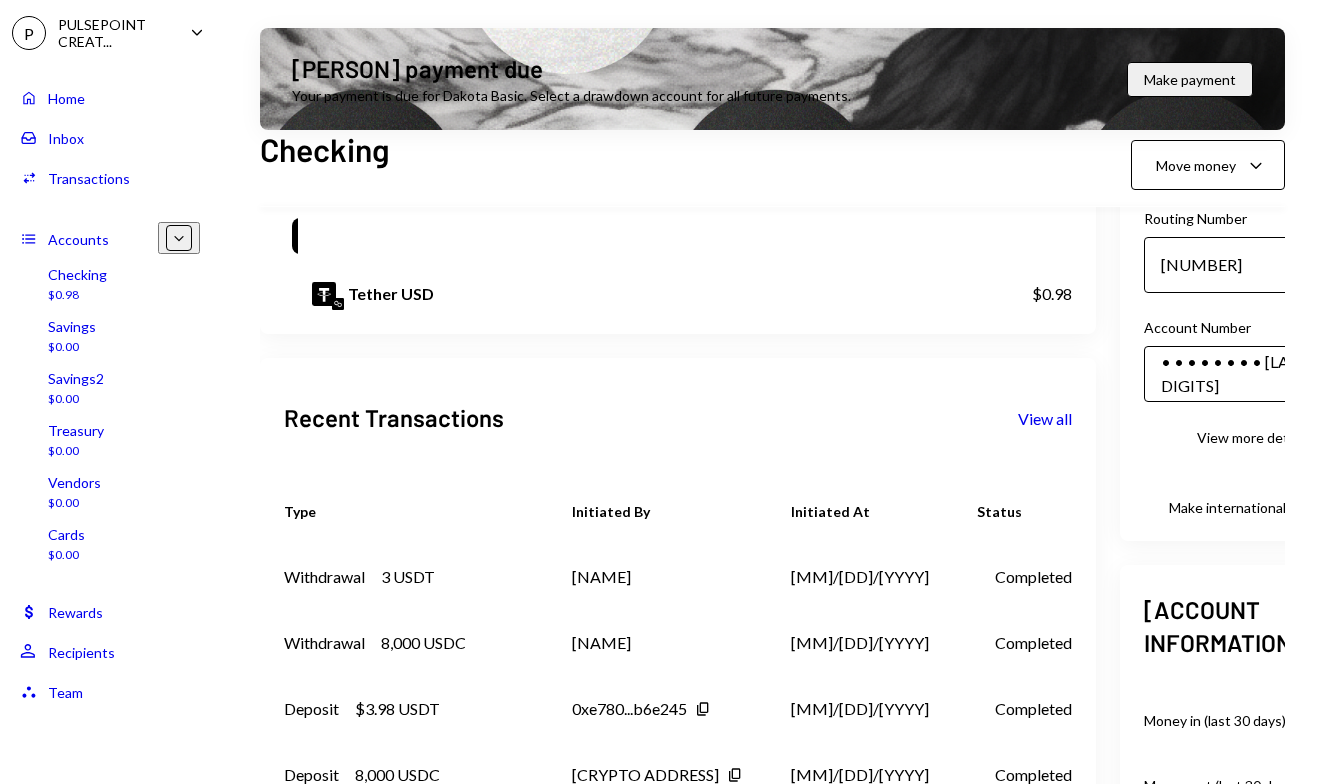 scroll, scrollTop: 0, scrollLeft: 0, axis: both 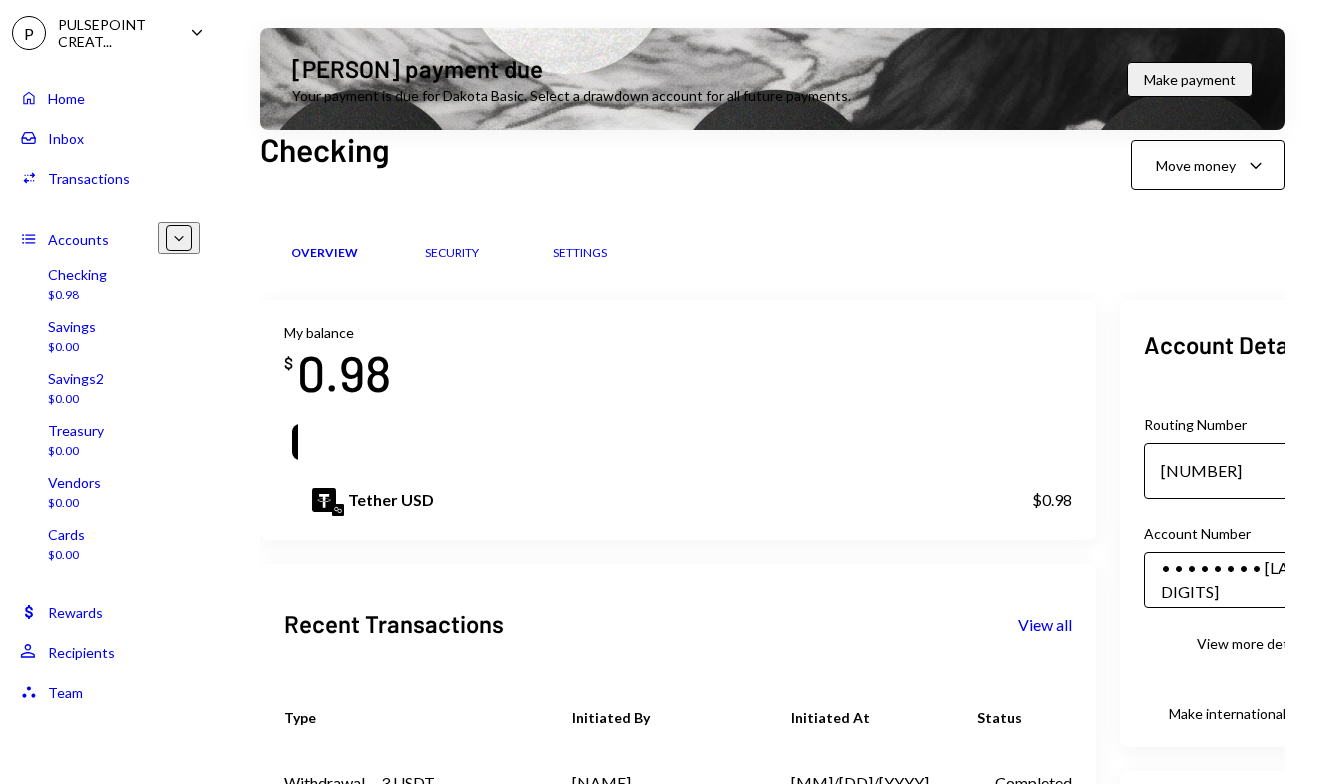 click on "Savings $0.00" at bounding box center [110, 337] 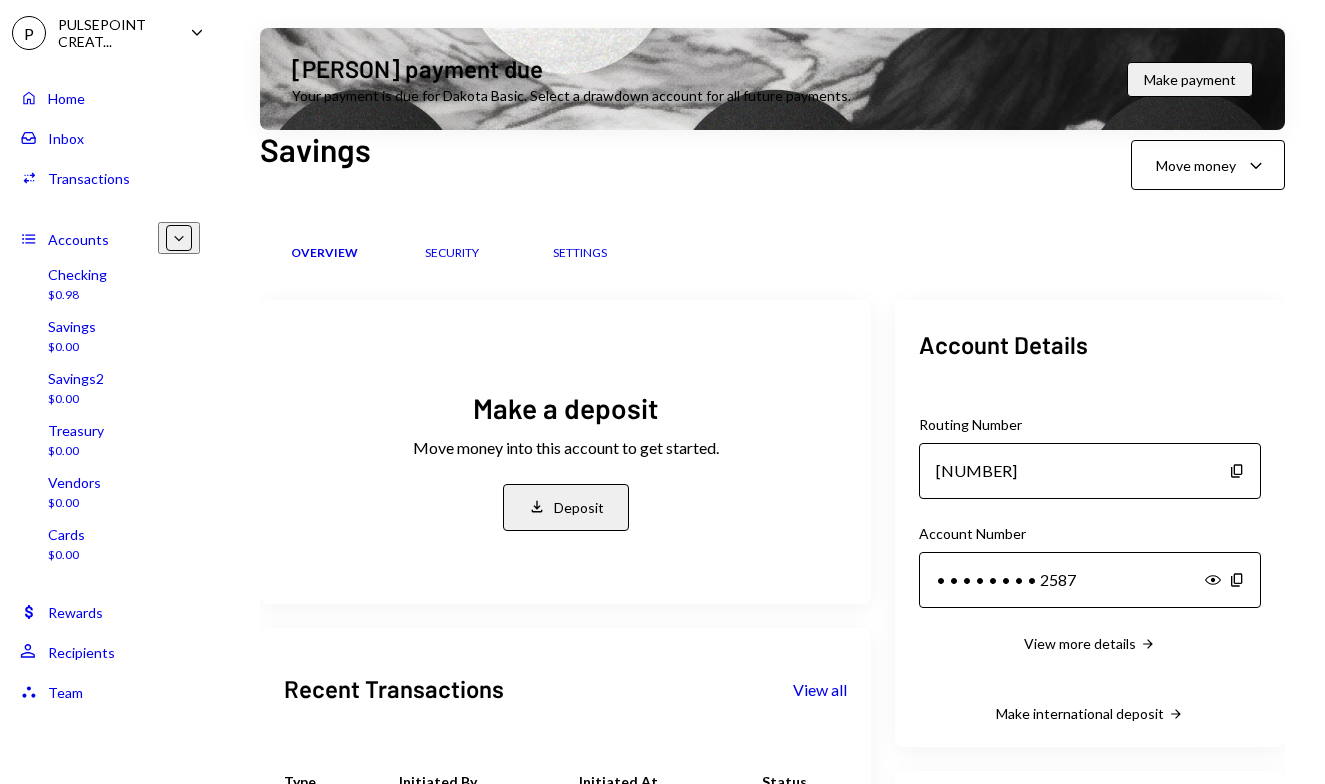 click on "Checking $0.98" at bounding box center (110, 285) 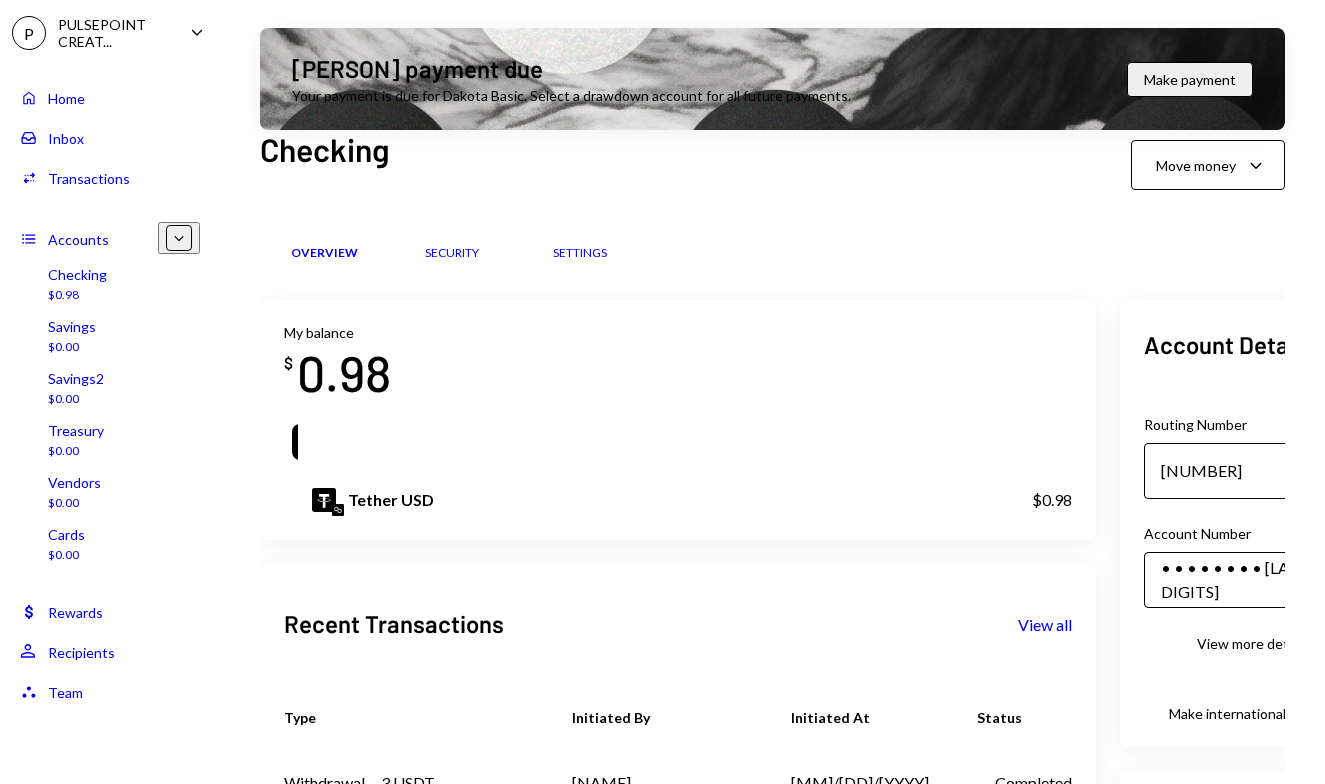 click on "Cards $0.00" at bounding box center [110, 545] 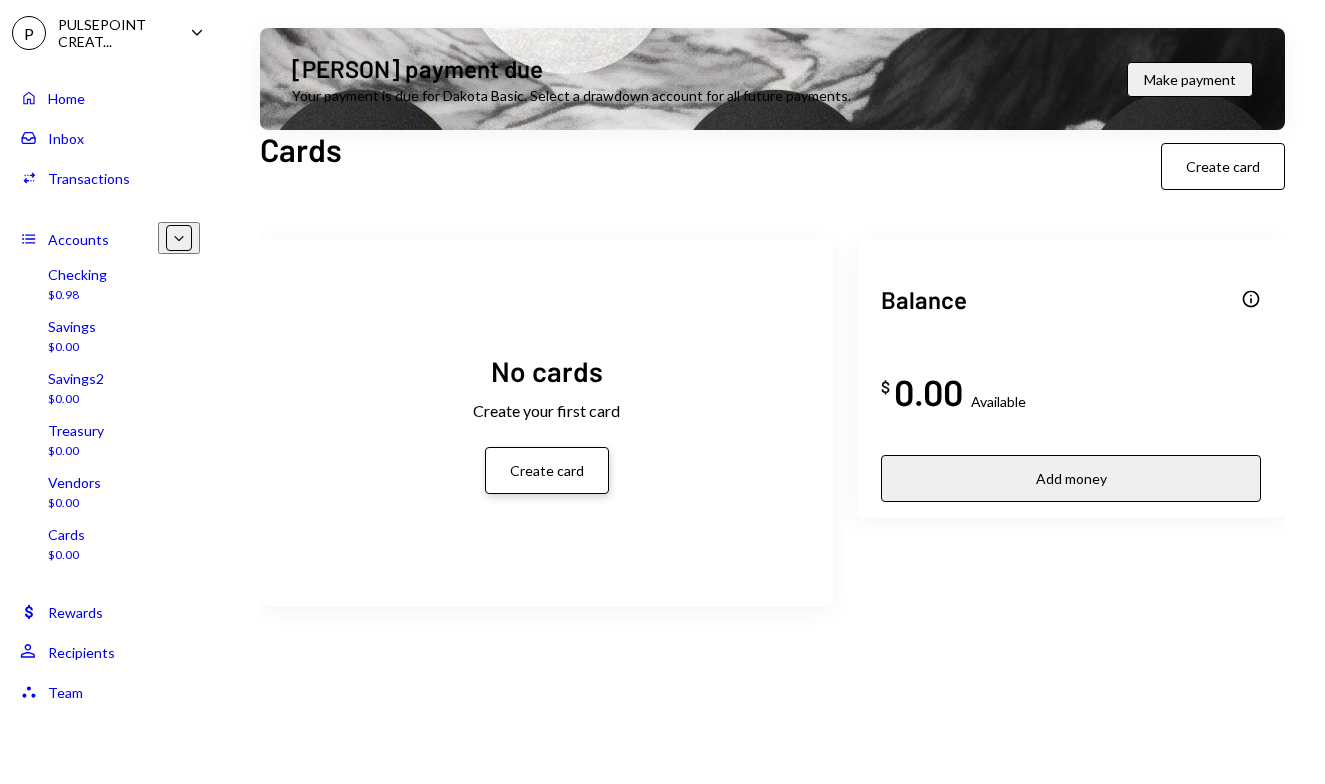 click on "Create card" at bounding box center (547, 470) 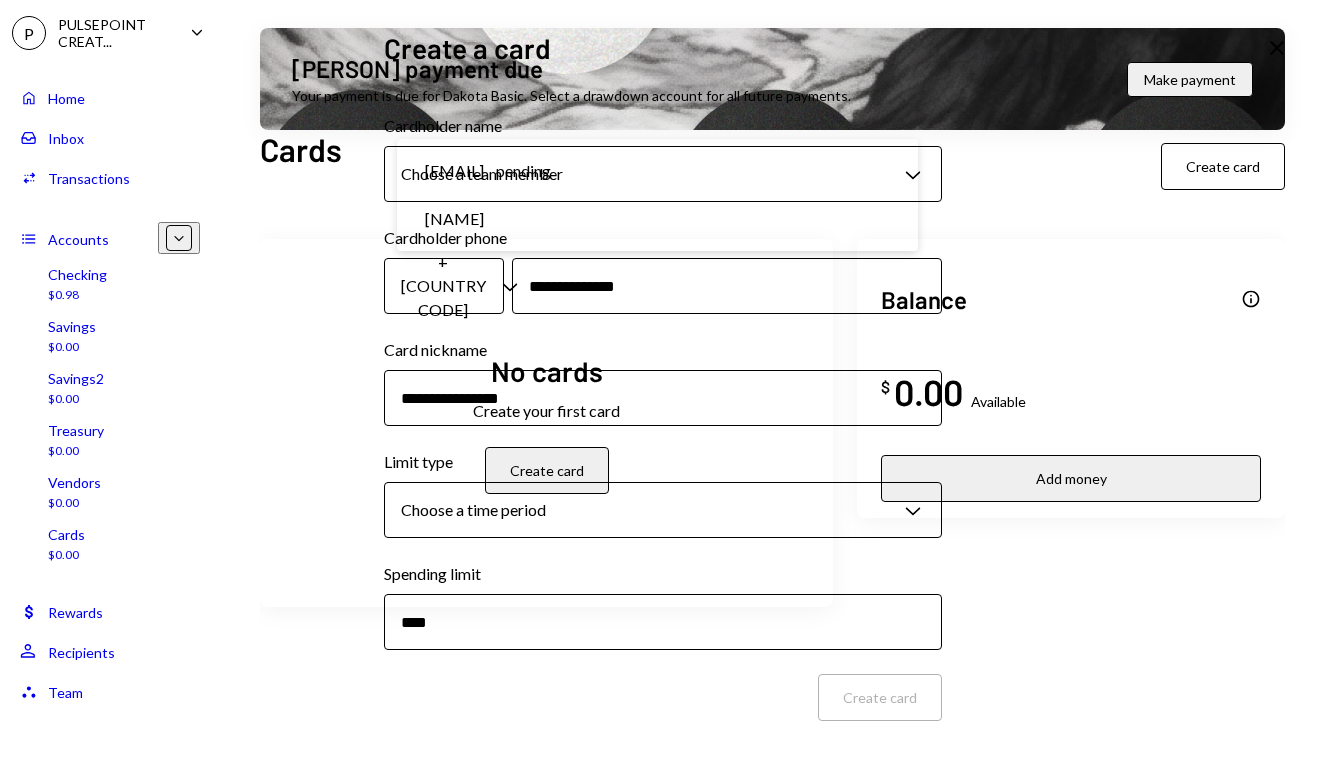 click on "**********" at bounding box center [662, 392] 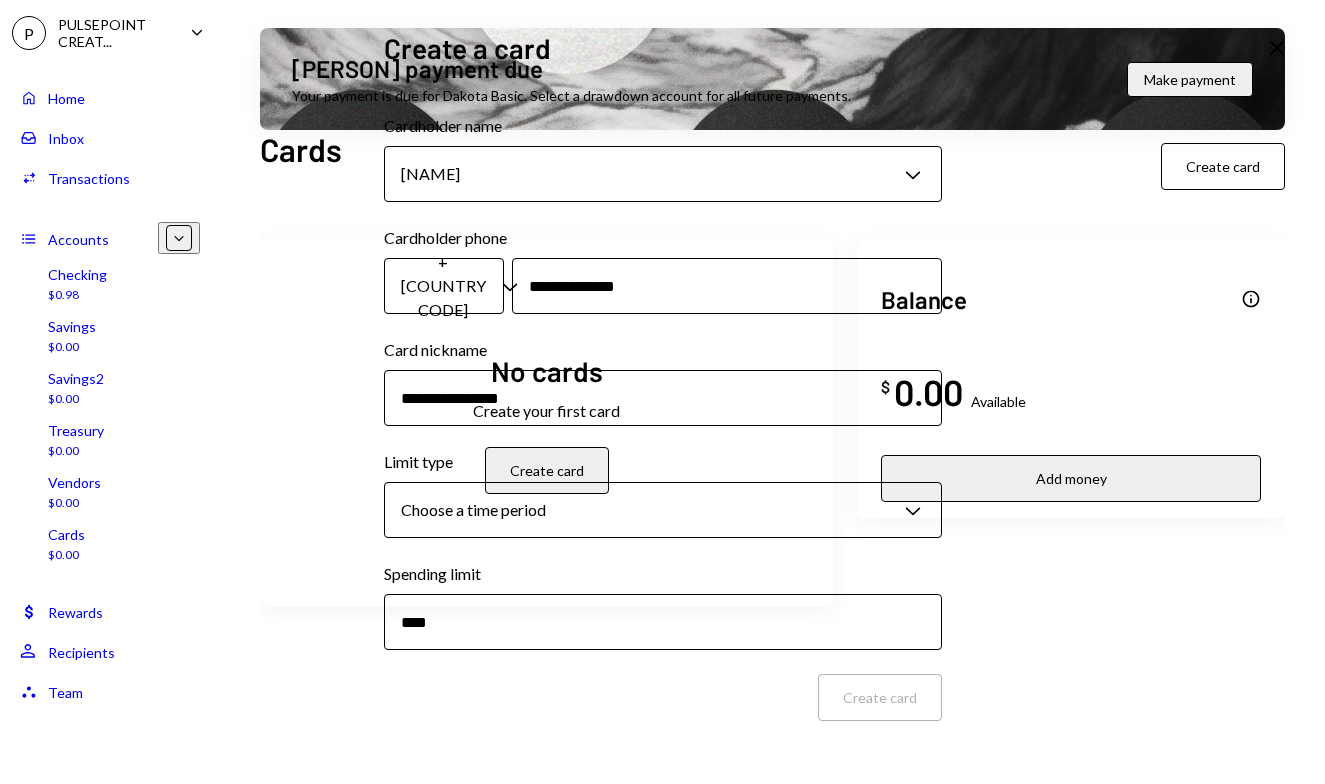 click on "**********" at bounding box center (662, 392) 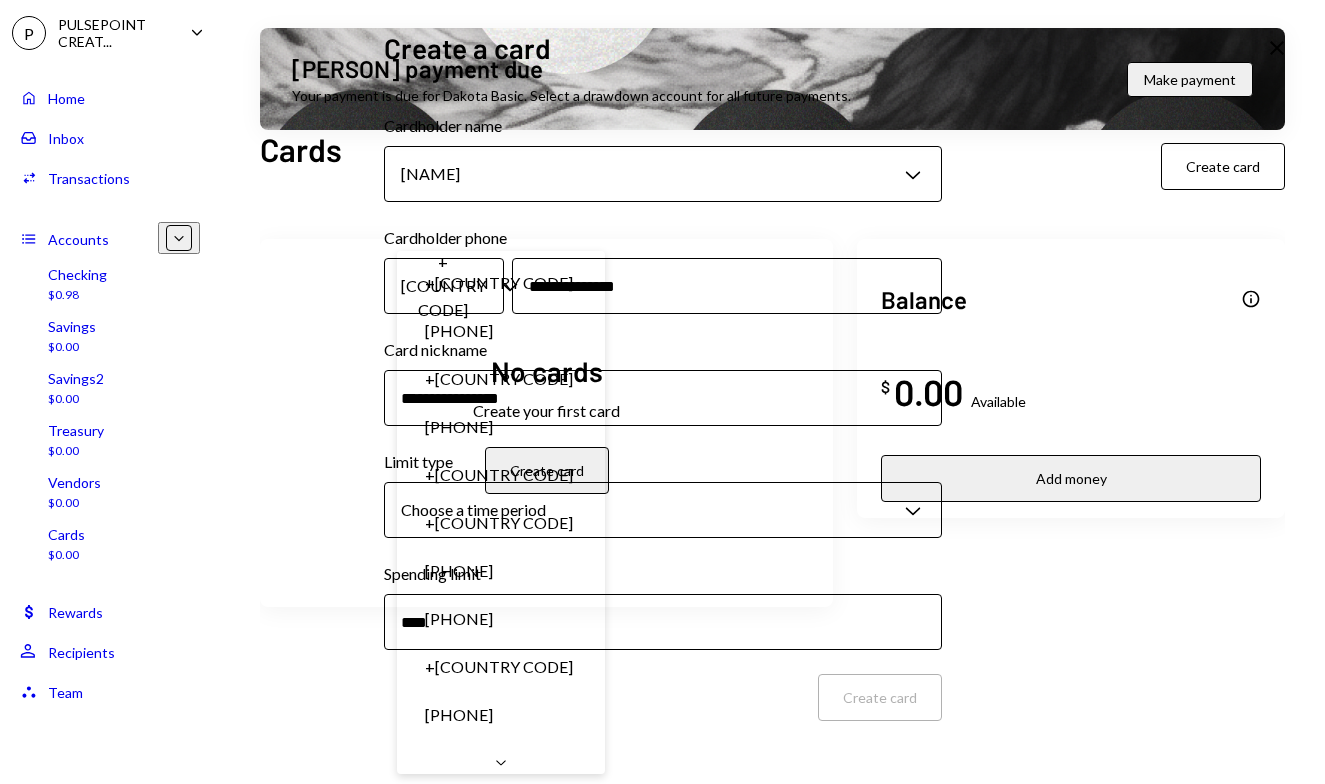 click on "**********" at bounding box center (662, 392) 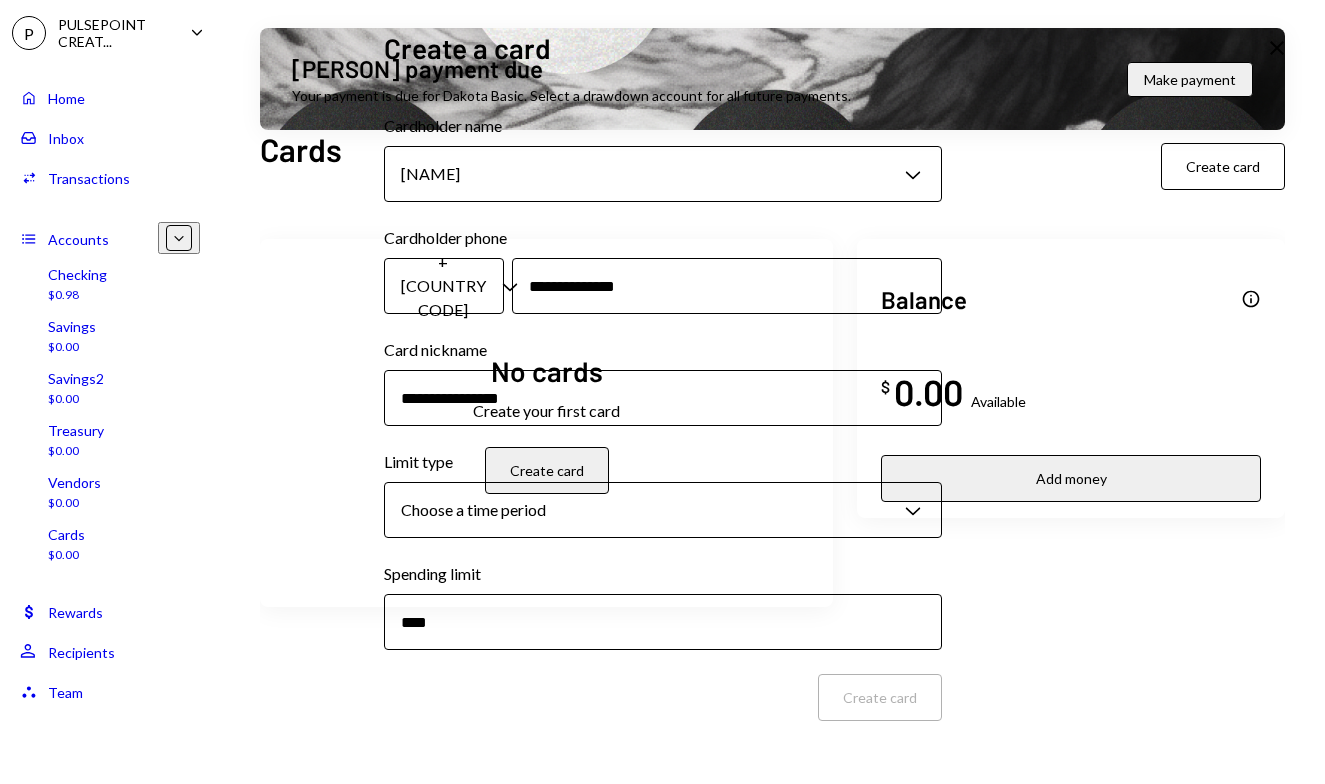 click on "**********" at bounding box center [662, 392] 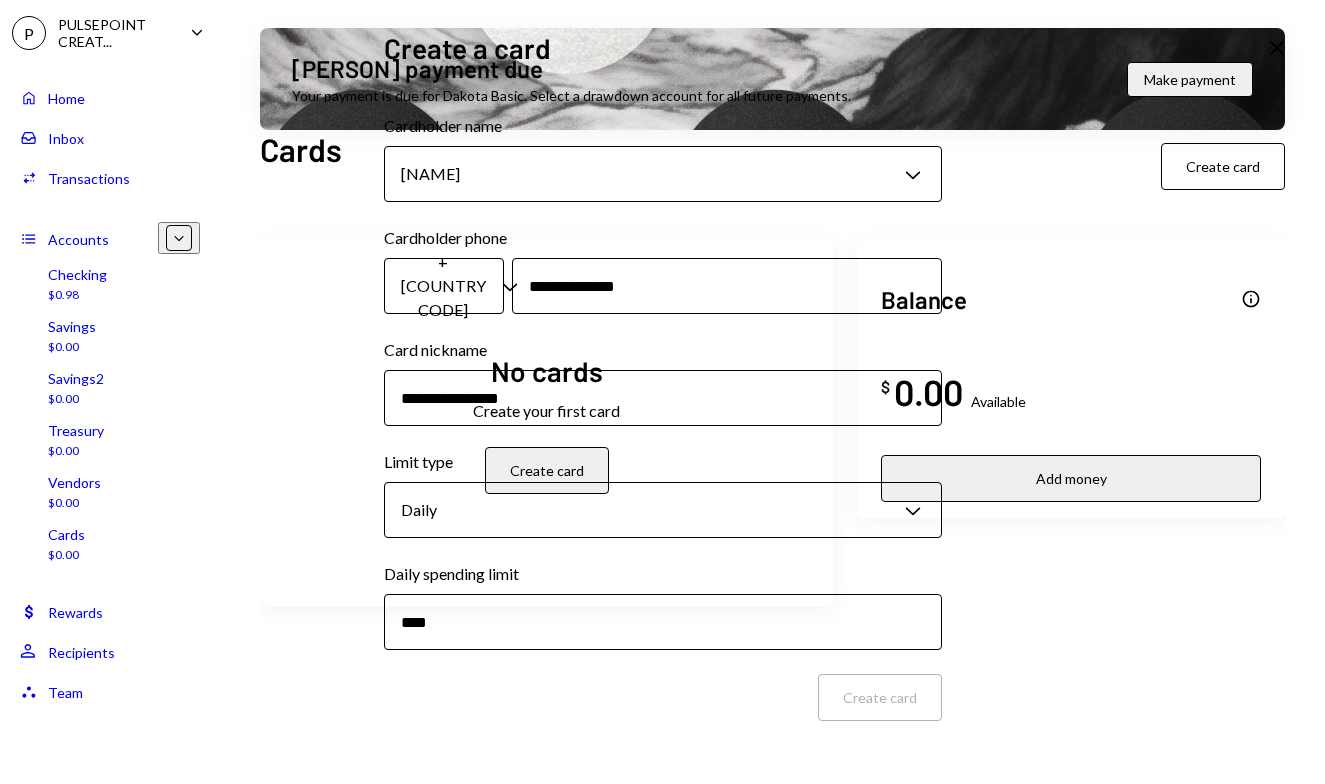 click on "Daily spending limit" at bounding box center (663, 622) 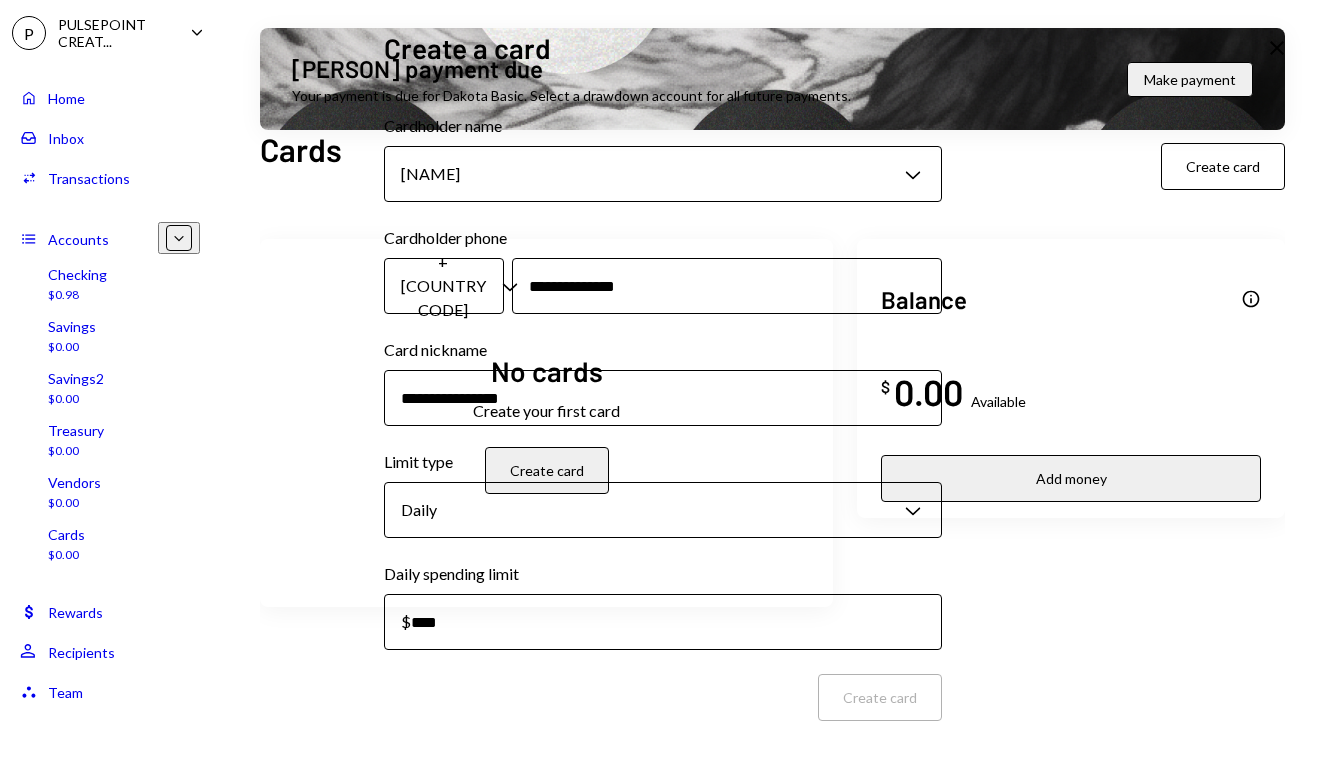 type on "***" 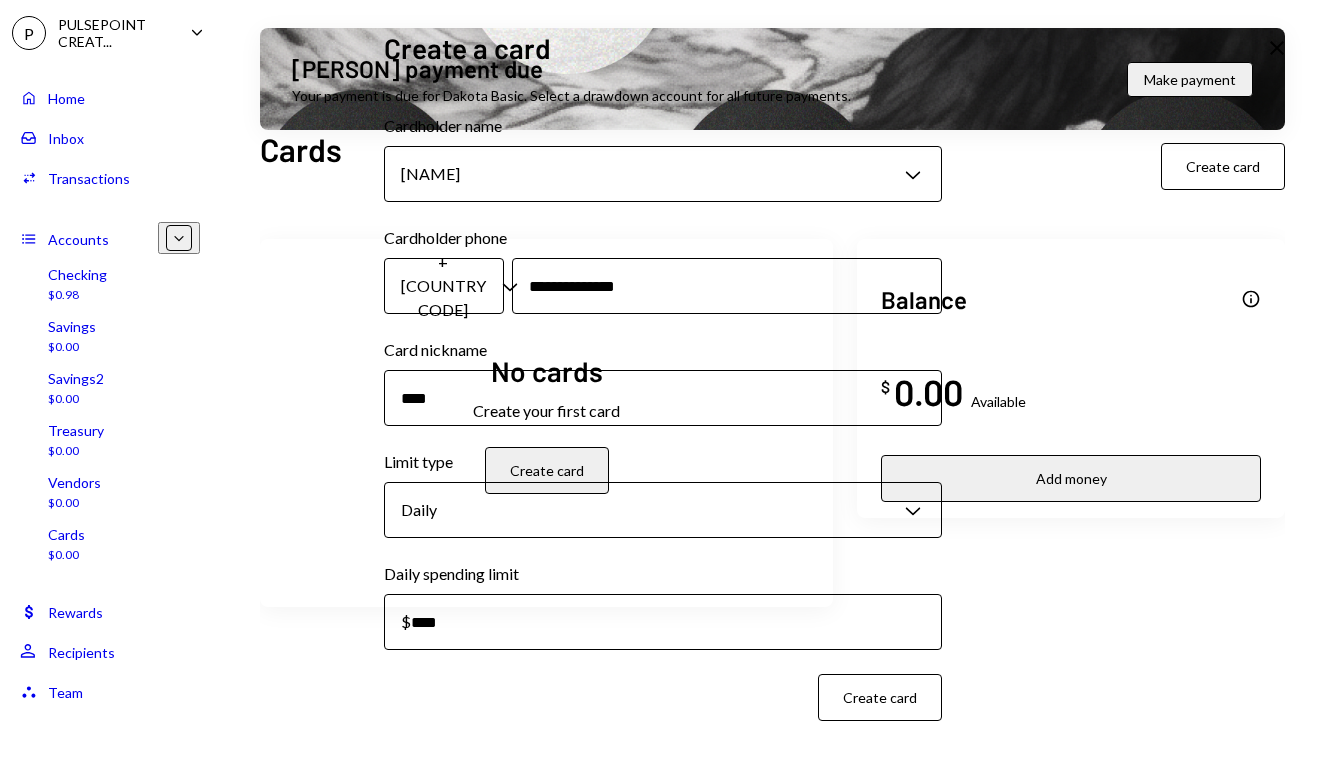 type on "****" 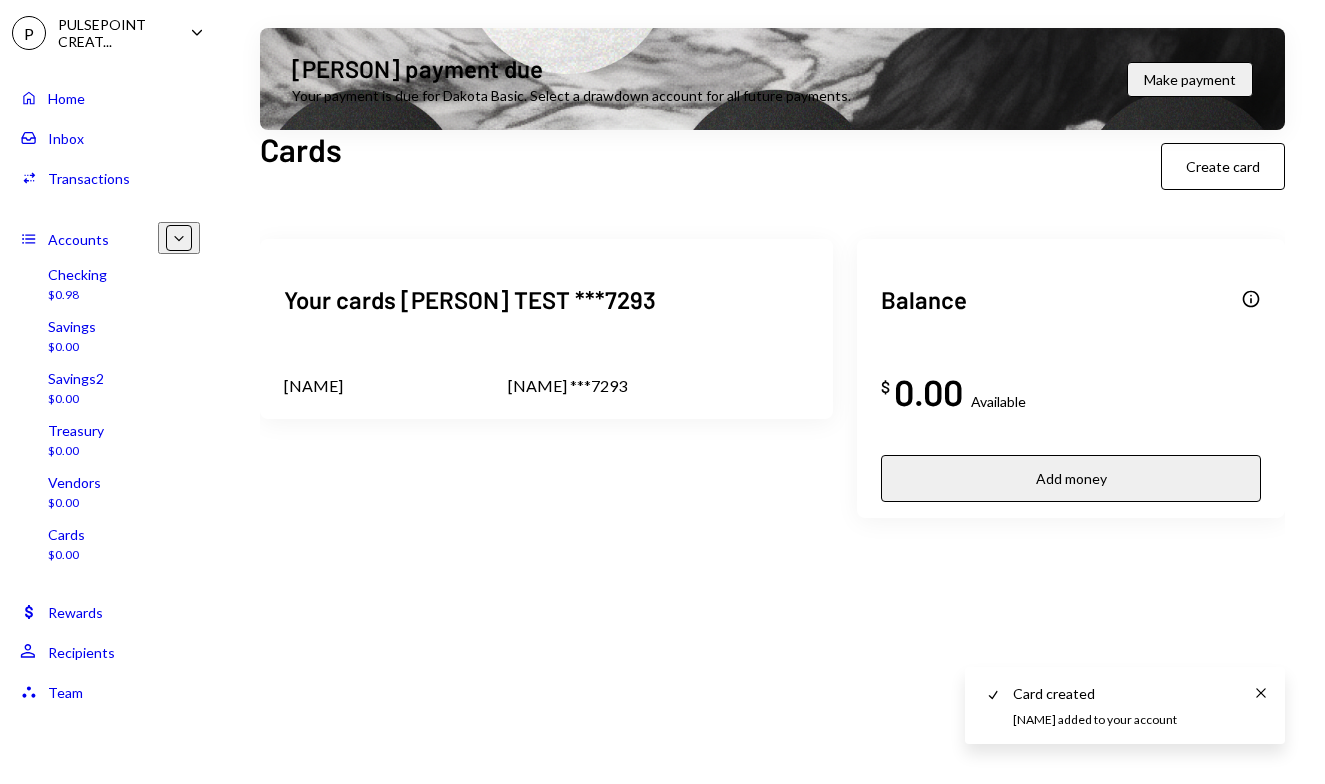 click on "[NAME]  ***7293" at bounding box center [313, 386] 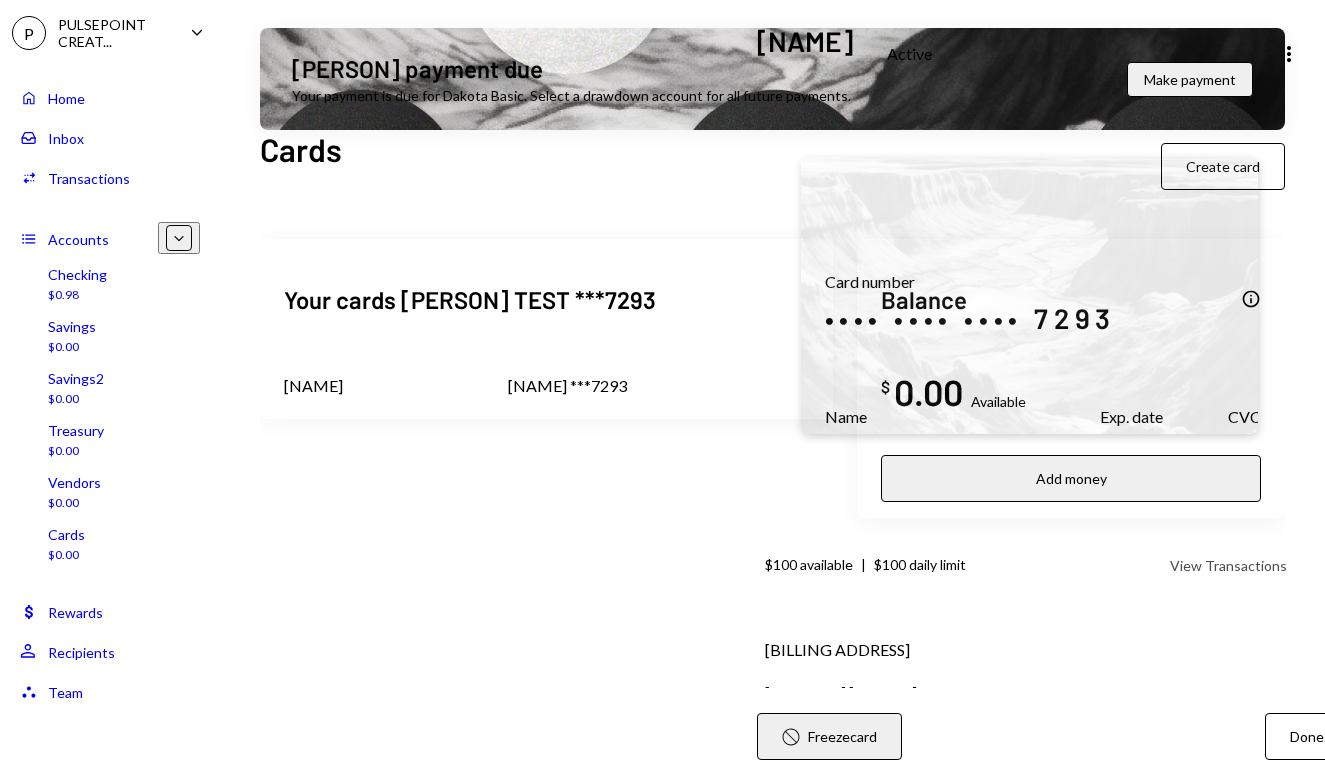 click at bounding box center (1029, 295) 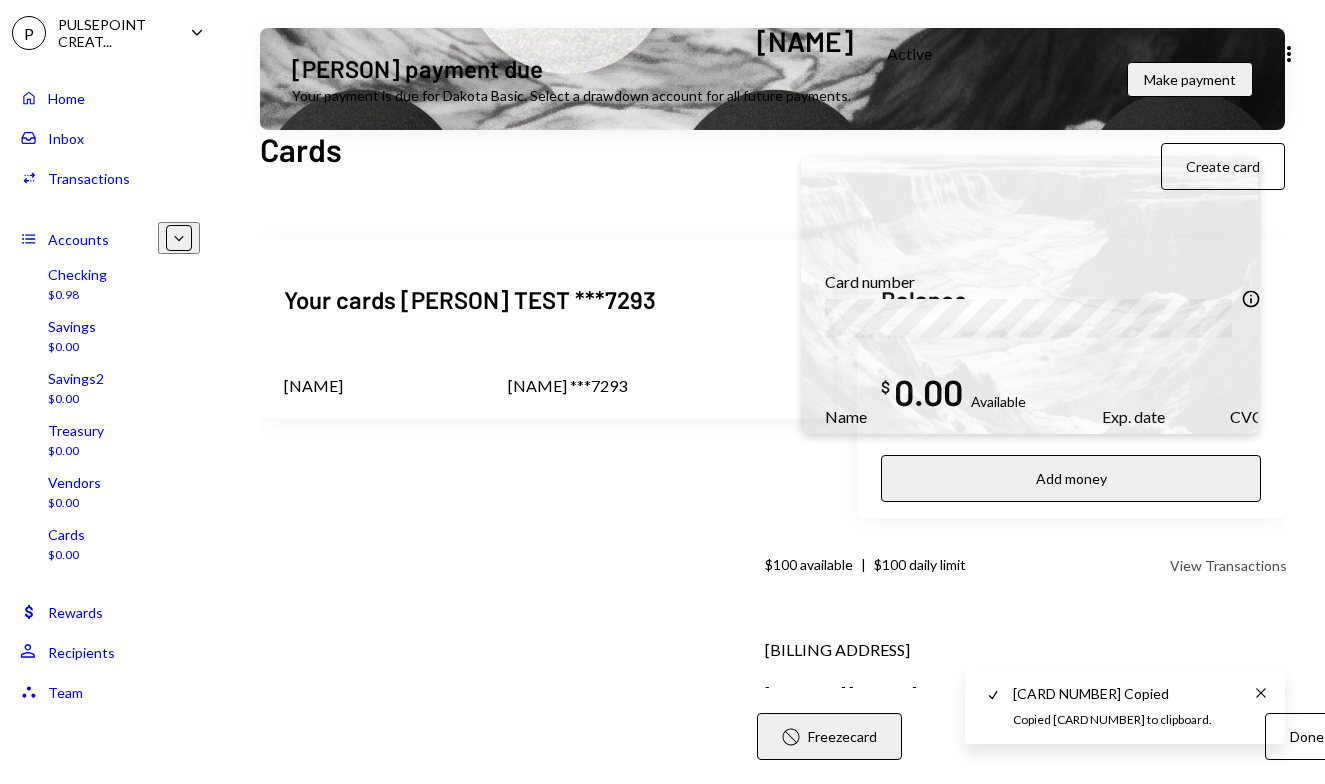 scroll, scrollTop: 51, scrollLeft: 0, axis: vertical 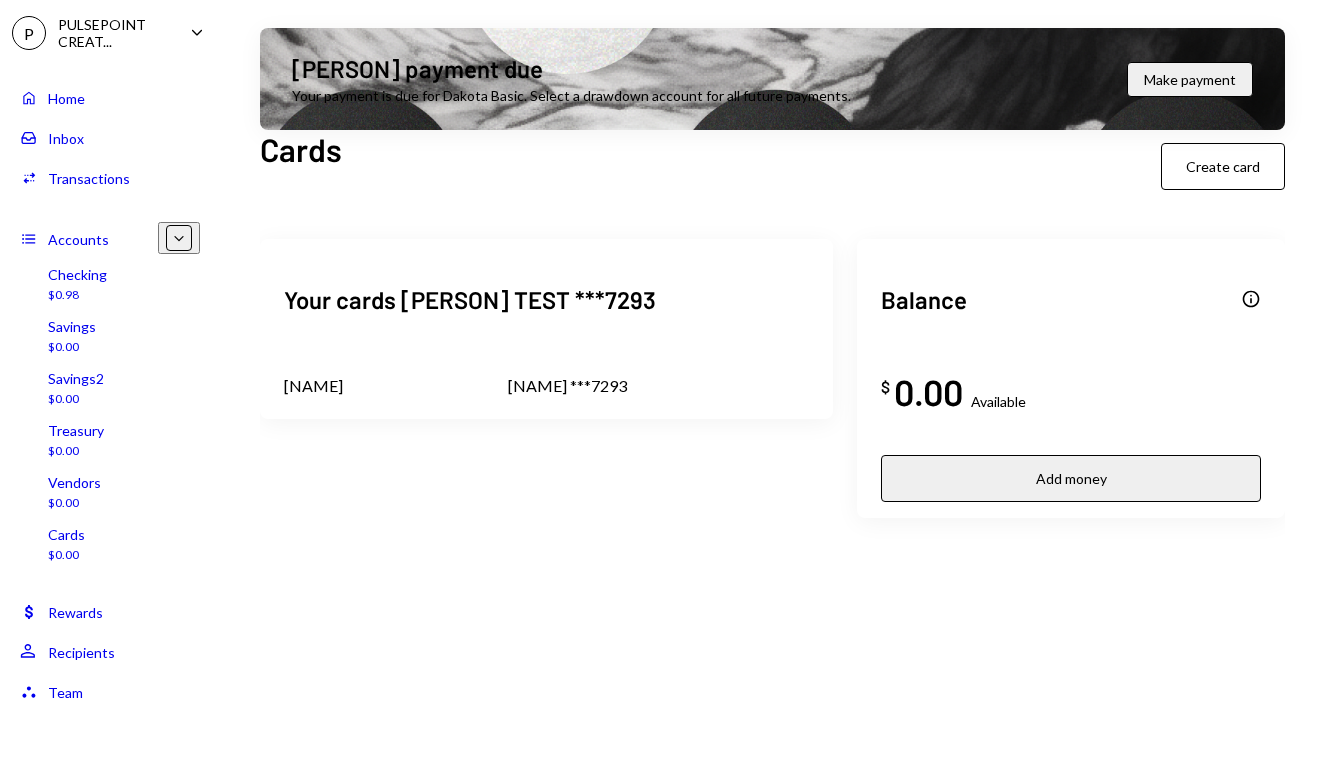 click on "[NAME]  ***7293" at bounding box center [658, 386] 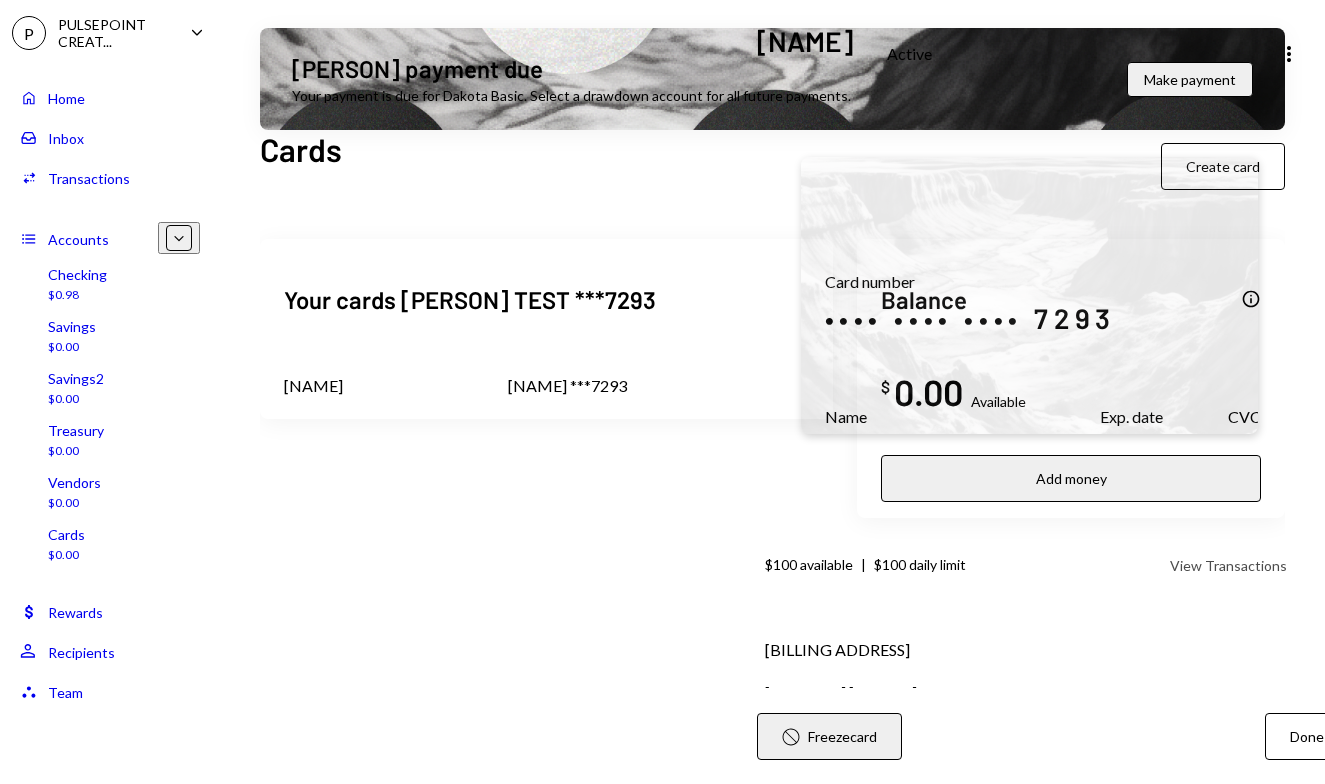 scroll, scrollTop: 51, scrollLeft: 0, axis: vertical 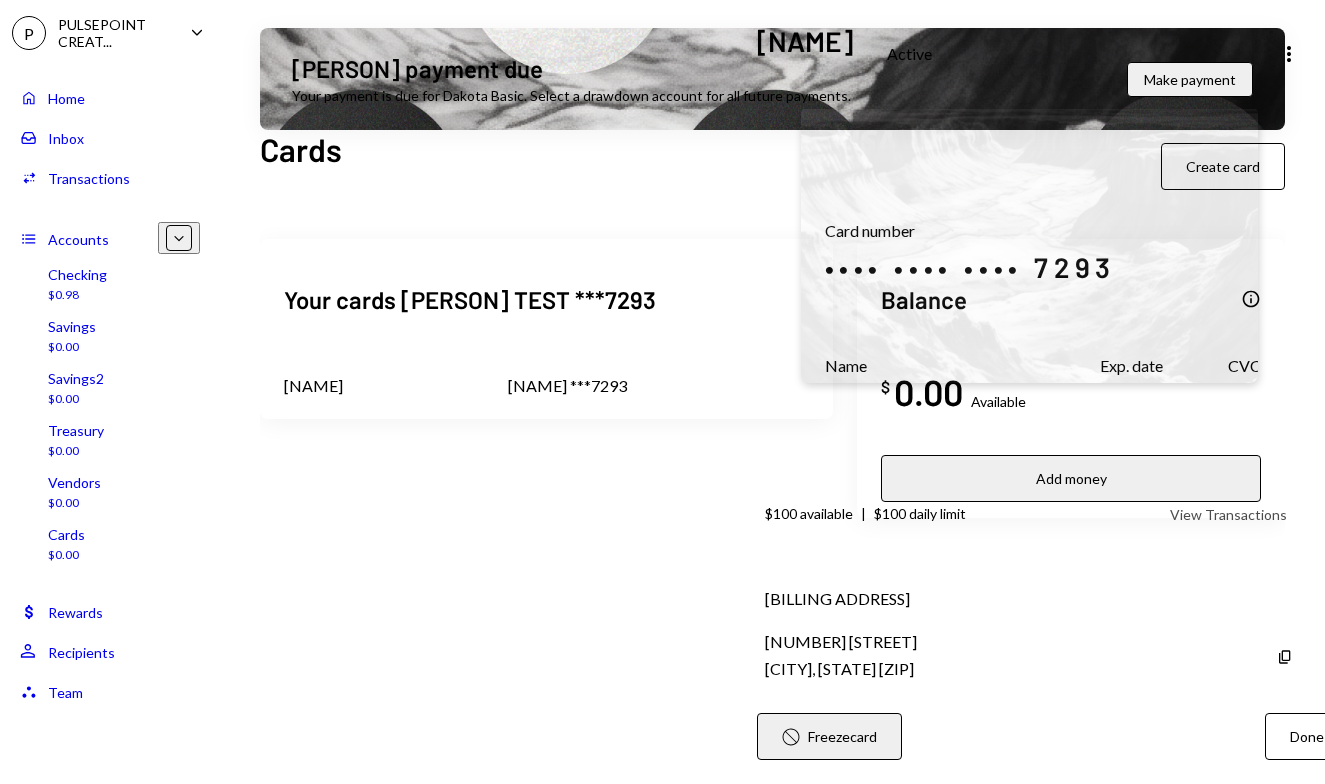 click at bounding box center [1029, 244] 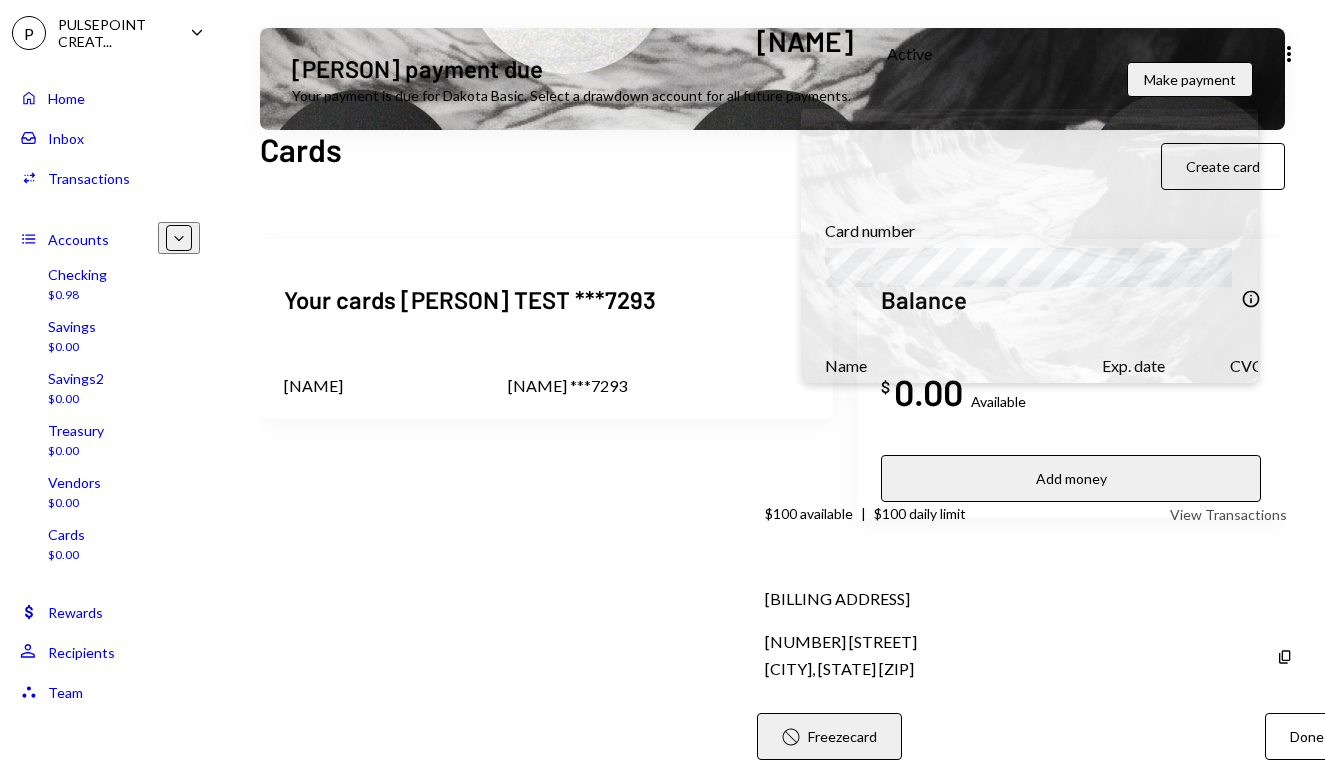 click at bounding box center [1029, 244] 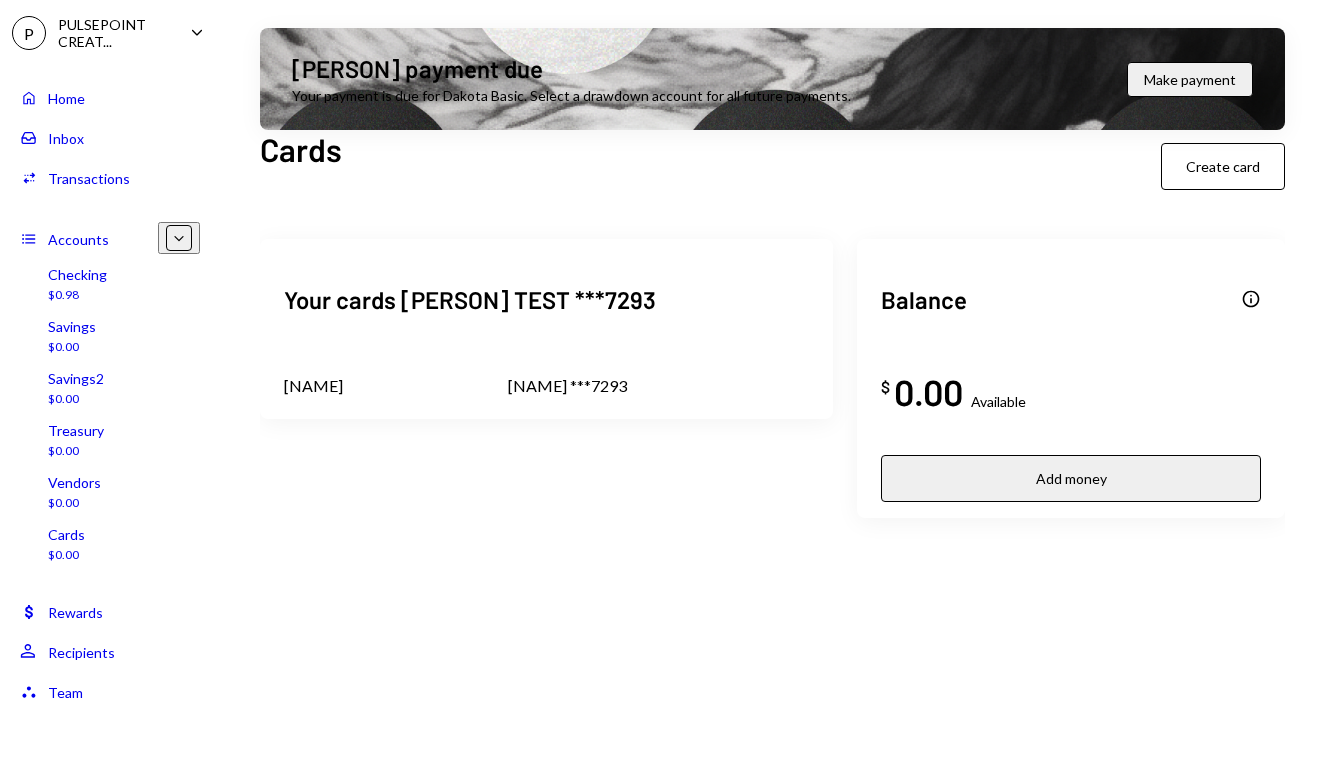 click on "Accounts Accounts Caret Down" at bounding box center [110, 239] 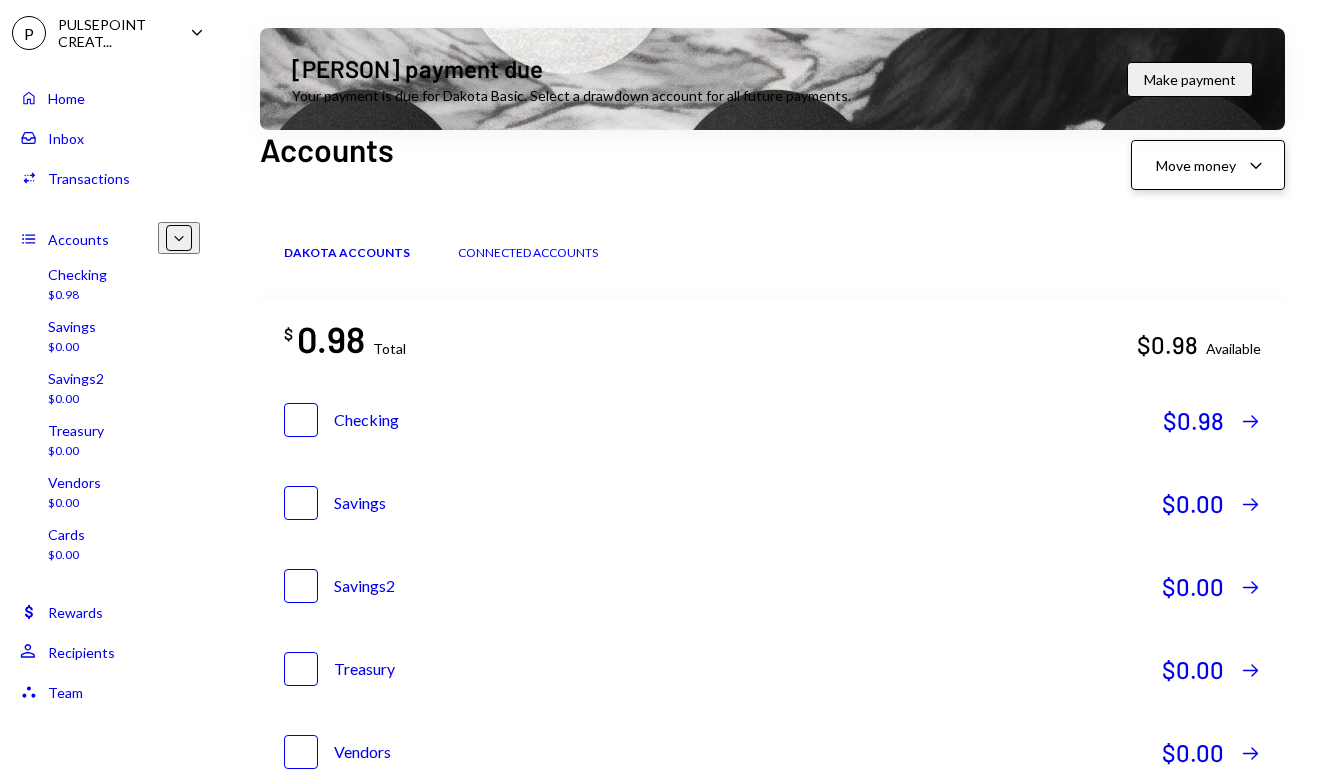 click on "Move money" at bounding box center [1196, 165] 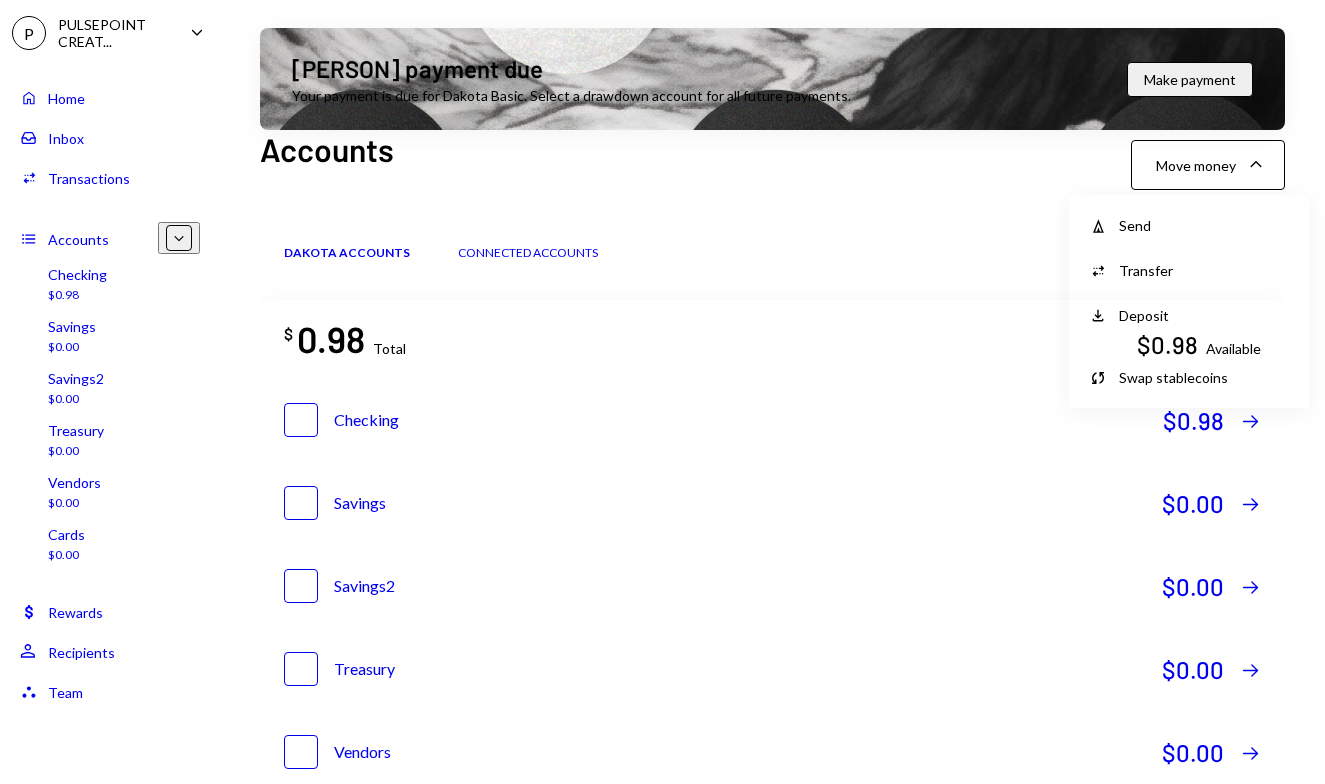 click on "Deposit" at bounding box center [1204, 225] 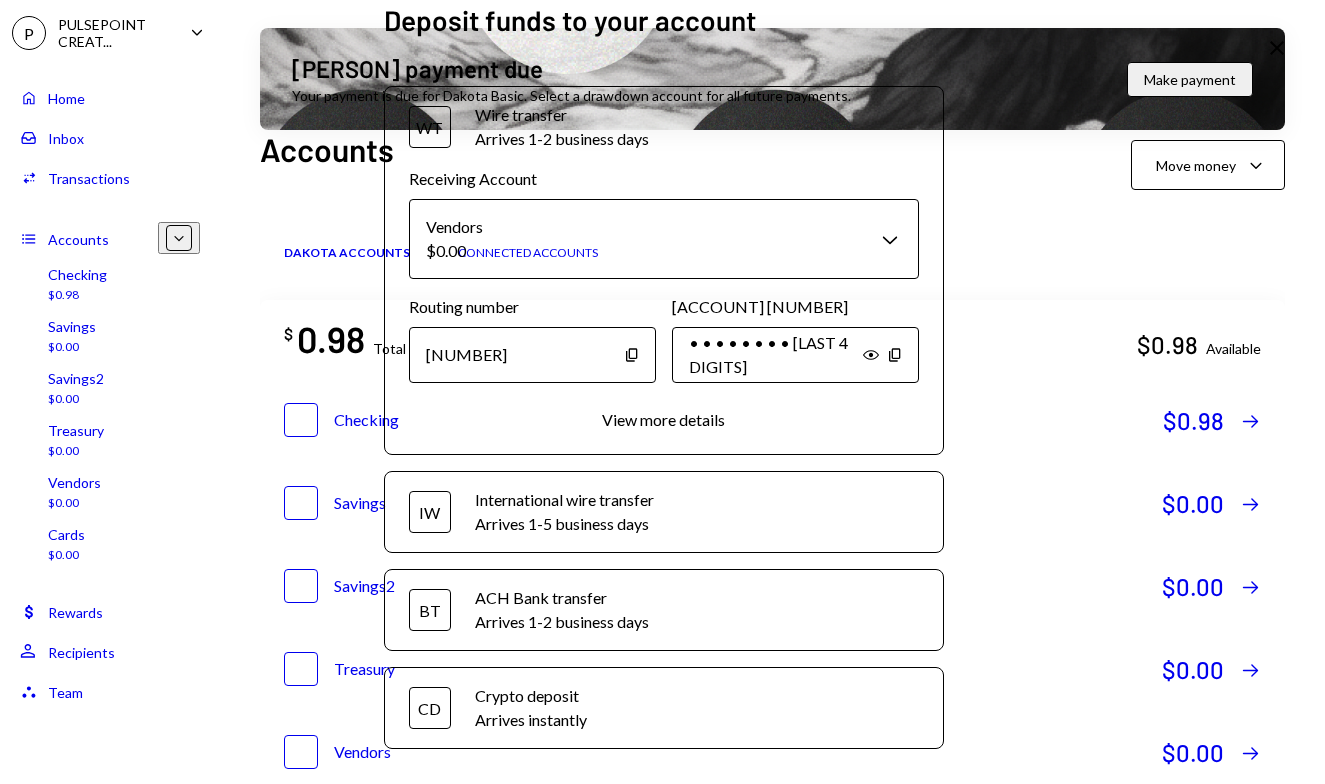 click on "International wire transfer" at bounding box center (697, 500) 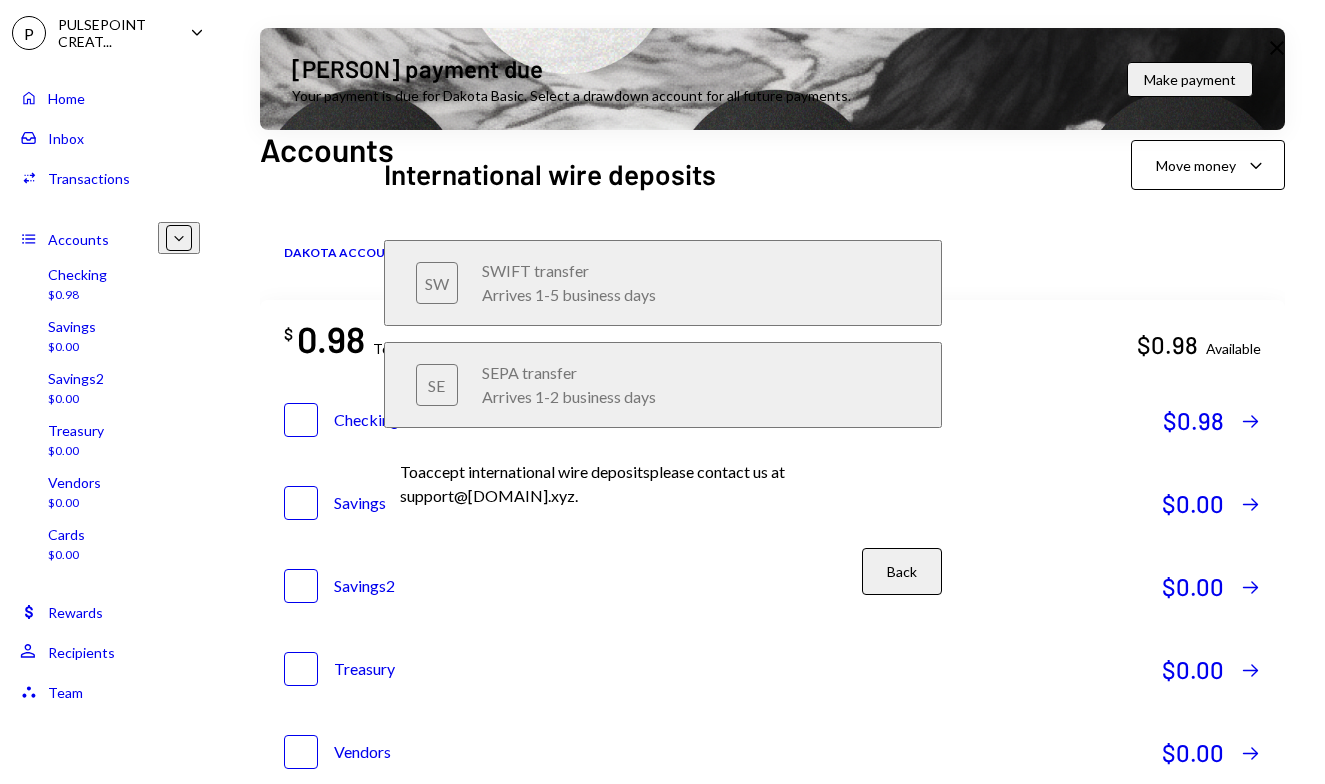 click on "Close" at bounding box center [1277, 48] 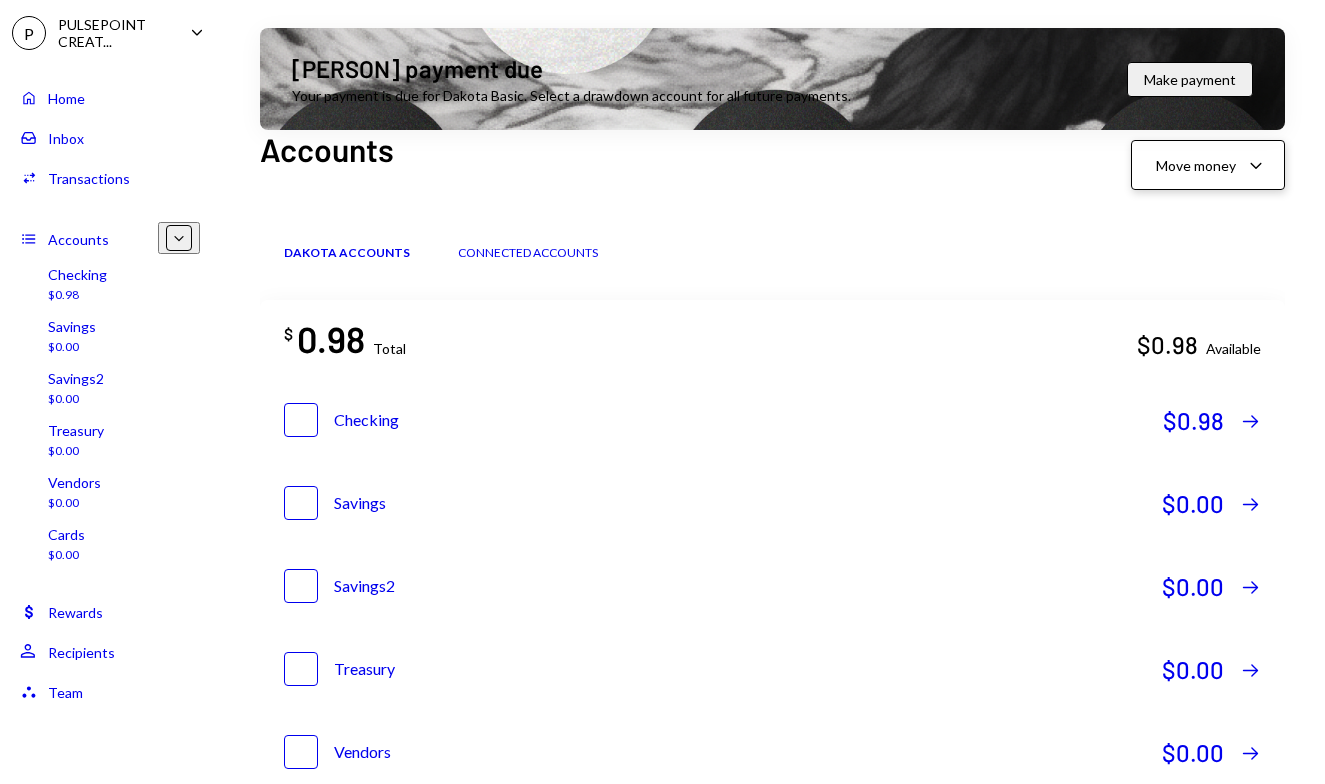 click on "Move money" at bounding box center (1196, 165) 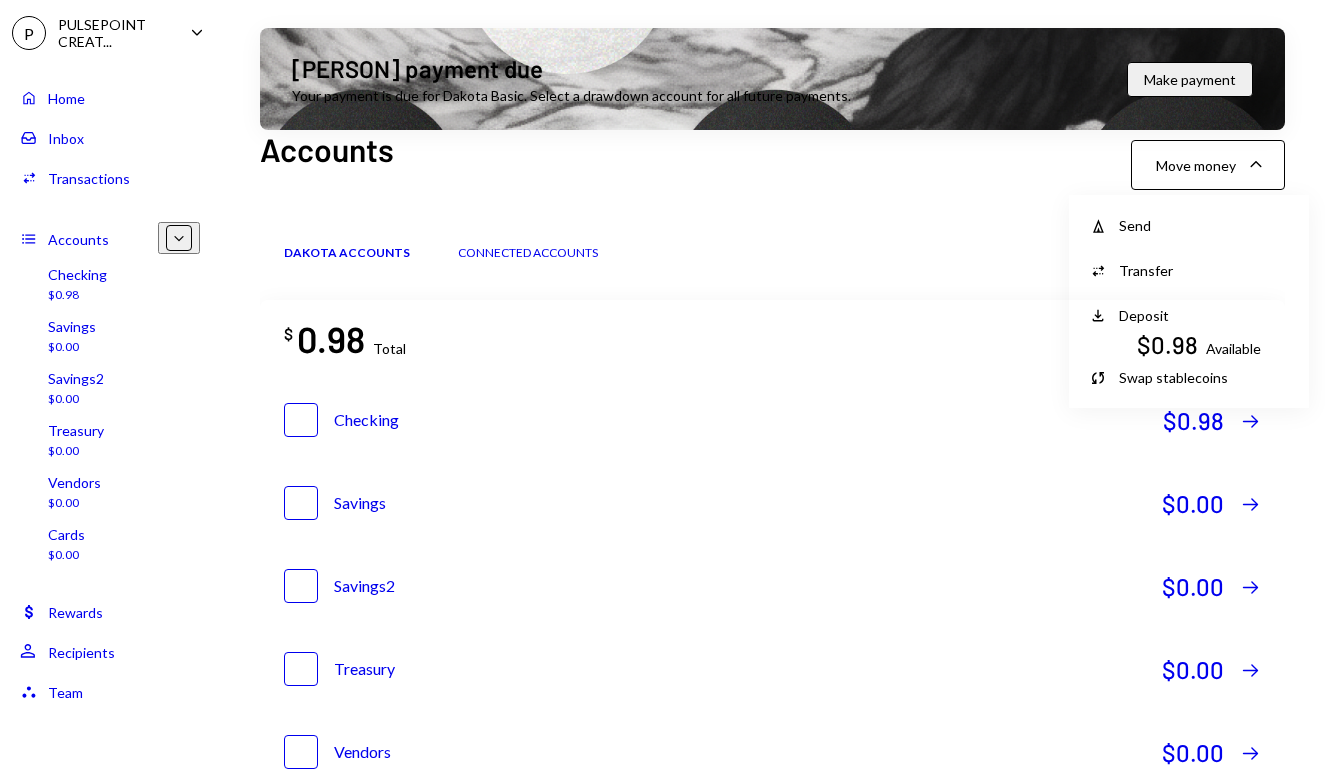 click on "Deposit" at bounding box center [1204, 225] 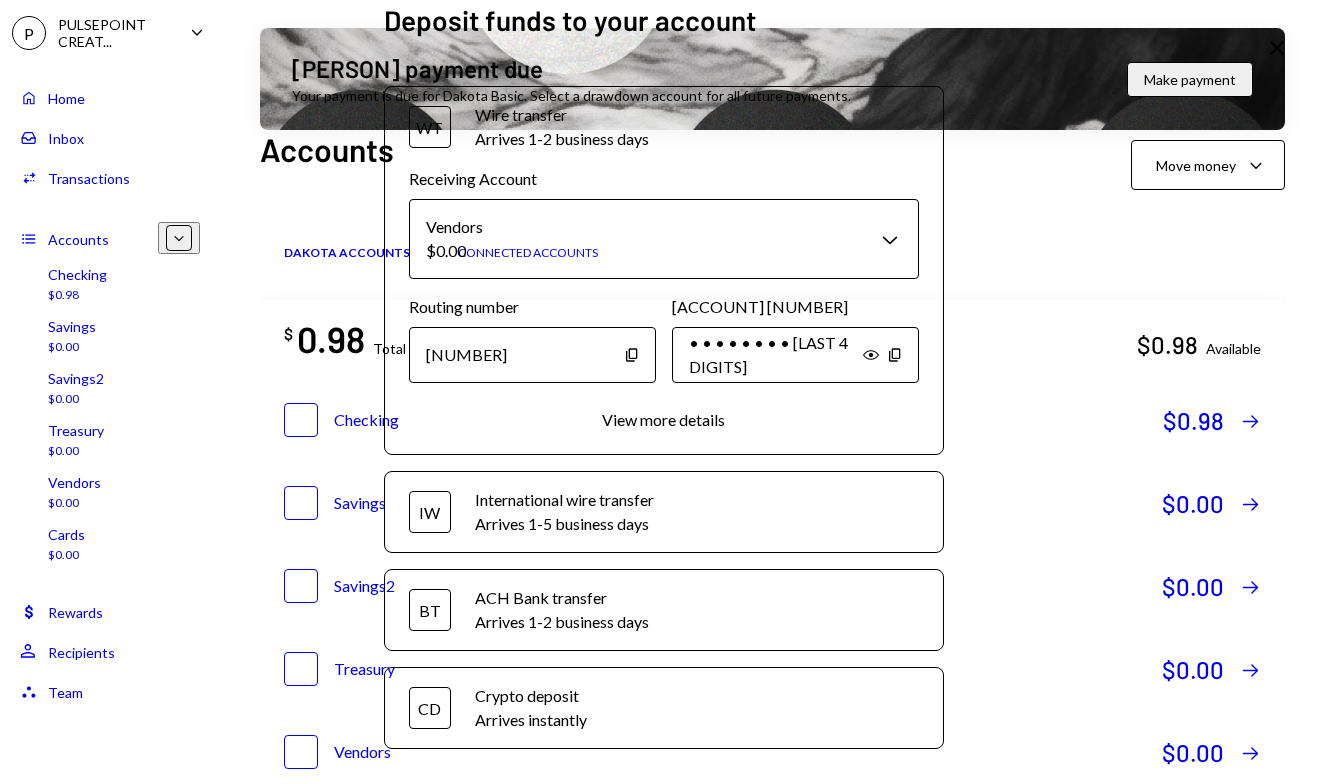 click on "Arrives 1-2 business days" at bounding box center (697, 622) 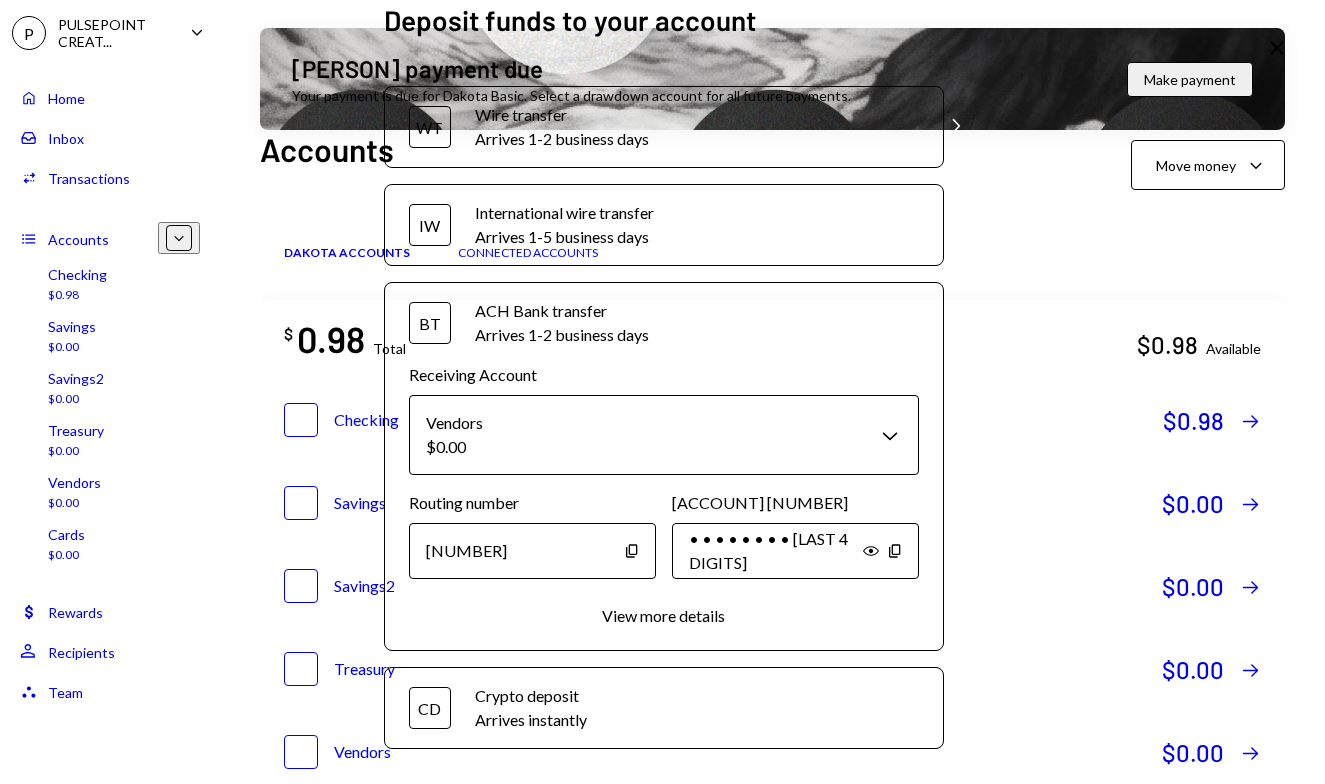click on "View more details" at bounding box center [663, 615] 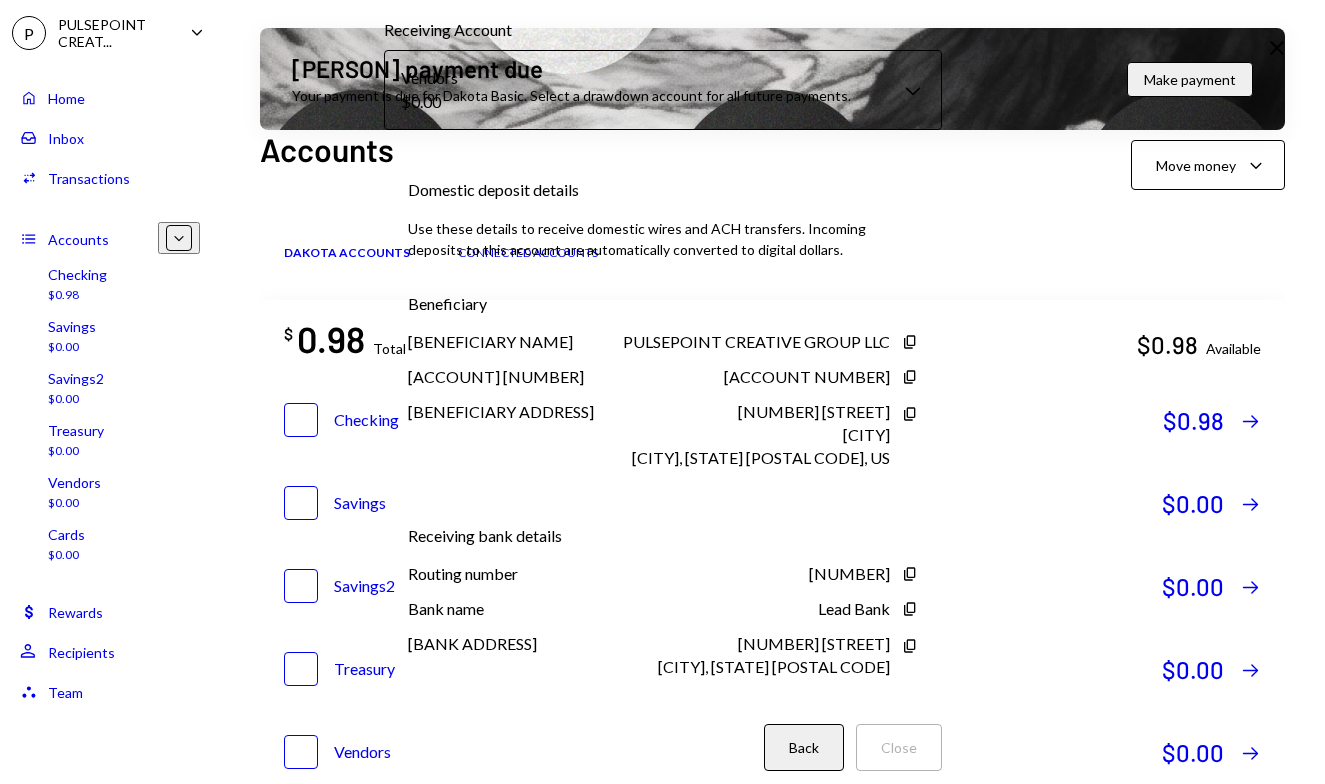 scroll, scrollTop: 92, scrollLeft: 0, axis: vertical 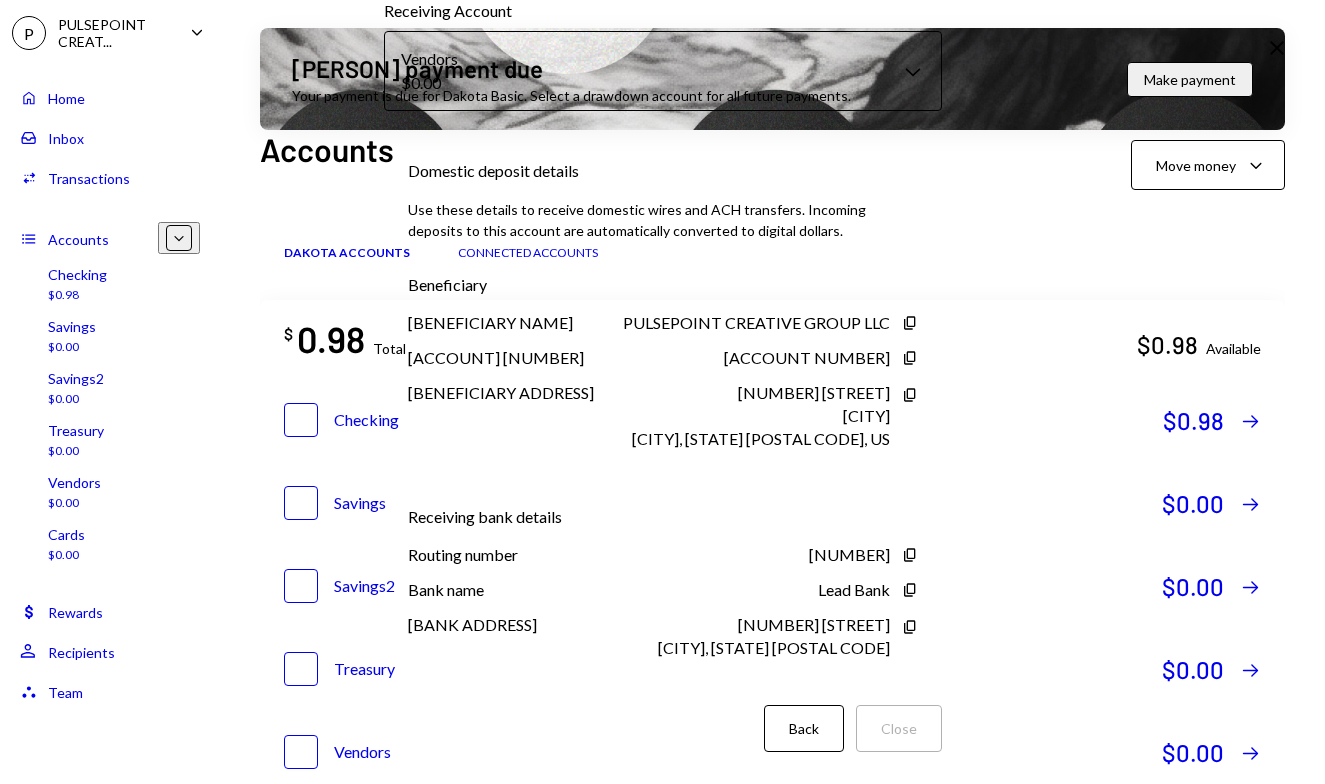 click on "Back" at bounding box center (804, 728) 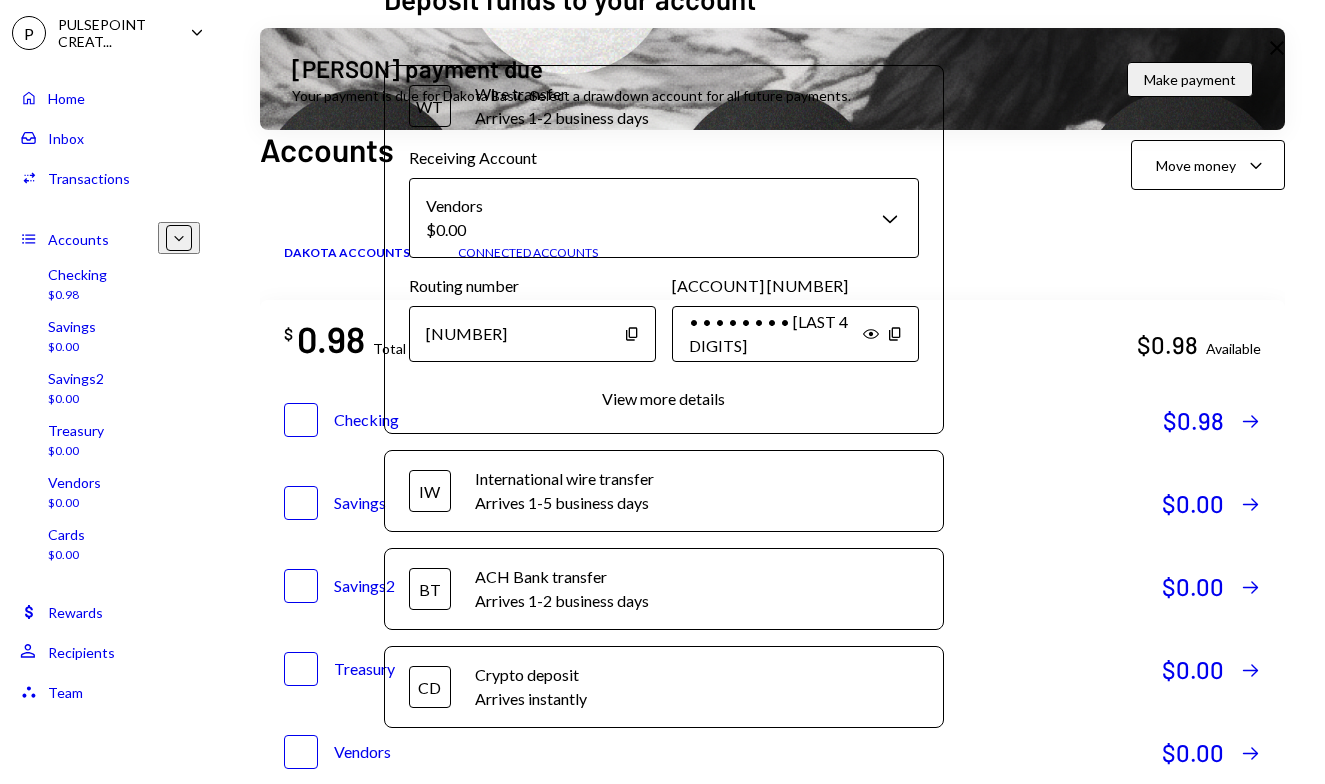 scroll, scrollTop: 0, scrollLeft: 0, axis: both 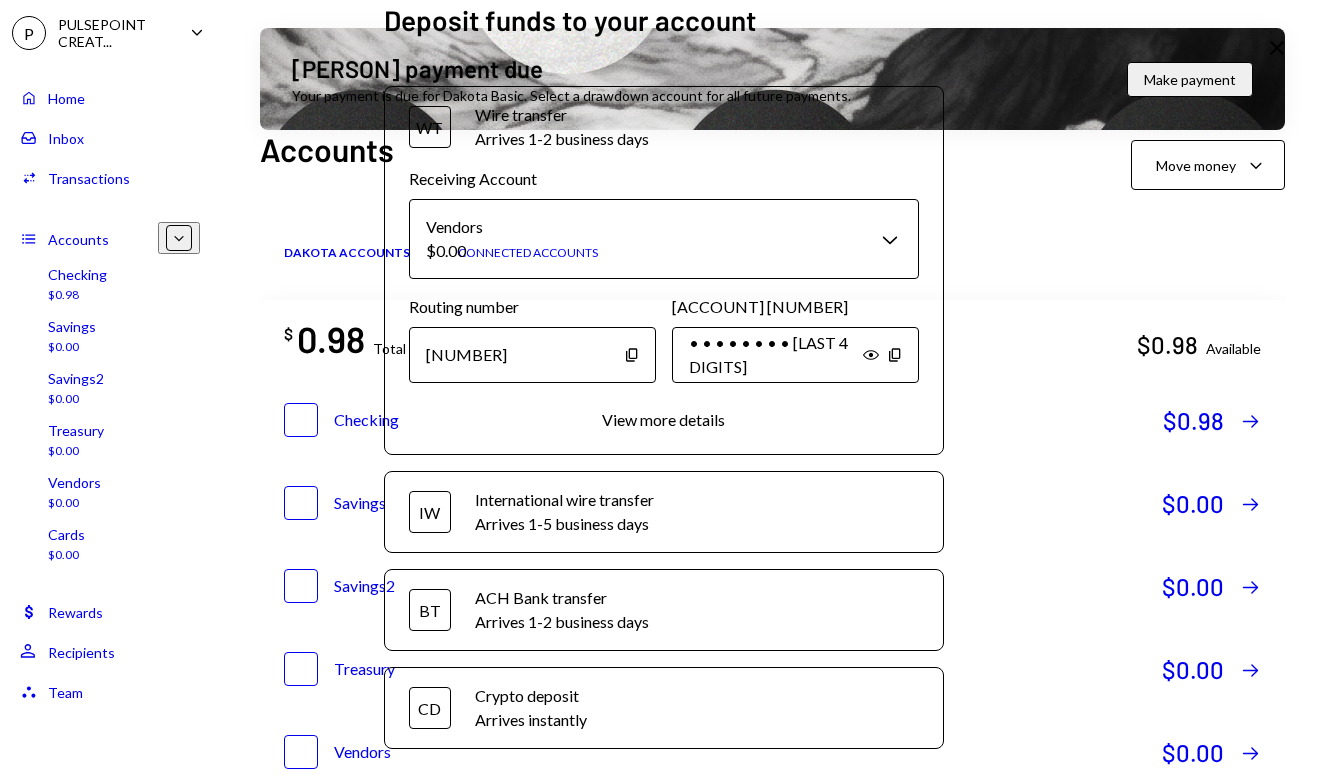 click on "Close" at bounding box center (1277, 48) 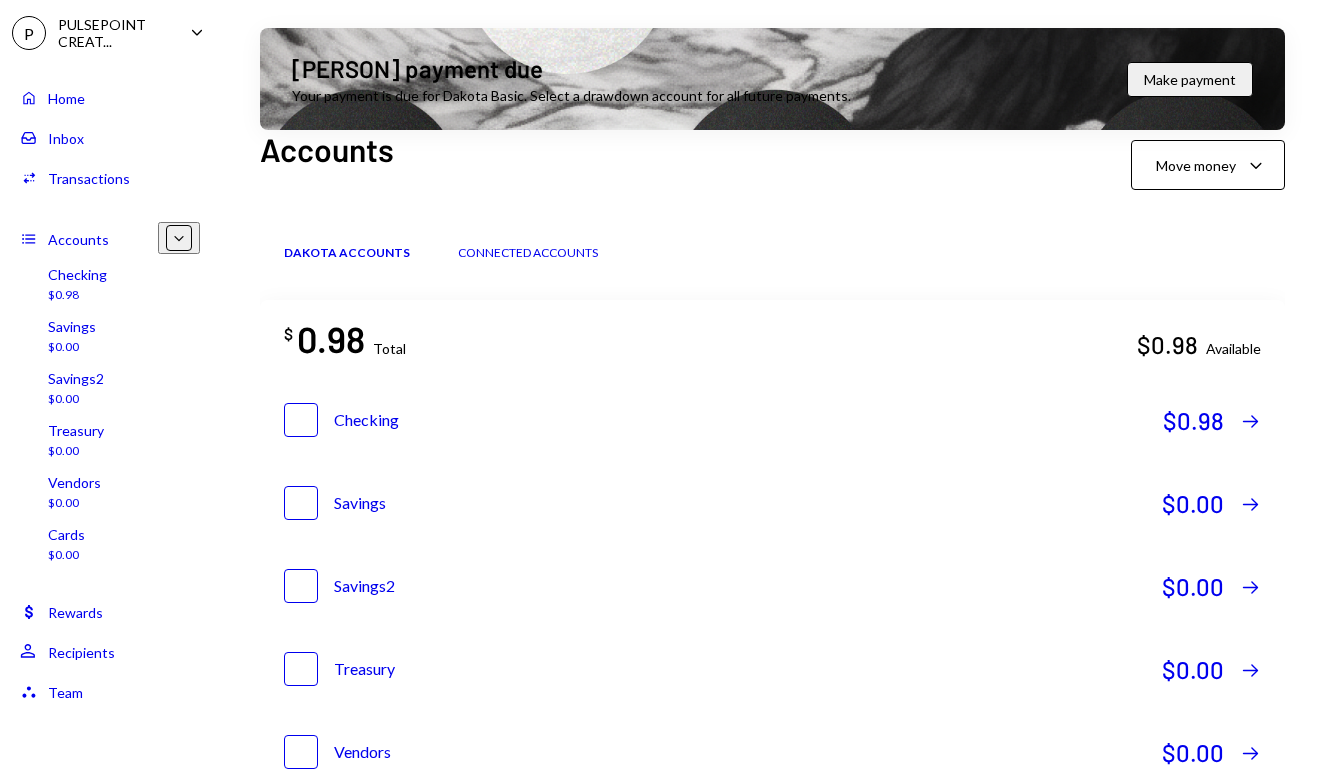 click on "Cards $0.00" at bounding box center (110, 545) 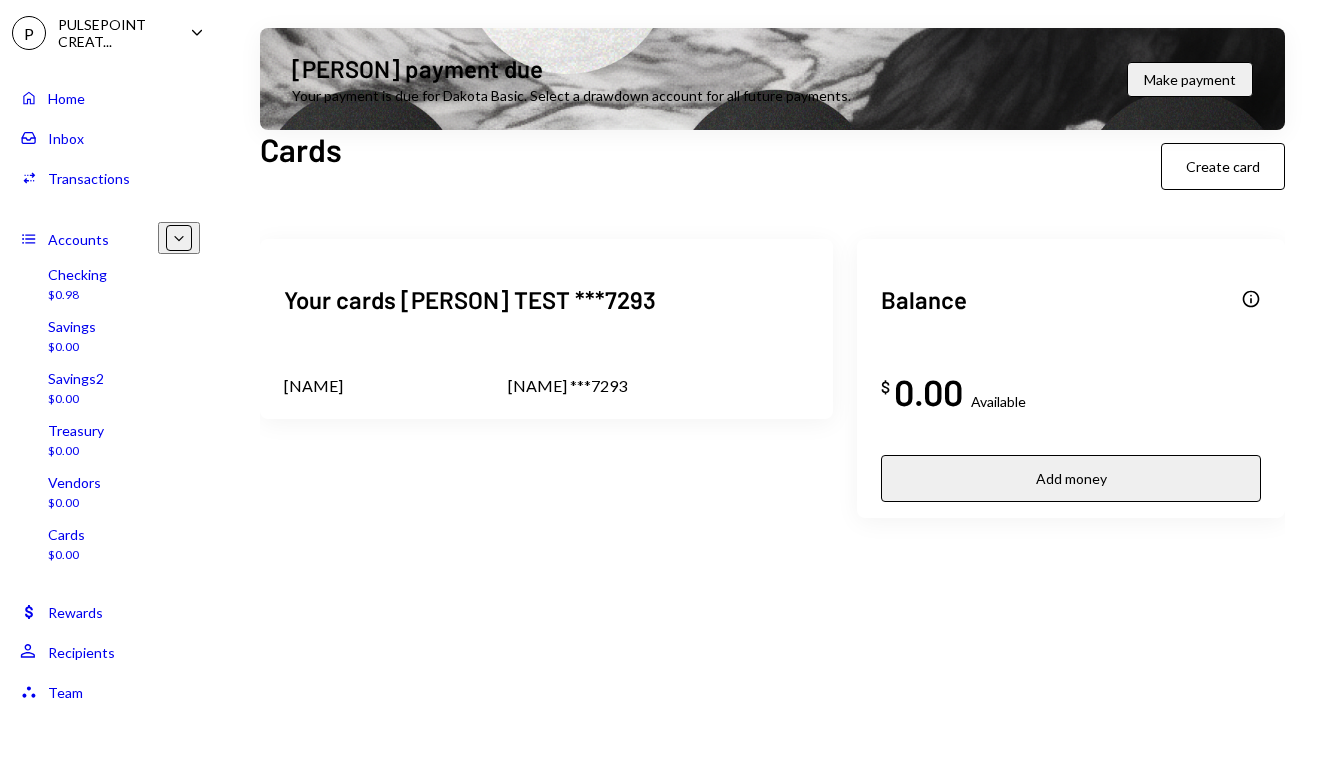 click on "[NAME]" at bounding box center (372, 386) 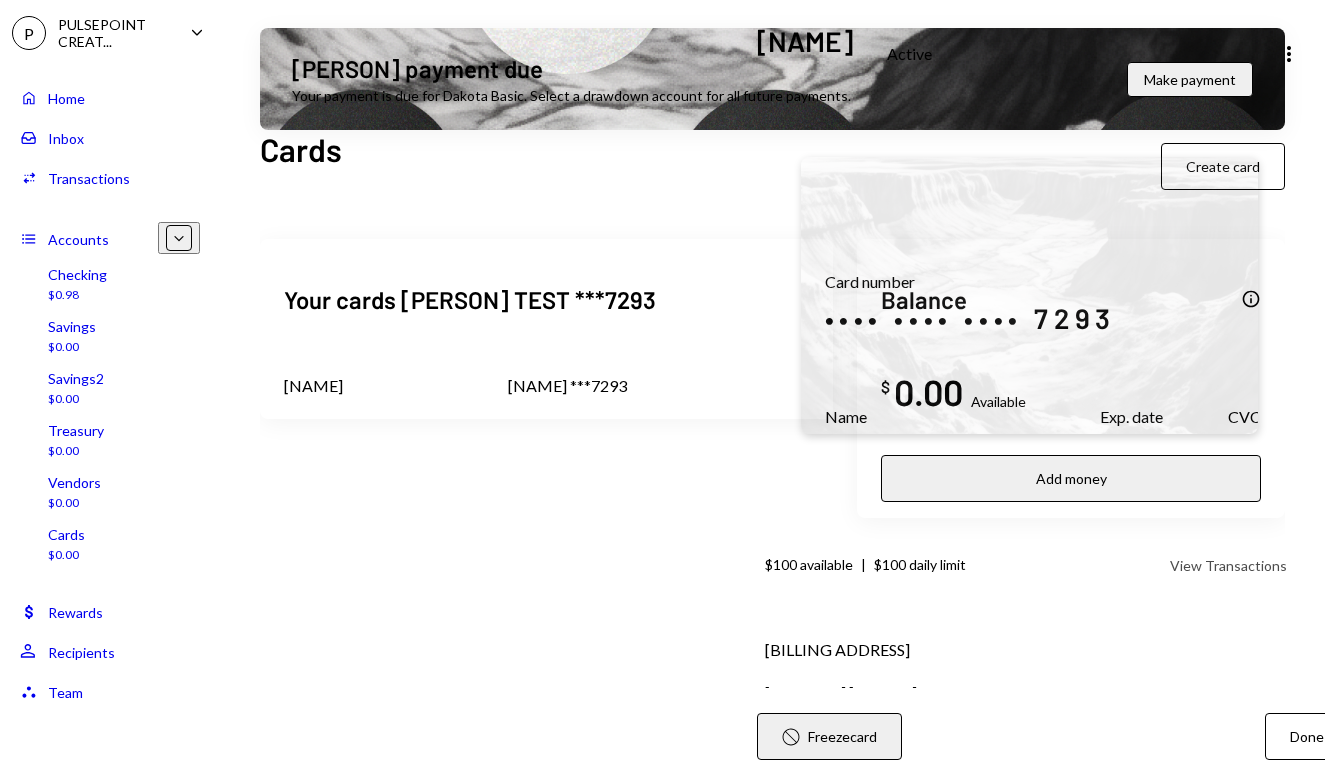 scroll, scrollTop: 51, scrollLeft: 0, axis: vertical 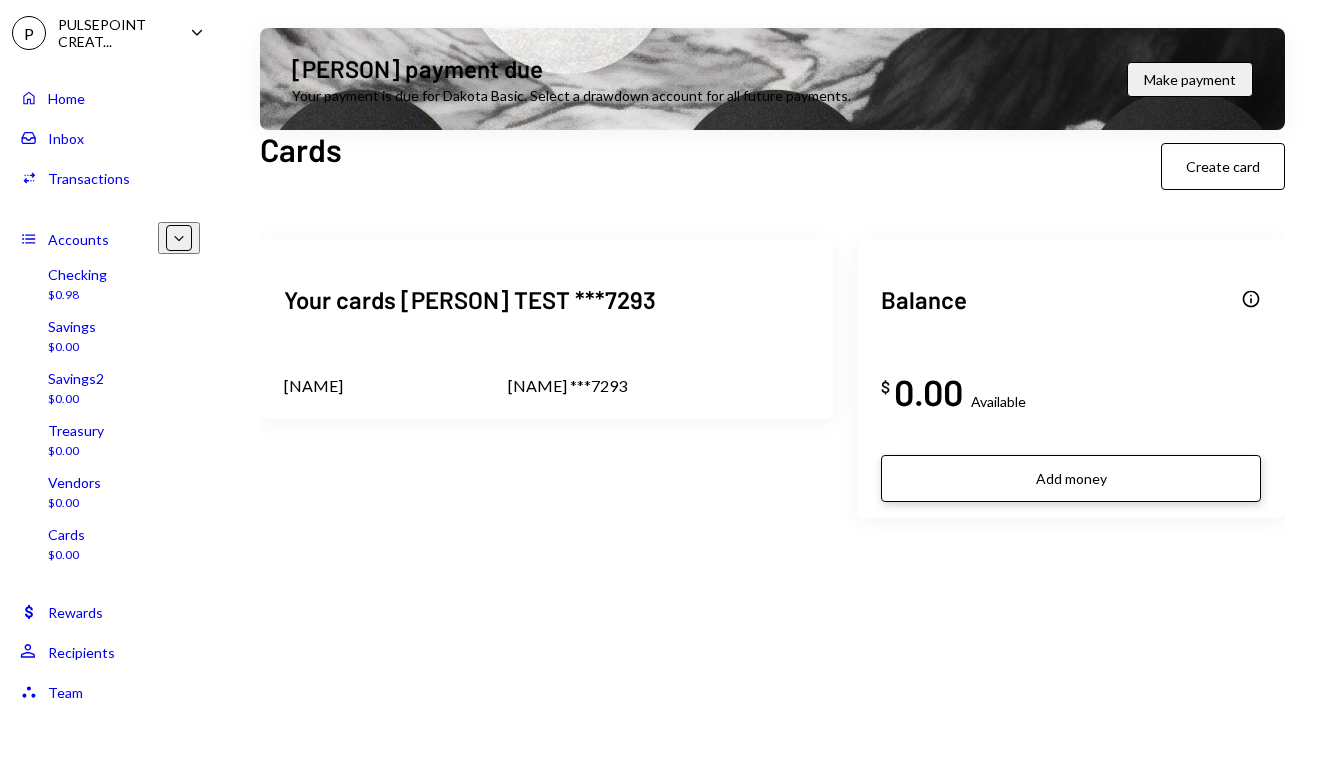 click on "Add money" at bounding box center (1071, 478) 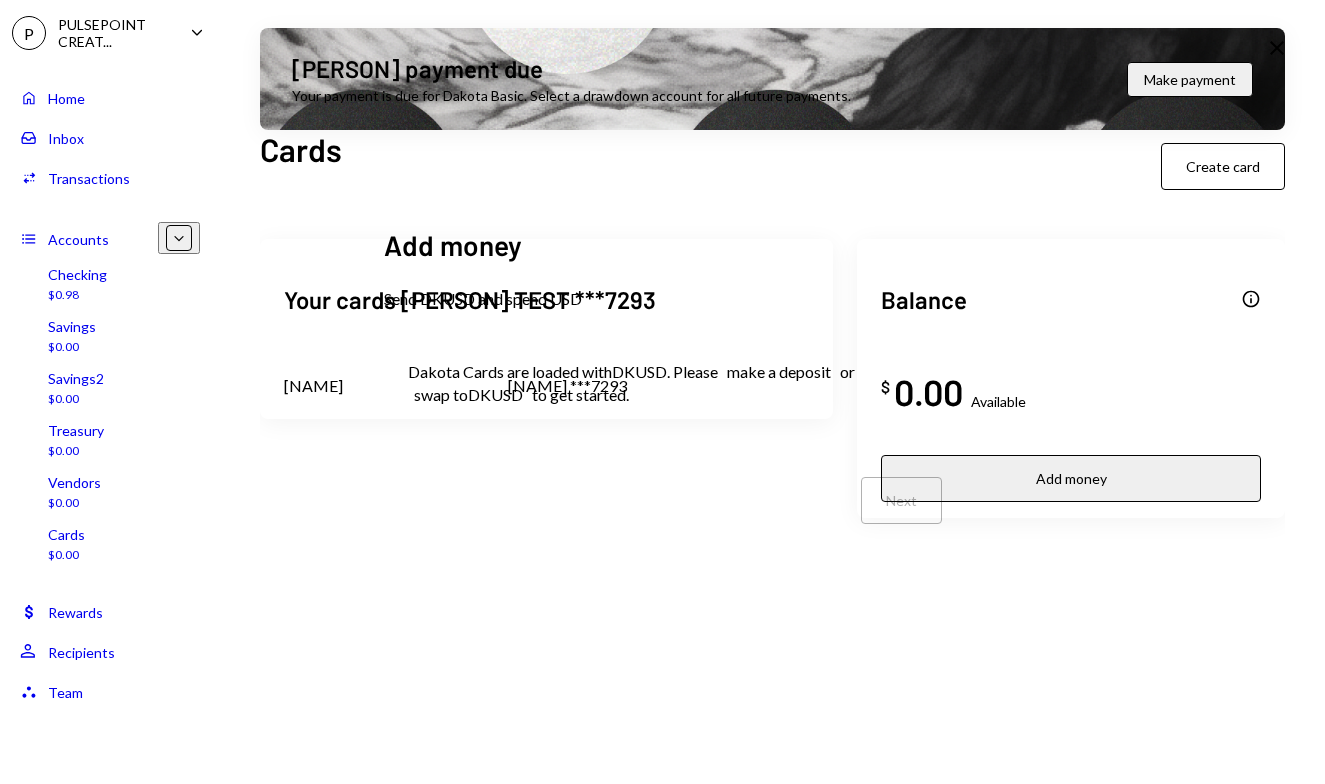 click on "make a deposit" at bounding box center (779, 371) 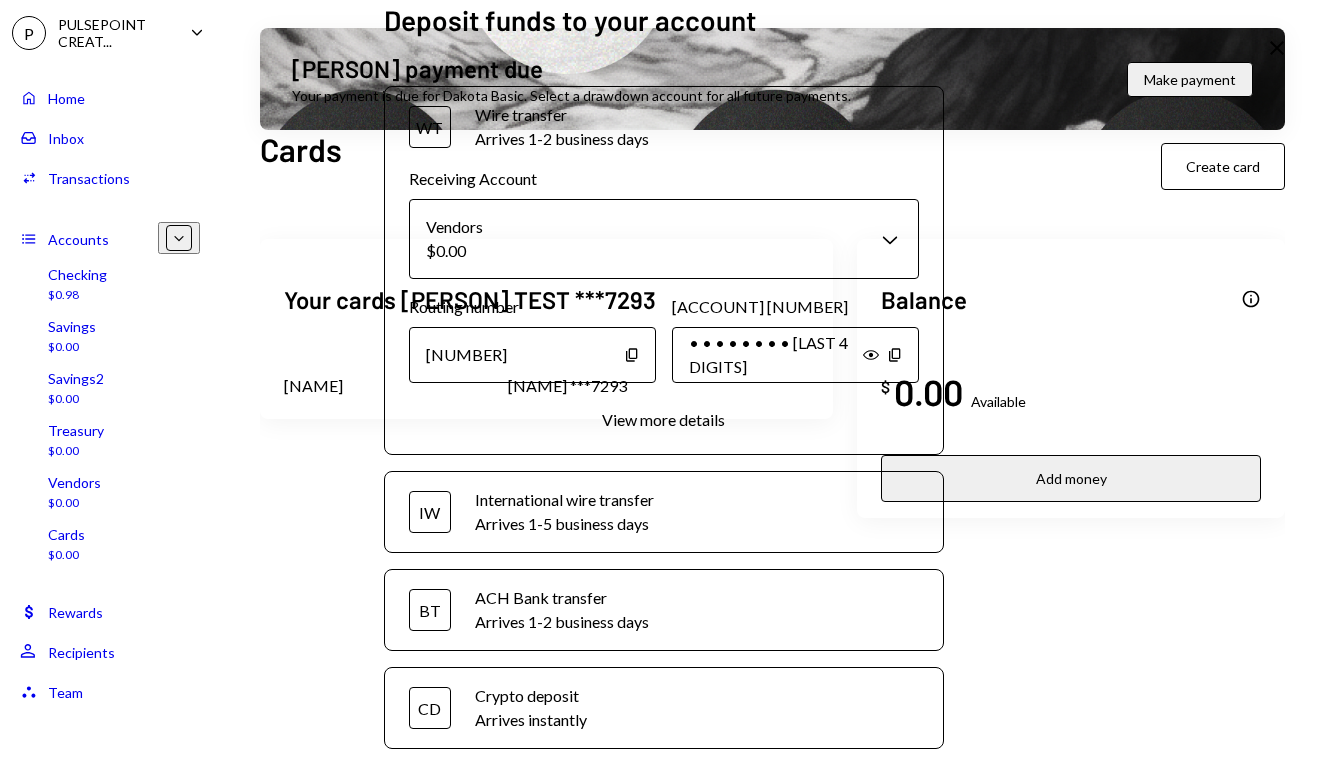click on "Close" at bounding box center (1277, 48) 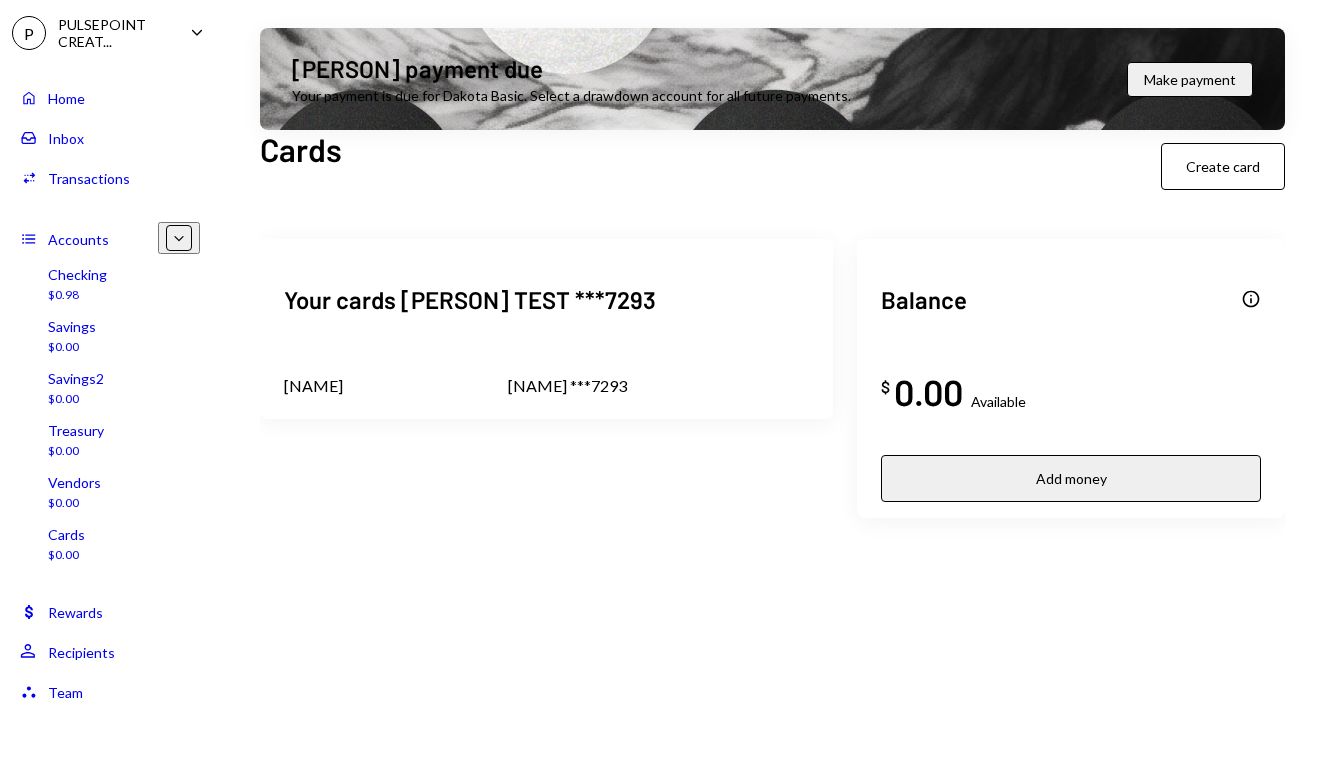 click on "[NAME]  ***7293" at bounding box center (313, 386) 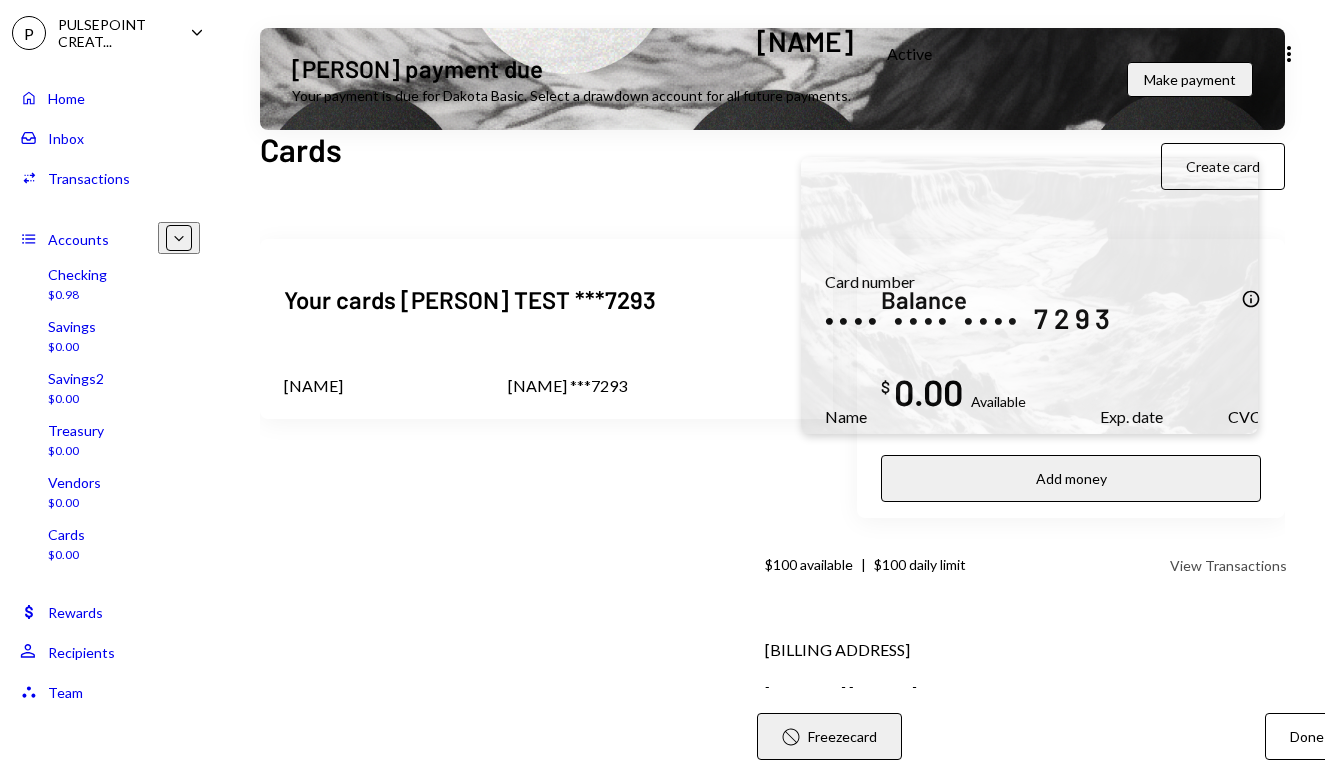 scroll, scrollTop: 51, scrollLeft: 0, axis: vertical 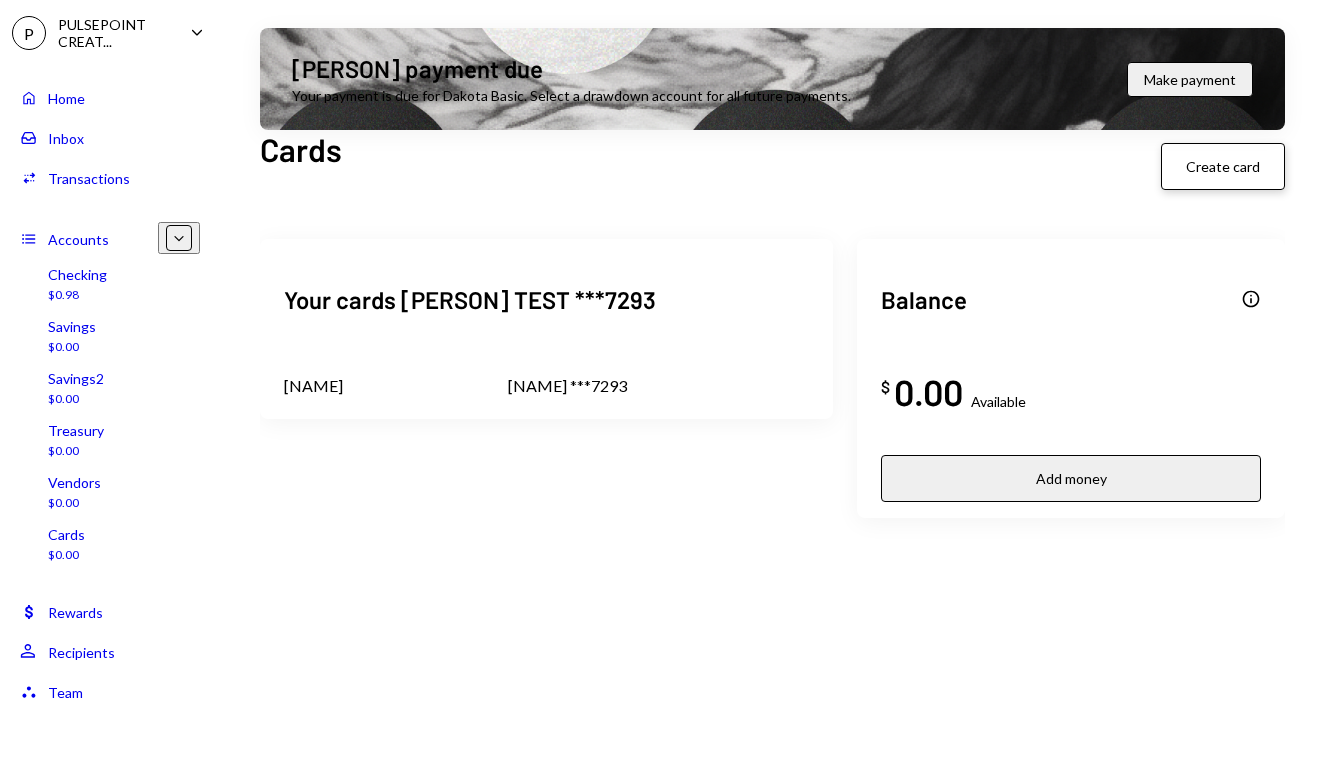 click on "Create card" at bounding box center [1223, 166] 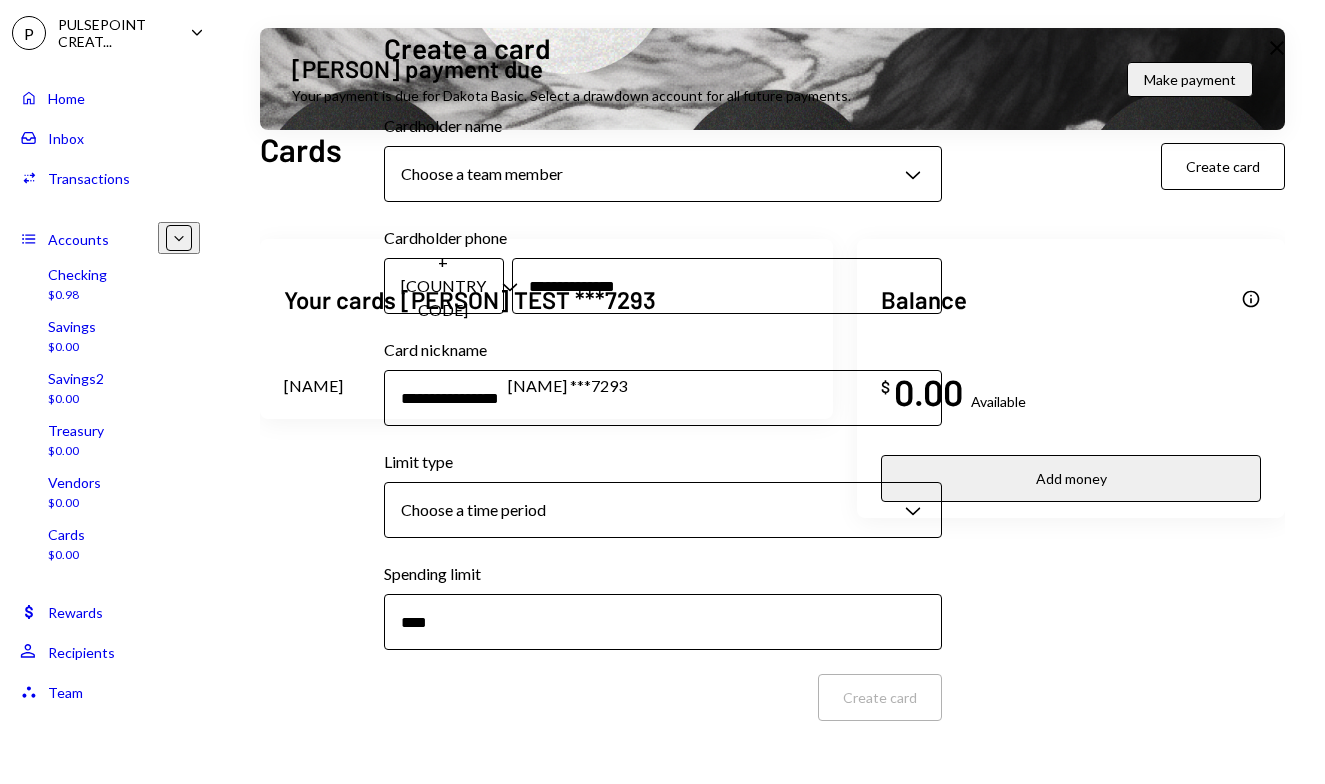 click at bounding box center [1277, 48] 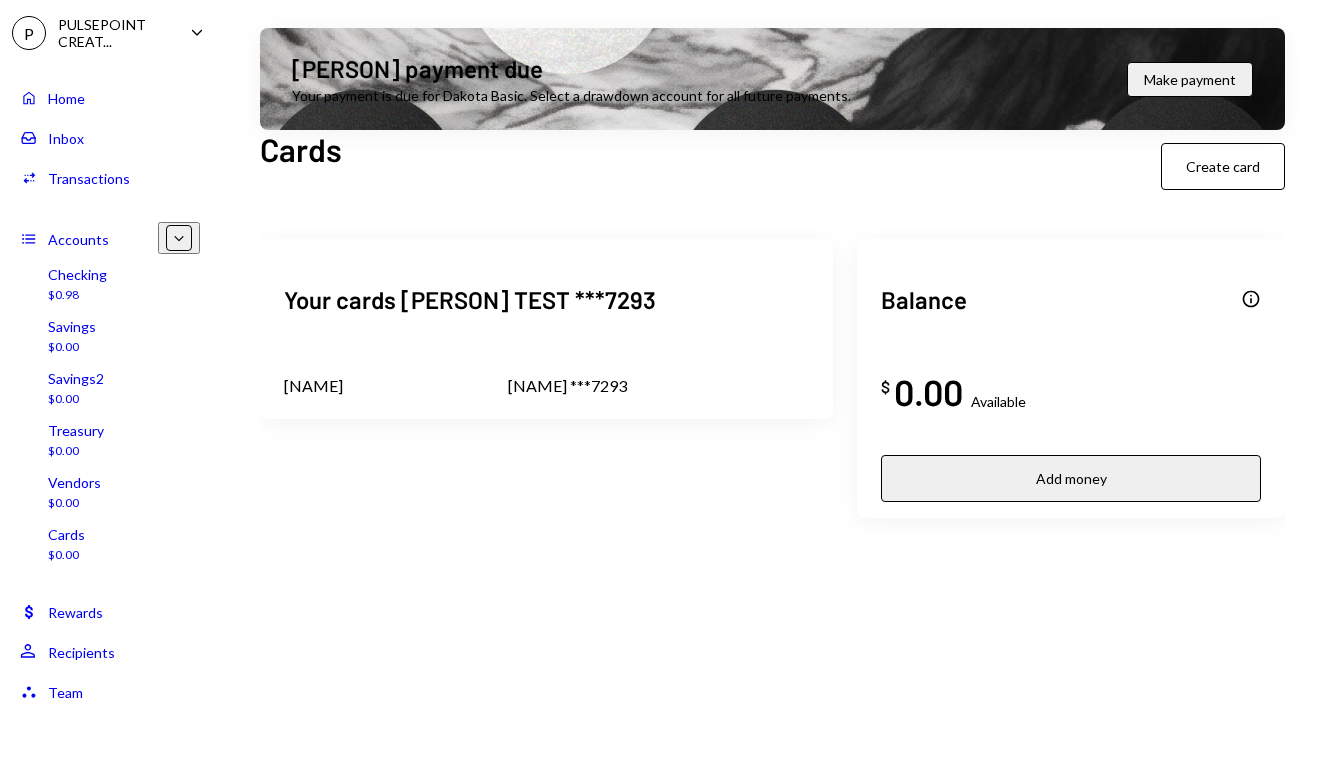 click on "Your cards [PERSON] TEST  ***7293" at bounding box center (546, 329) 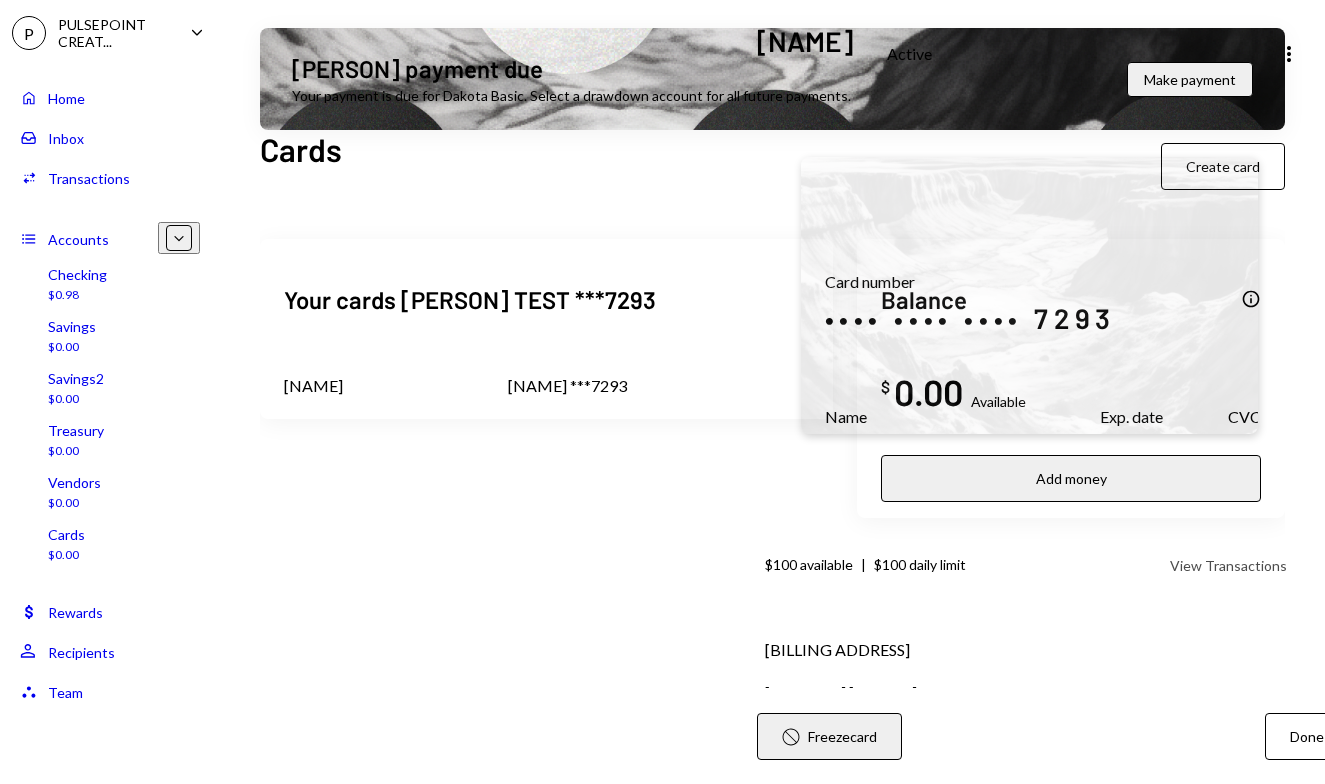 click at bounding box center [1029, 295] 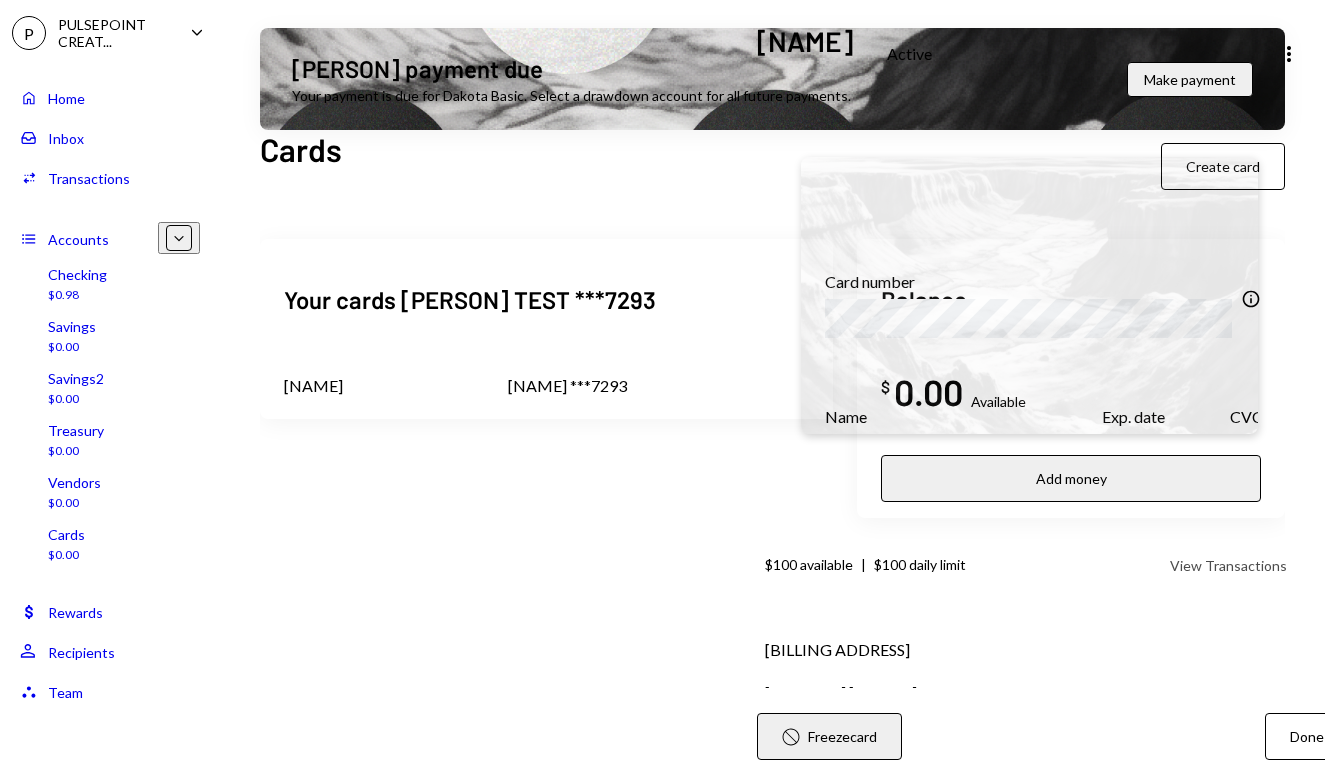 drag, startPoint x: 953, startPoint y: 279, endPoint x: 834, endPoint y: 277, distance: 119.01681 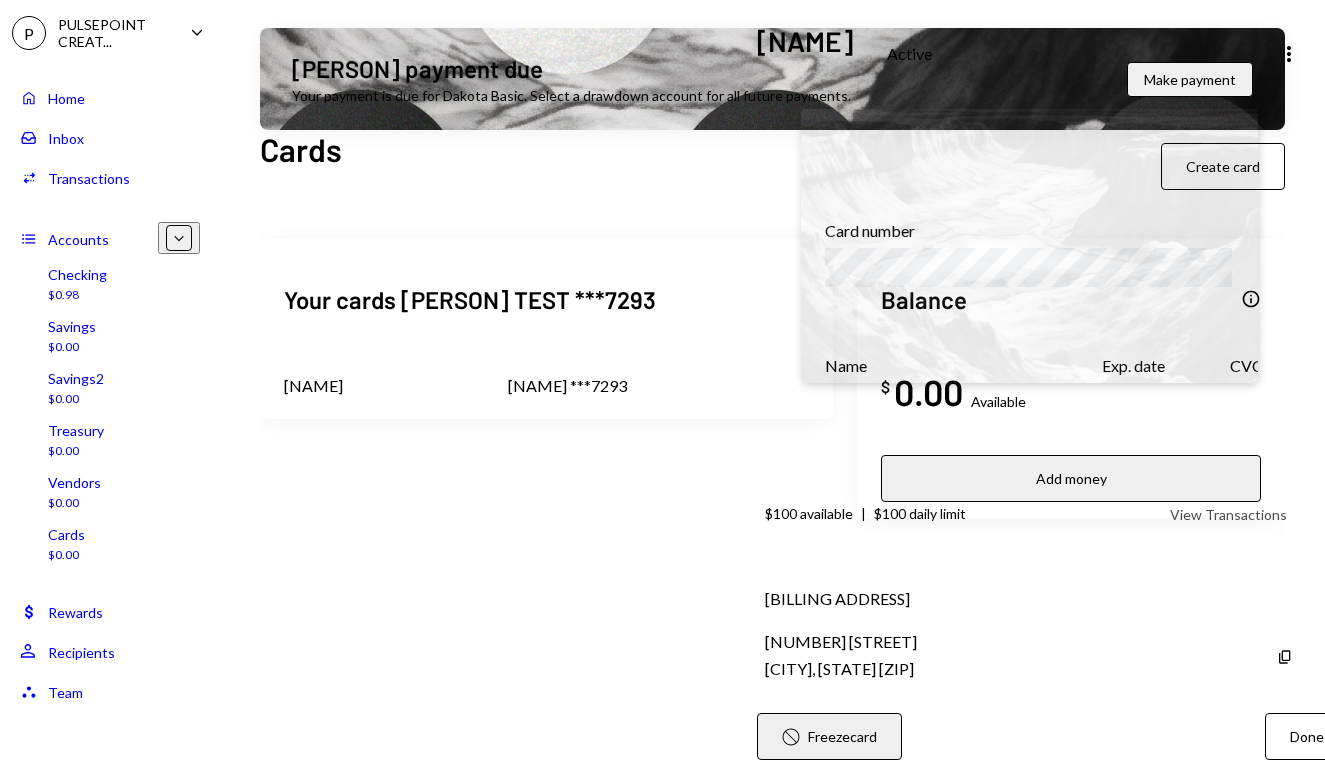 click on "Done" at bounding box center (1307, 736) 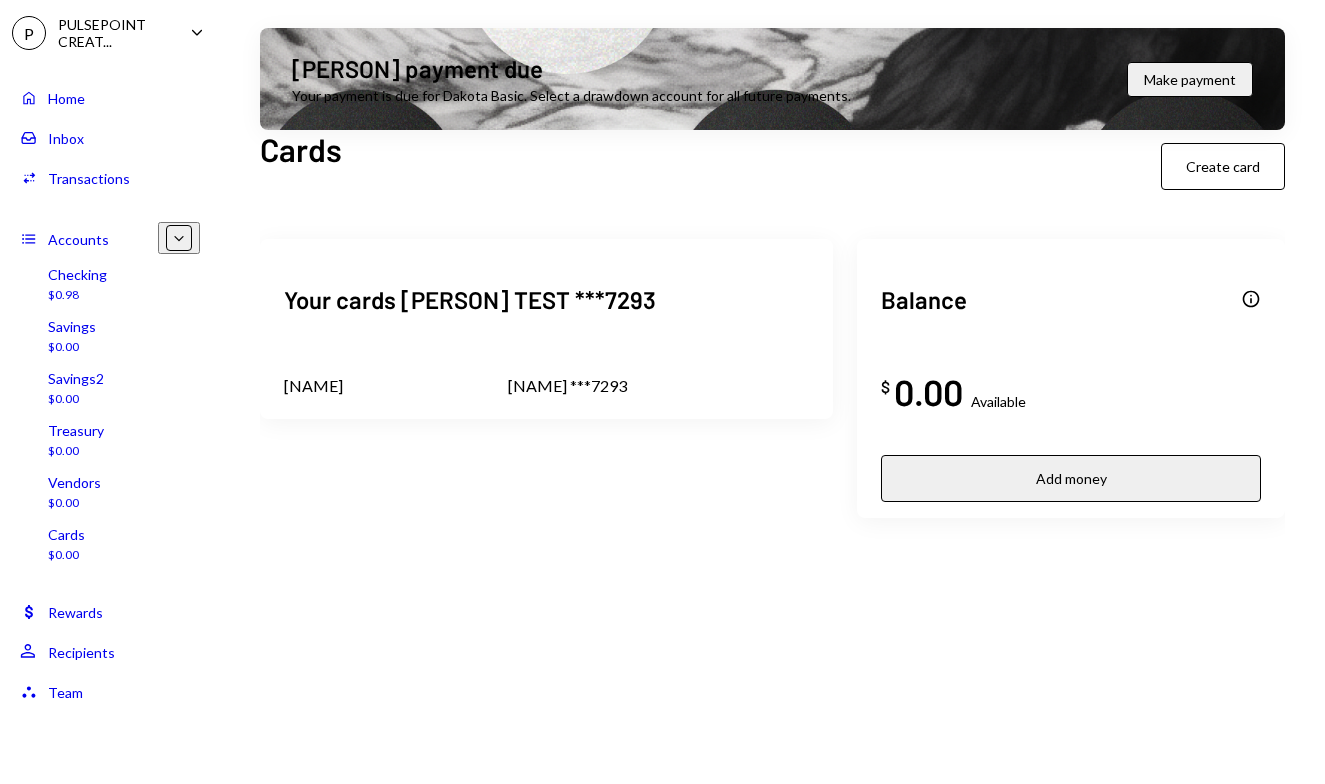 click on "[NAME]  ***7293" at bounding box center (313, 386) 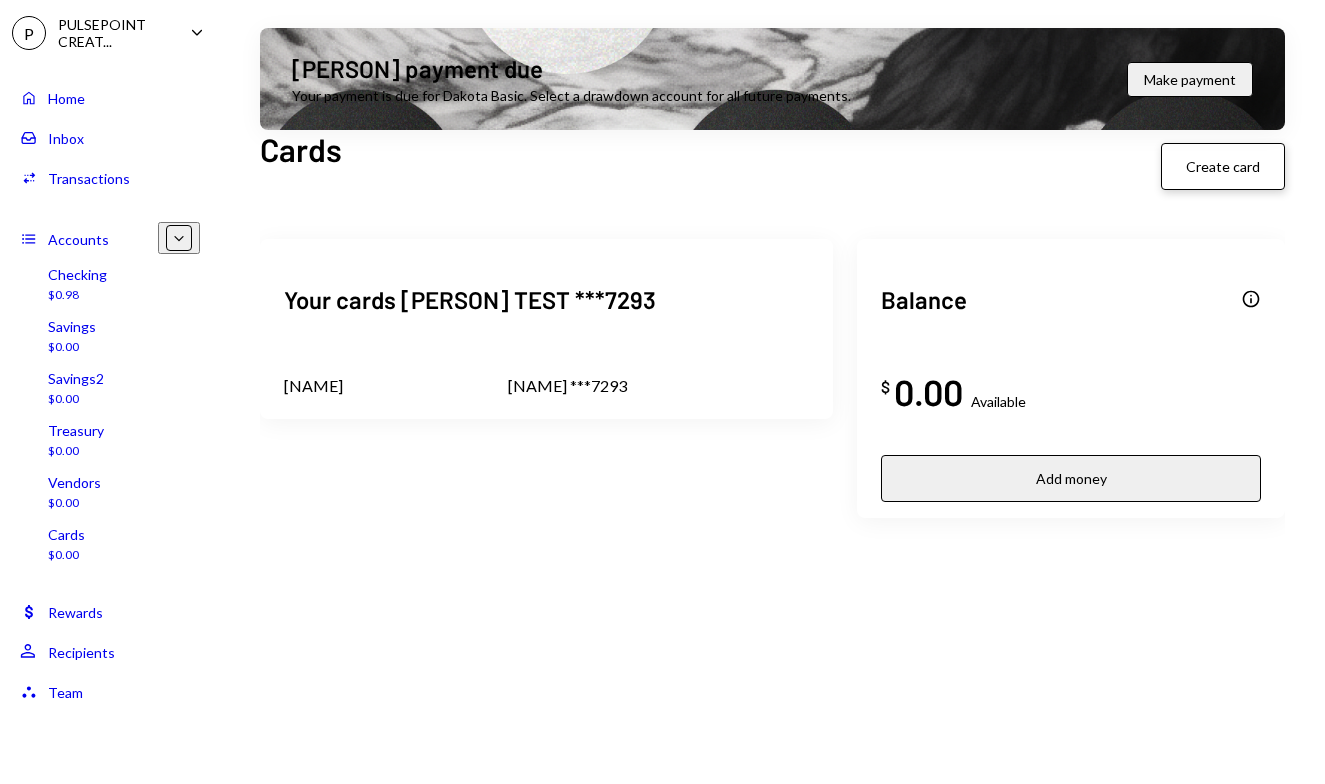 click on "Create card" at bounding box center (1223, 166) 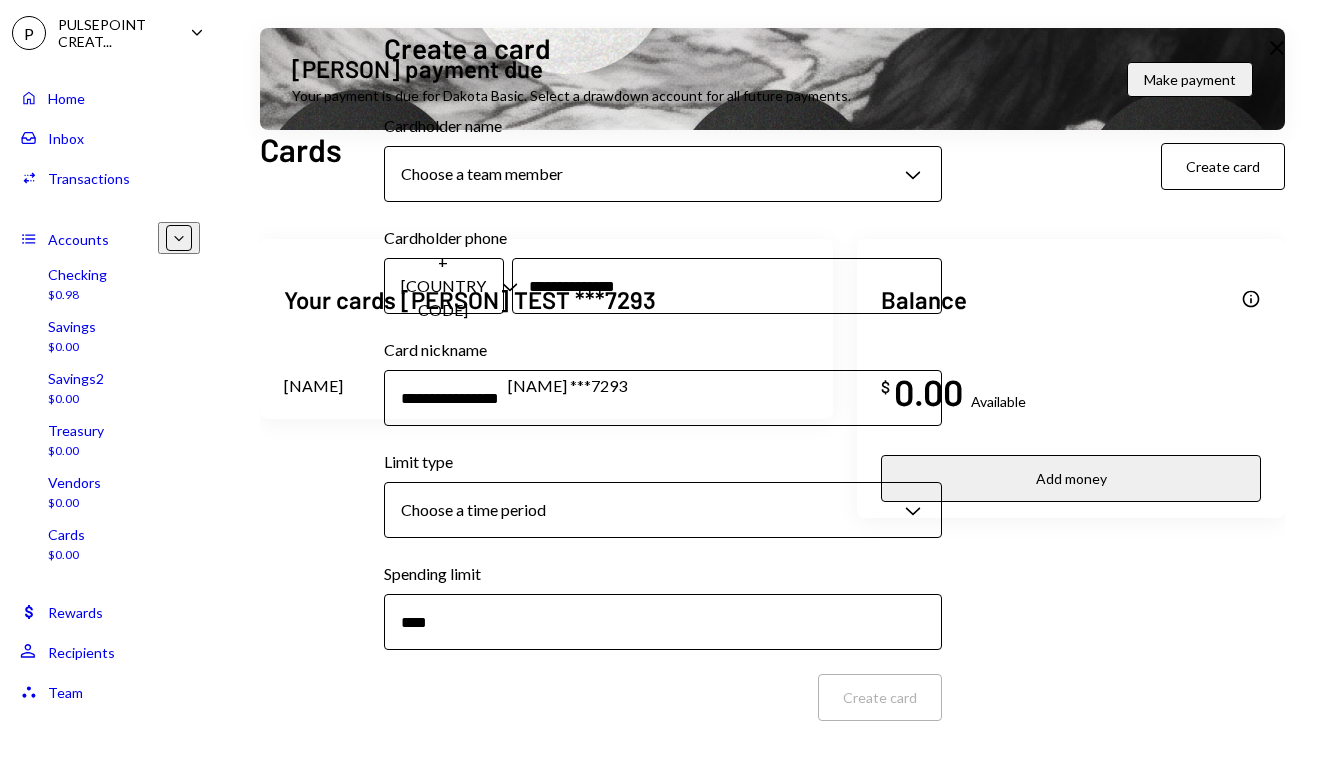 click on "**********" at bounding box center [662, 392] 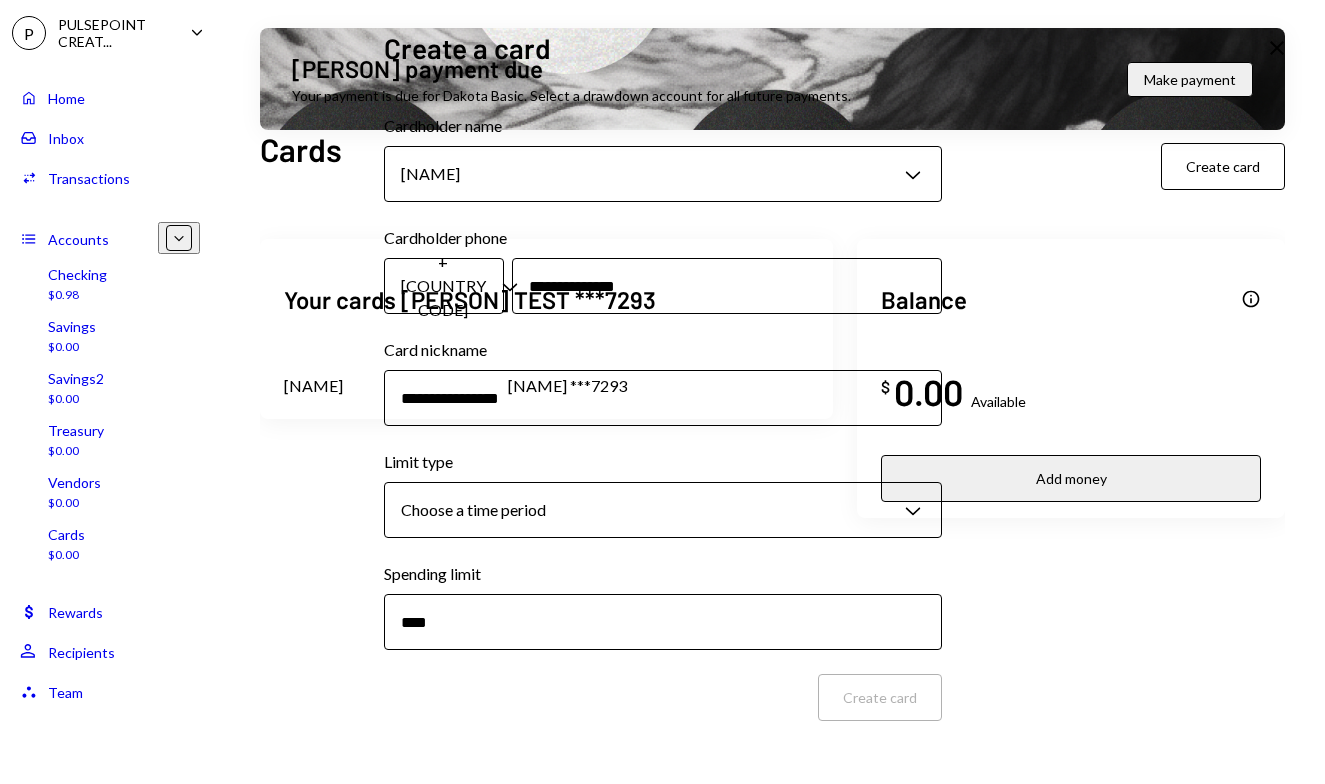 click on "Card nickname" at bounding box center (663, 398) 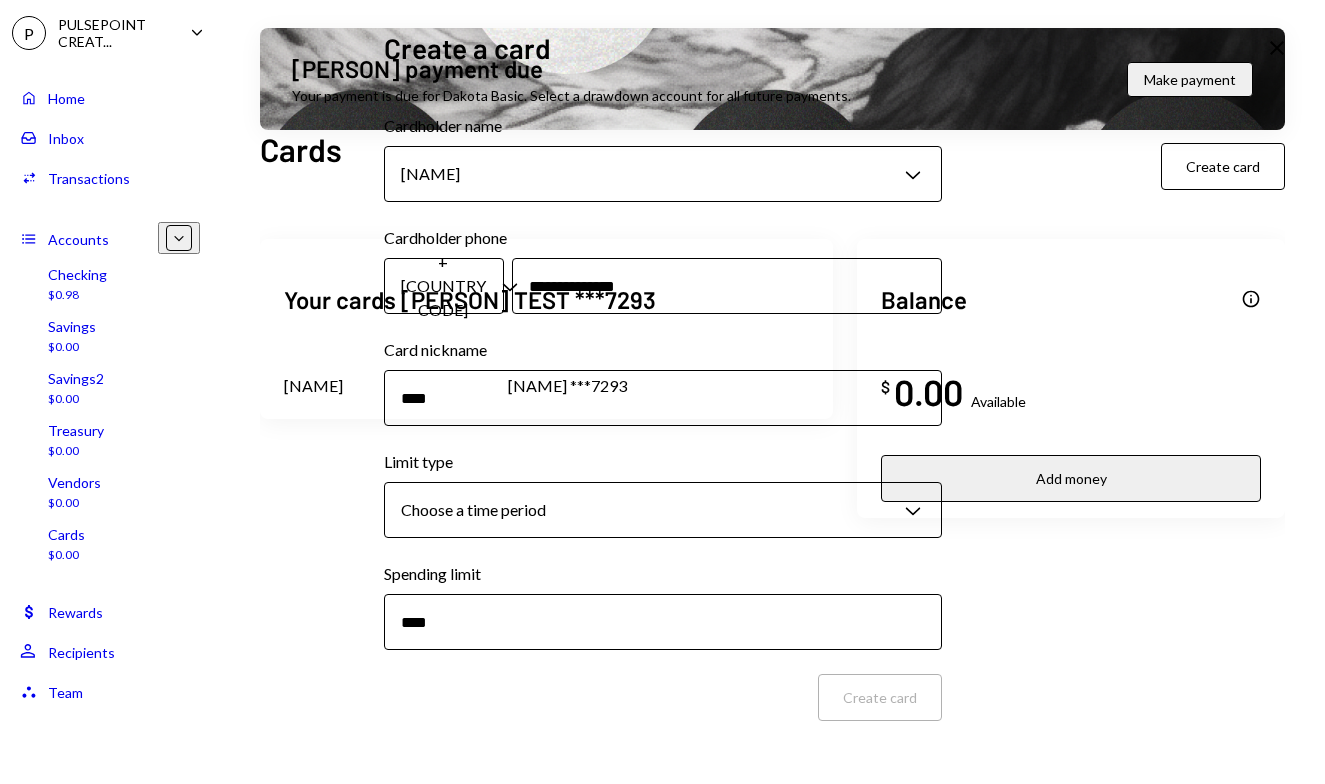 type on "****" 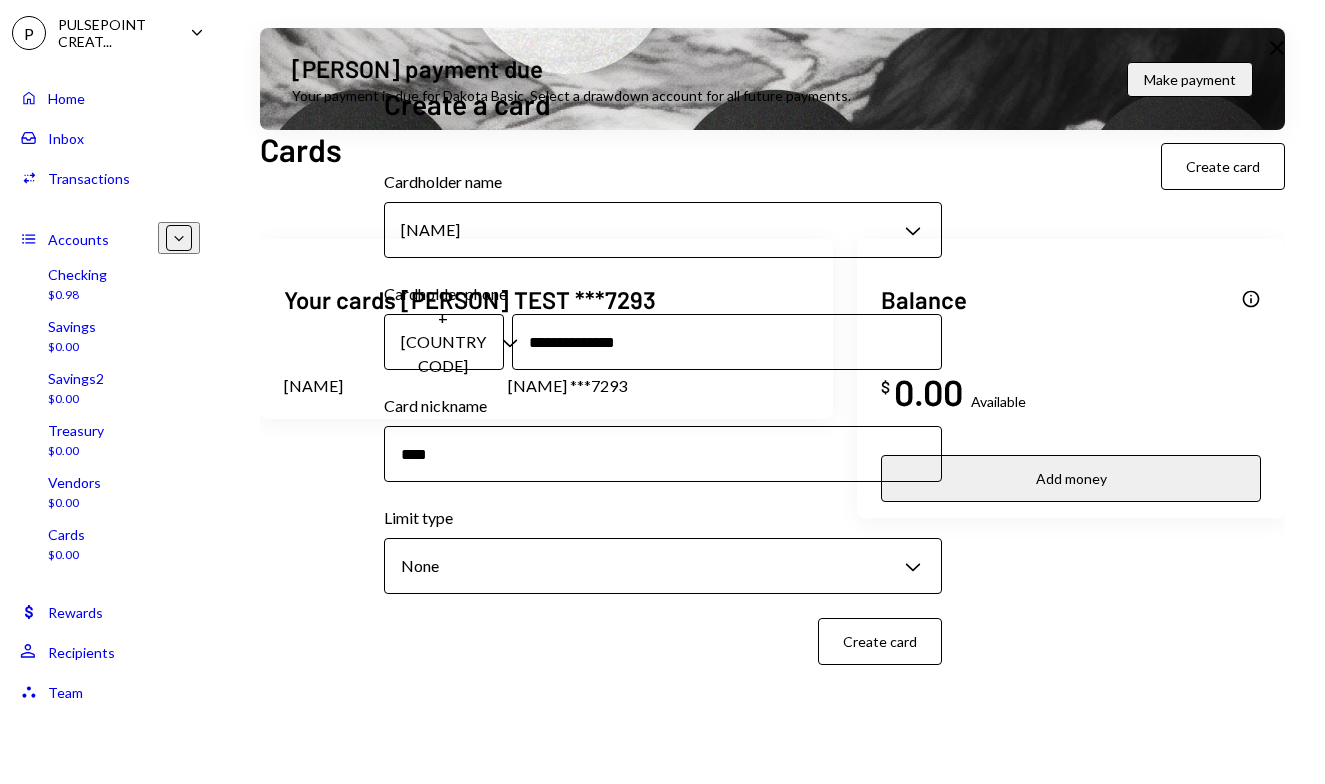 click at bounding box center (727, 342) 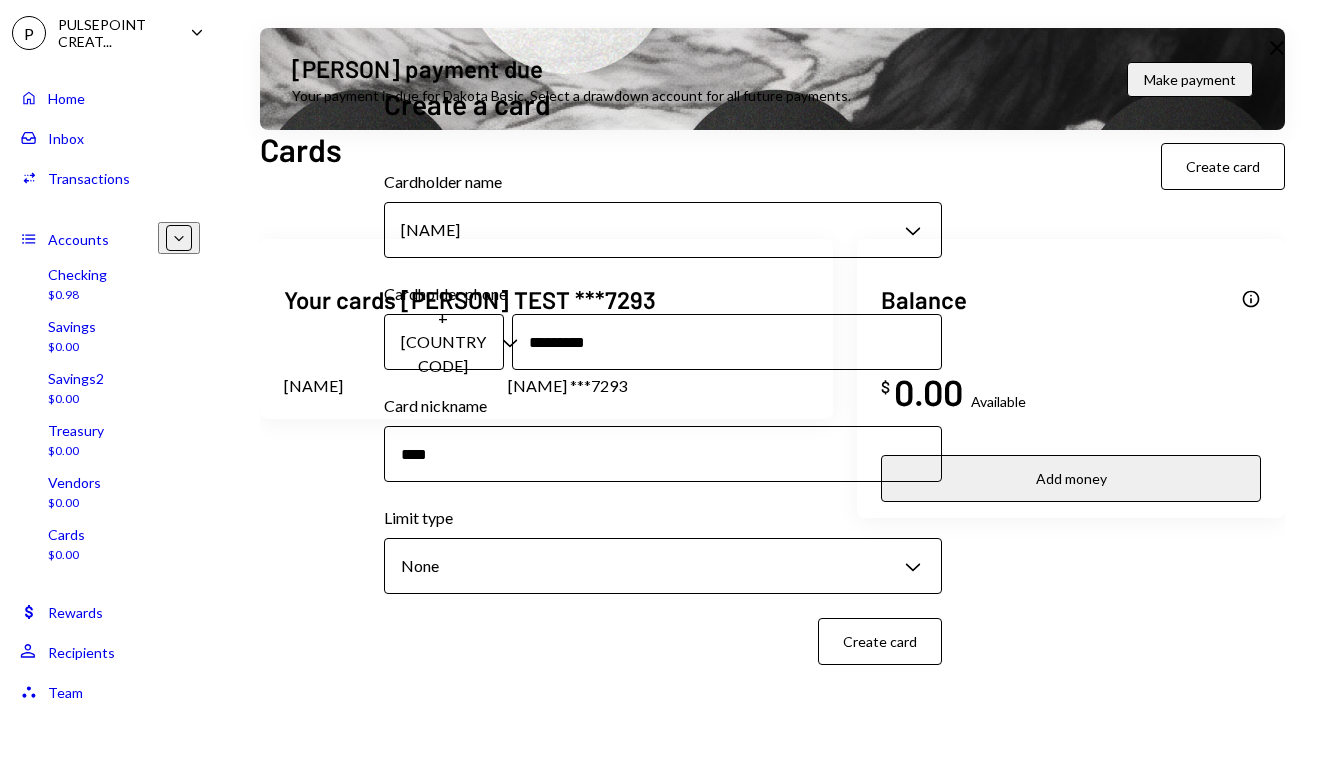type on "*********" 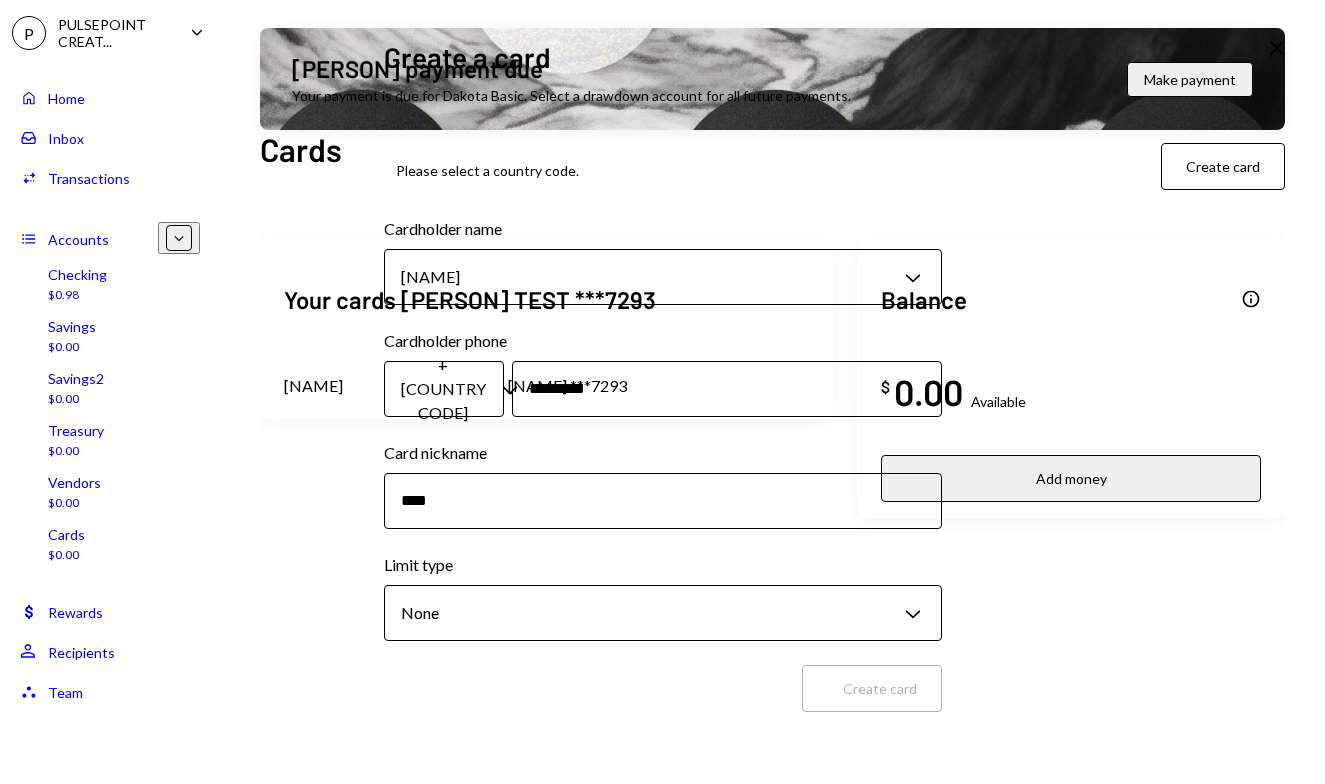 click on "**********" at bounding box center (662, 392) 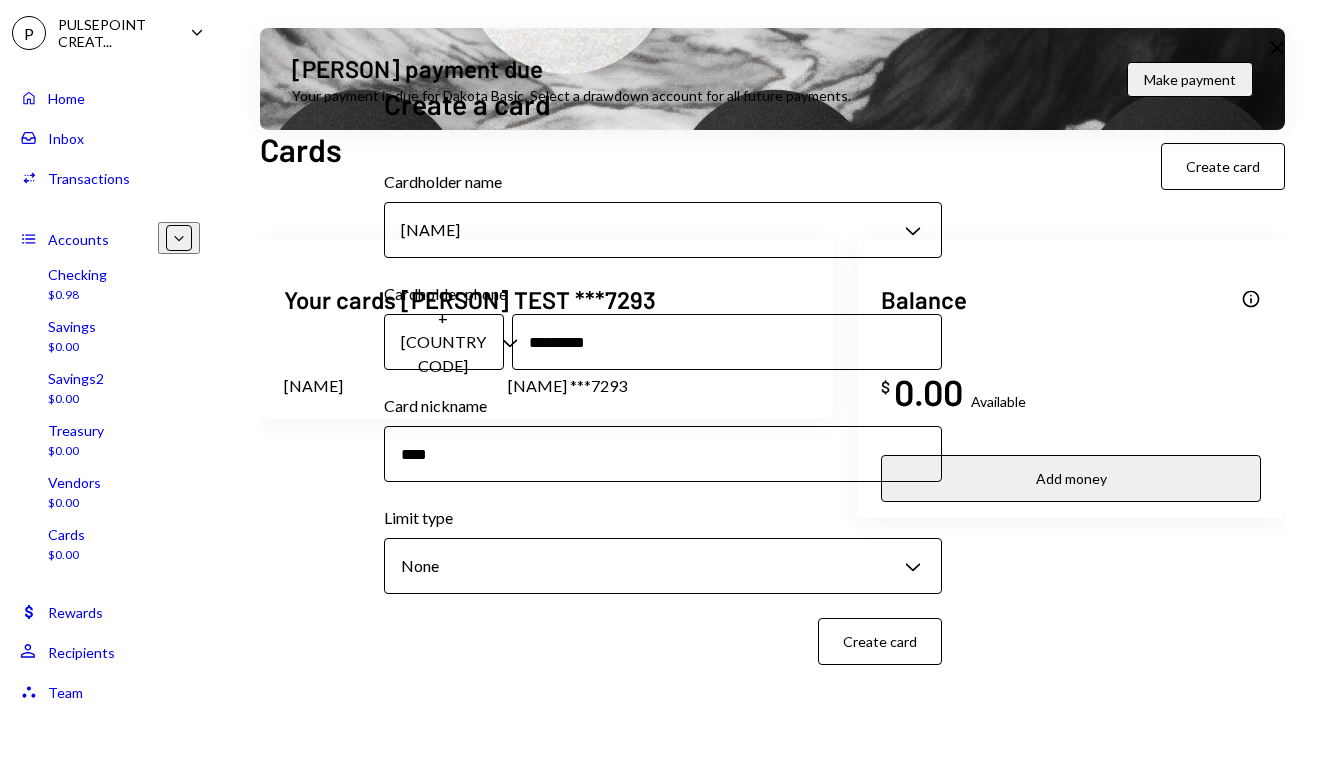 click on "Create card" at bounding box center [880, 641] 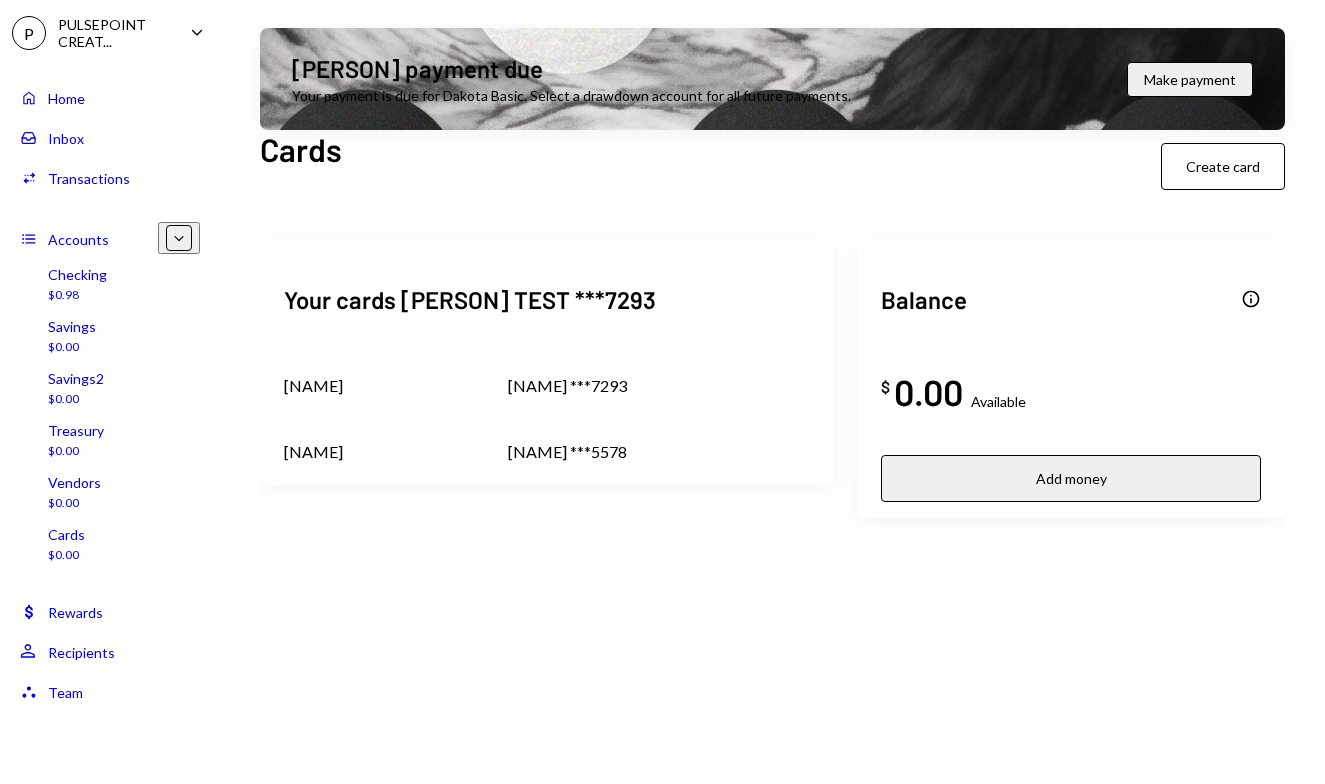 click on "[NAME]  ***7293" at bounding box center [313, 386] 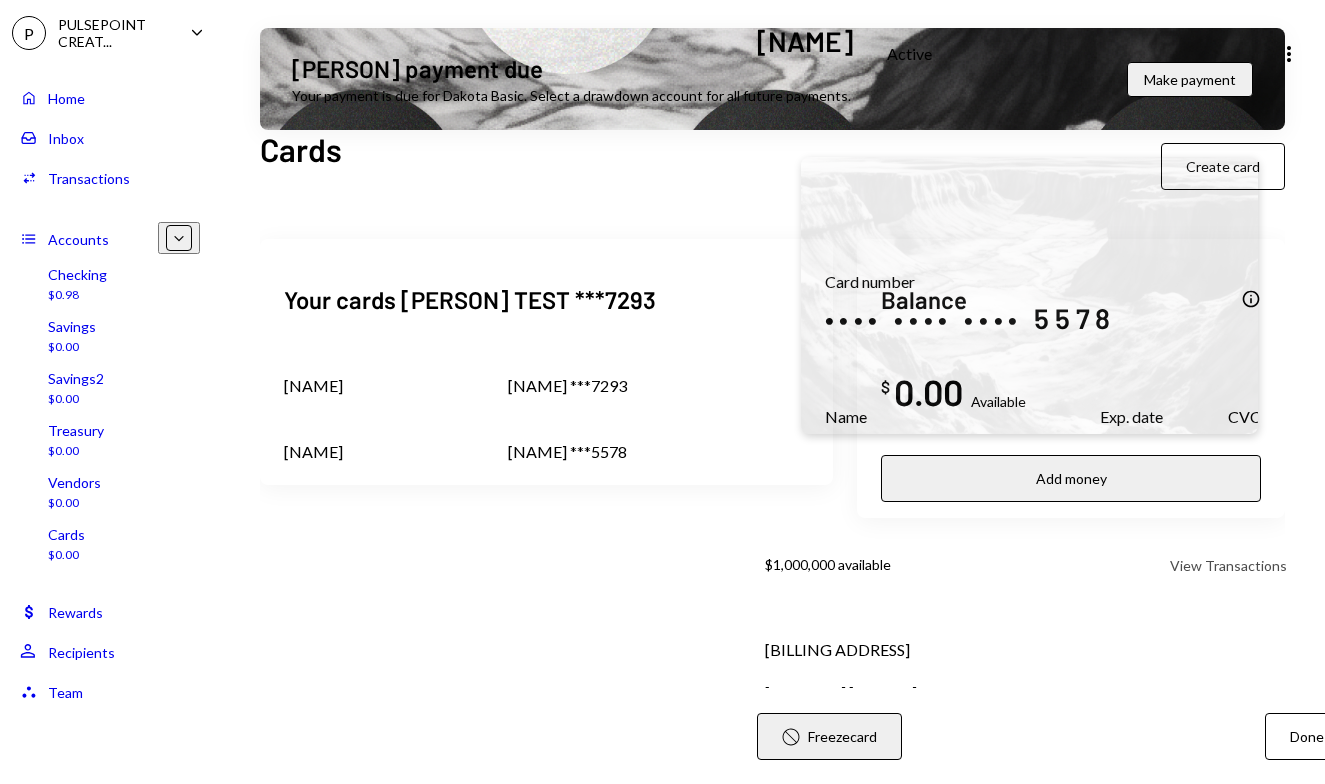 click at bounding box center (1029, 295) 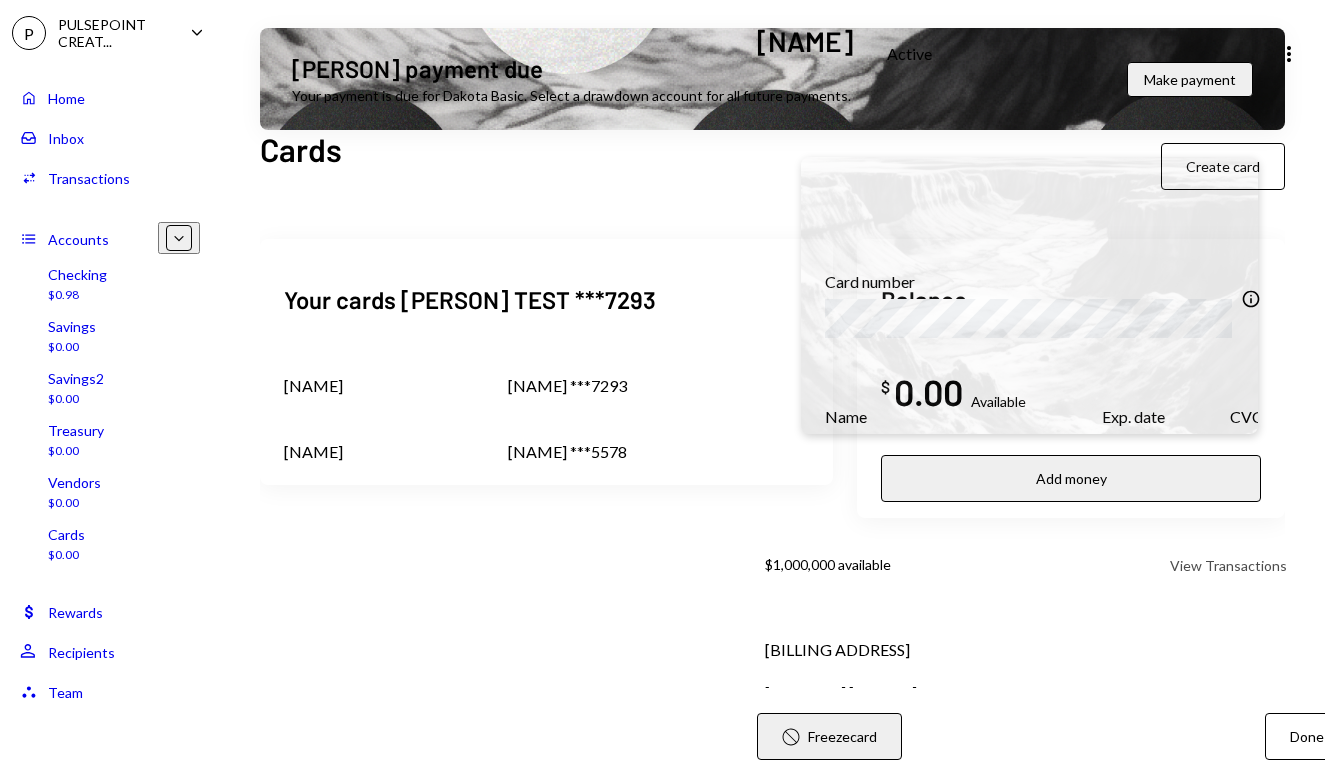 scroll, scrollTop: 51, scrollLeft: 0, axis: vertical 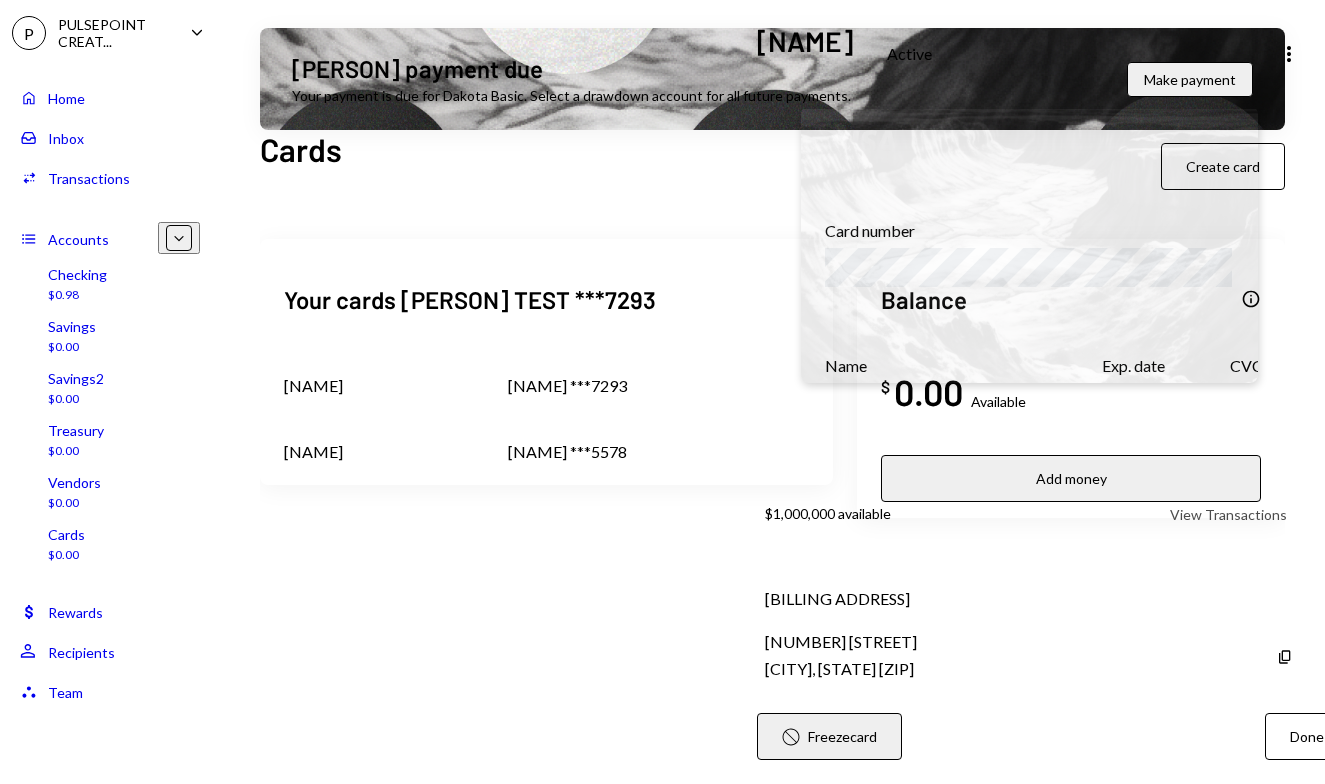 click on "Done" at bounding box center (1307, 736) 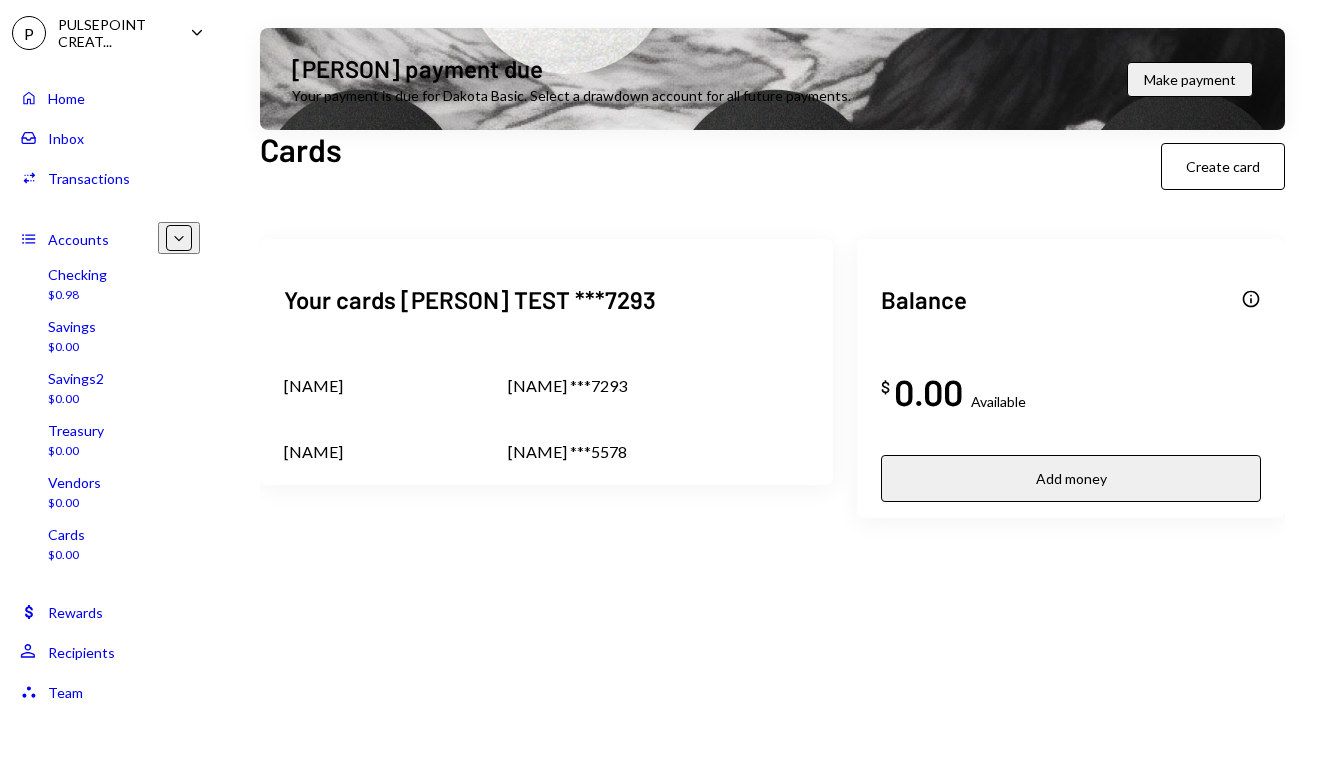 click on "Vendors $0.00" at bounding box center [110, 493] 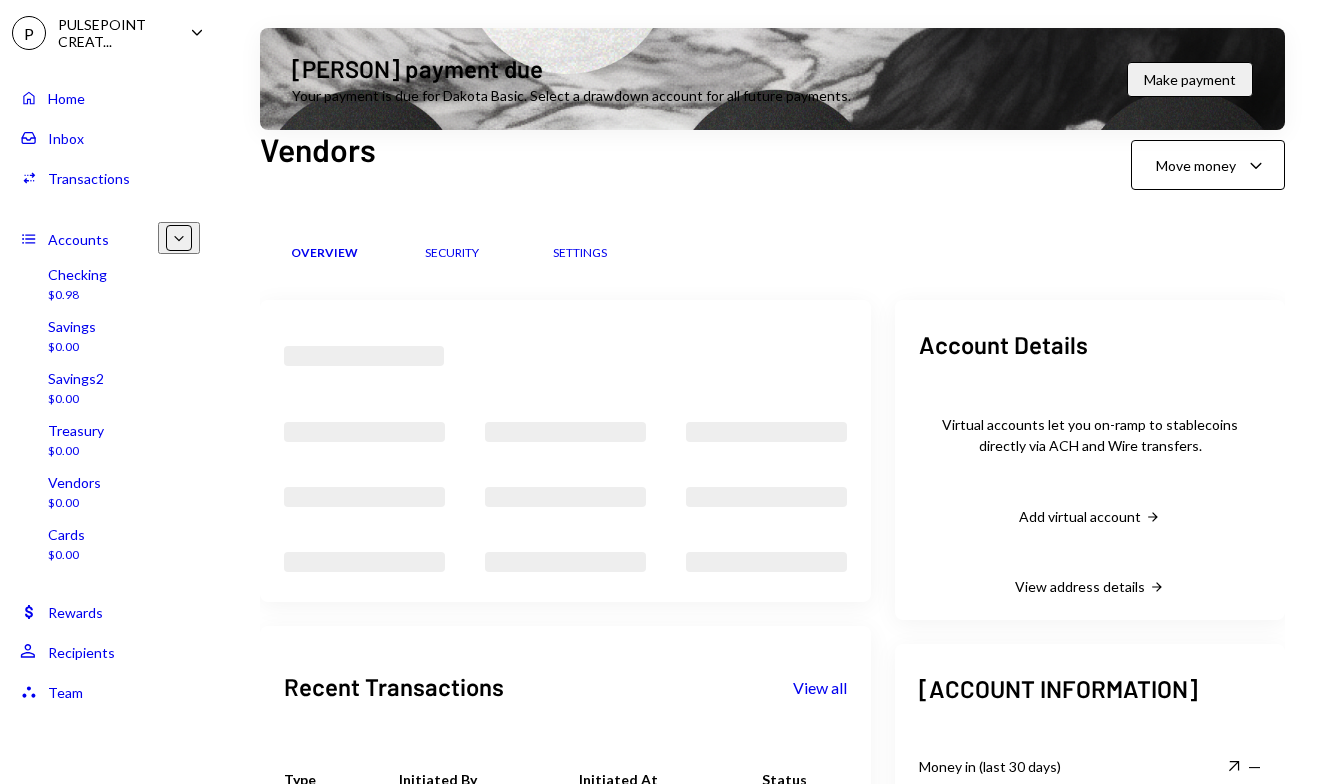 click on "Cards $0.00" at bounding box center [110, 545] 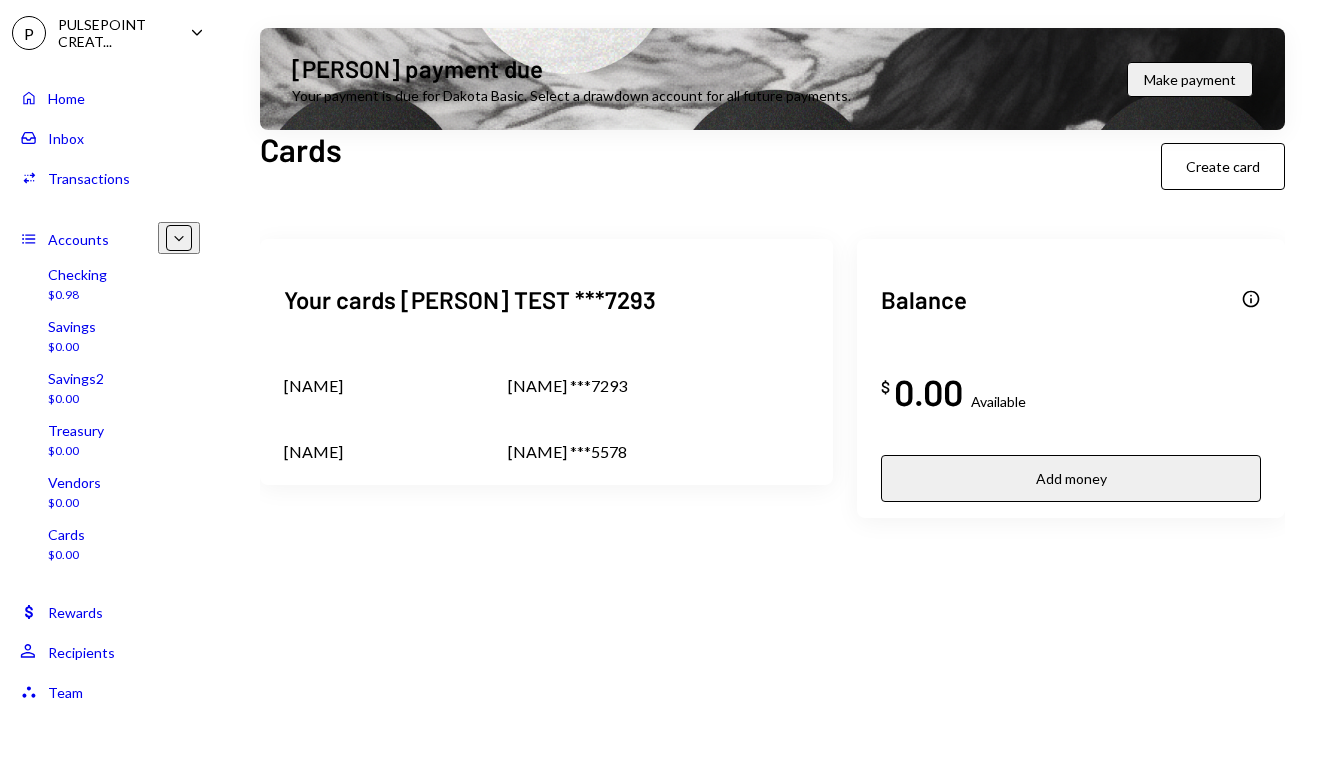 click on "[NAME]  ***7293" at bounding box center (658, 386) 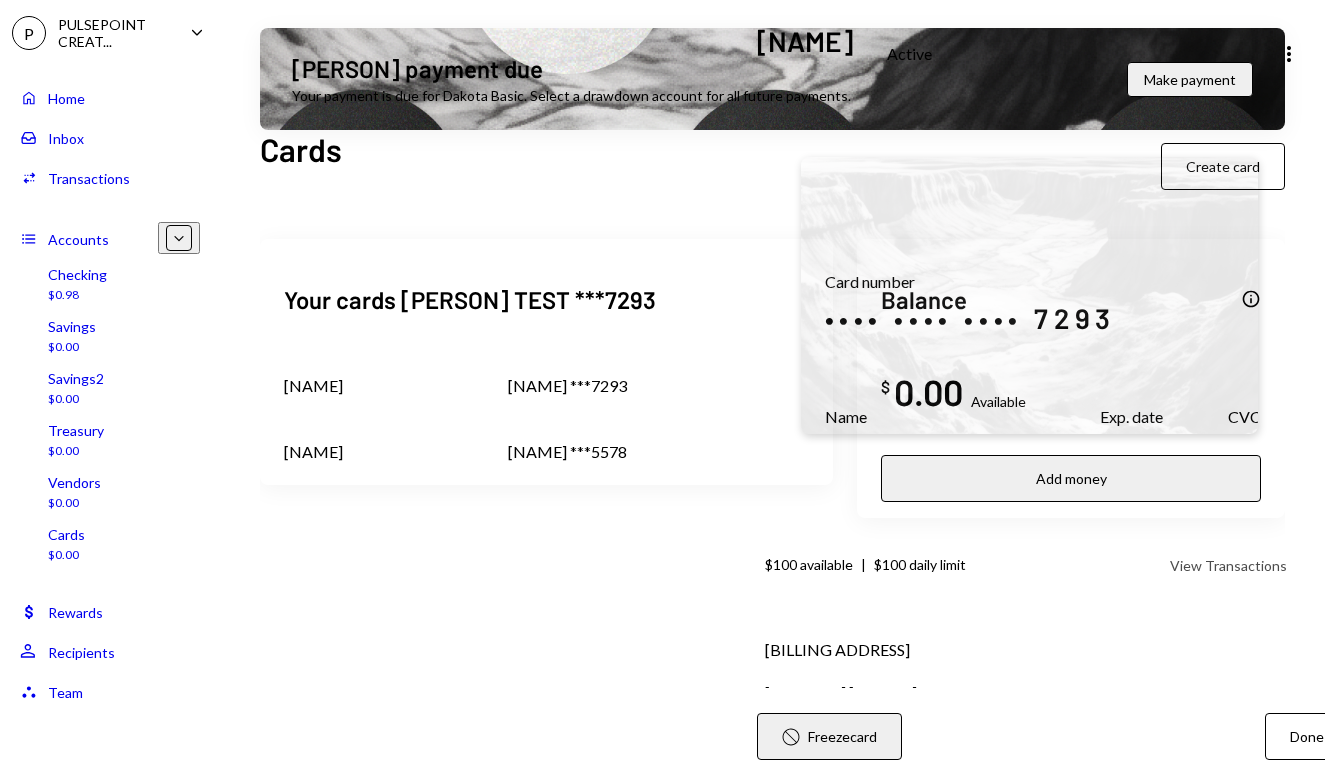 scroll, scrollTop: 51, scrollLeft: 0, axis: vertical 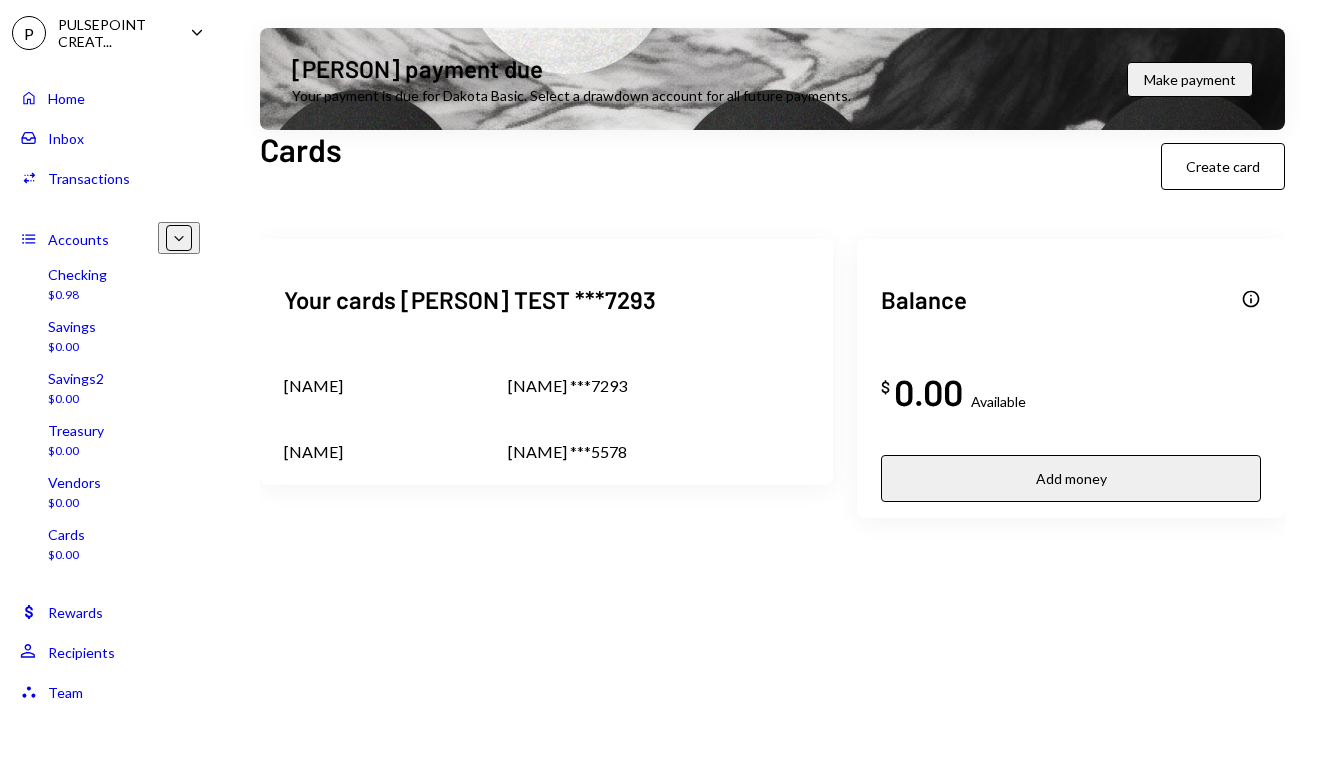 click on "[NAME]  ***5578" at bounding box center [313, 386] 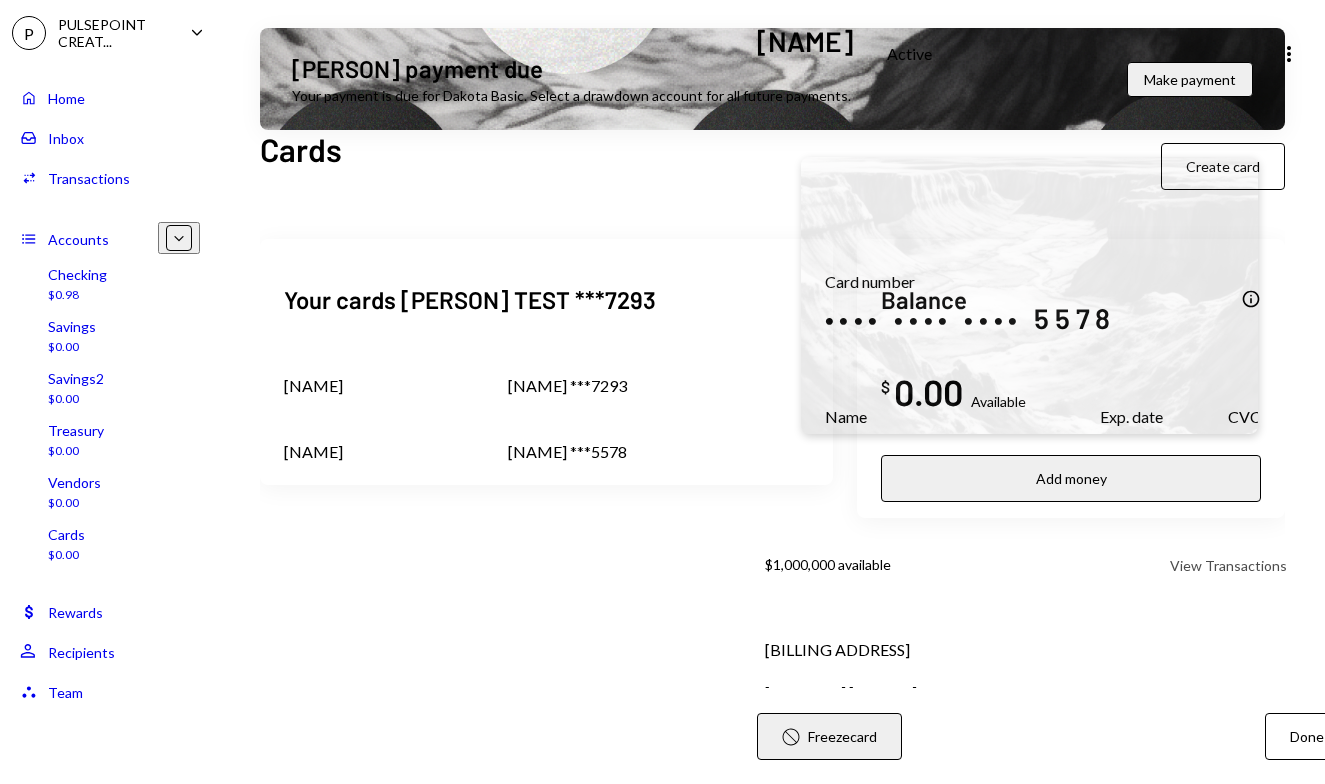 scroll, scrollTop: 51, scrollLeft: 0, axis: vertical 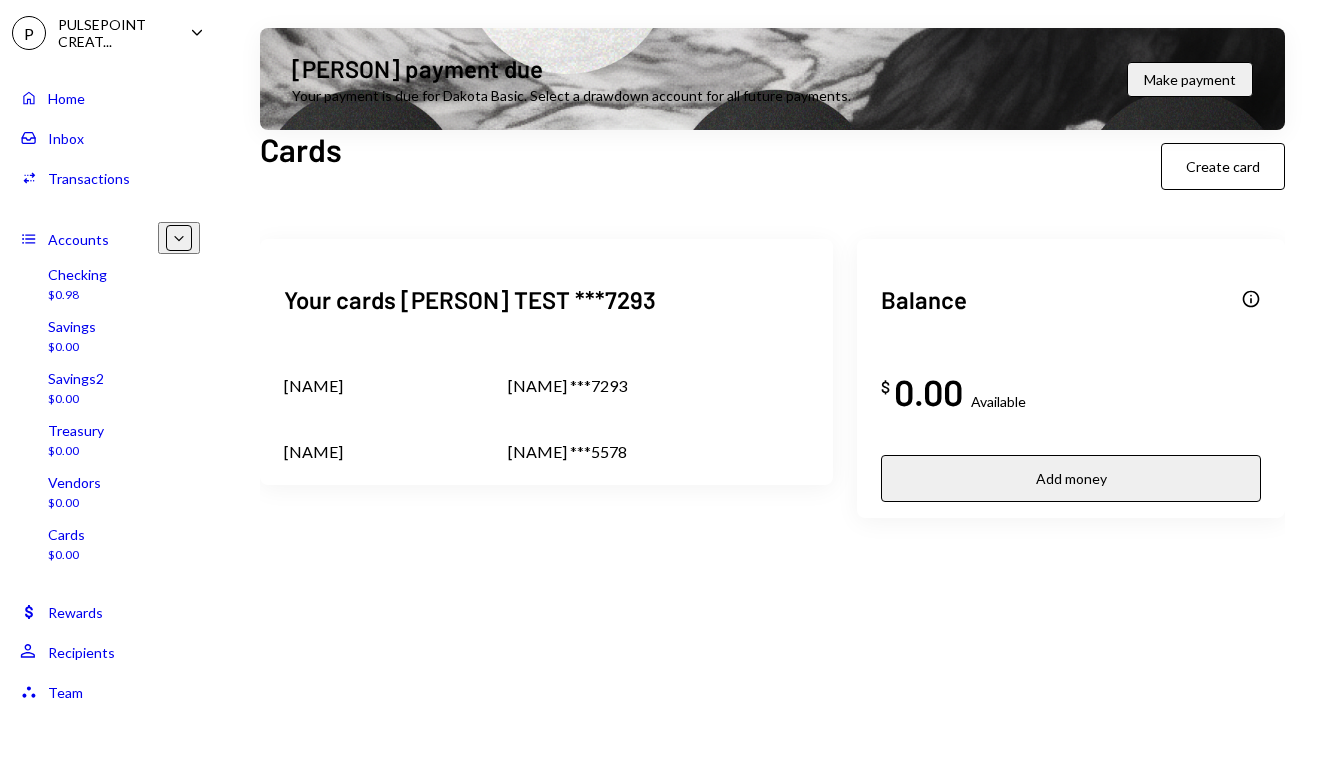 click on "[NAME]  ***5578" at bounding box center [313, 386] 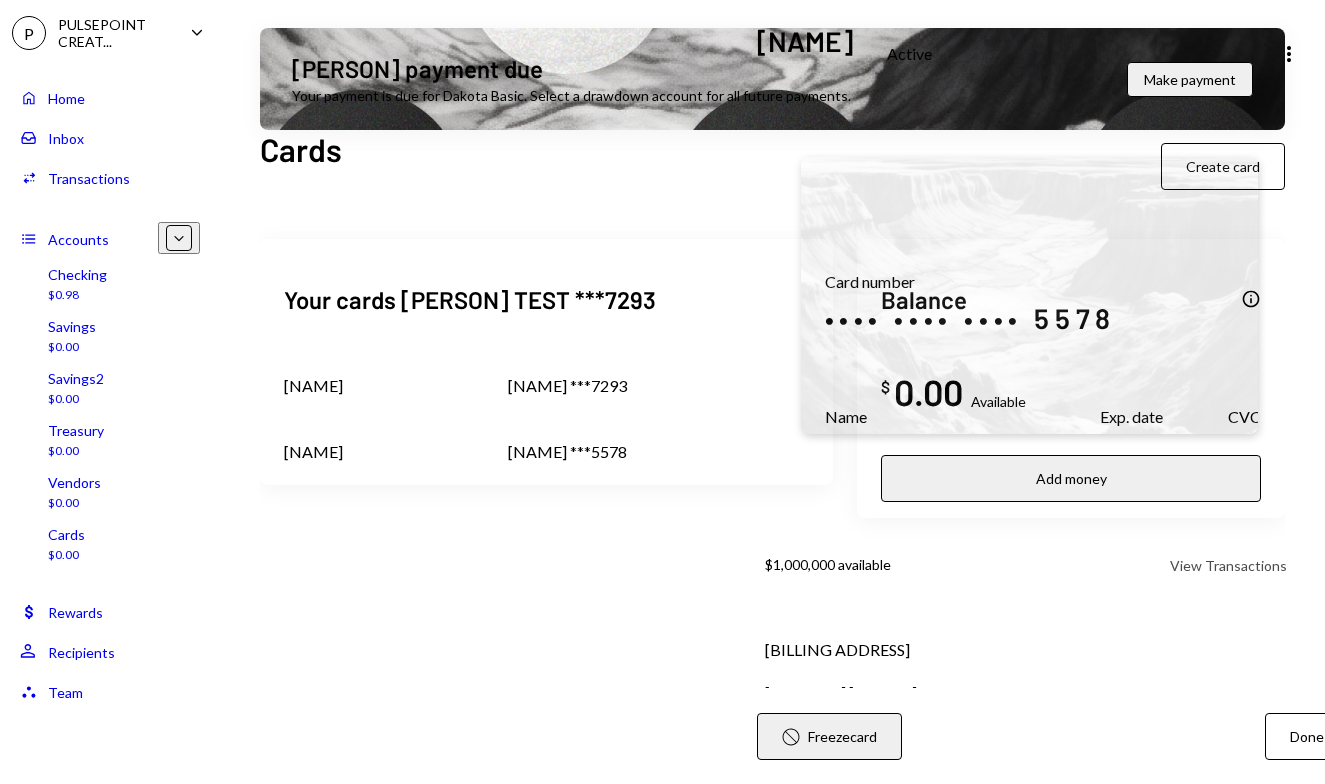 click at bounding box center [1029, 295] 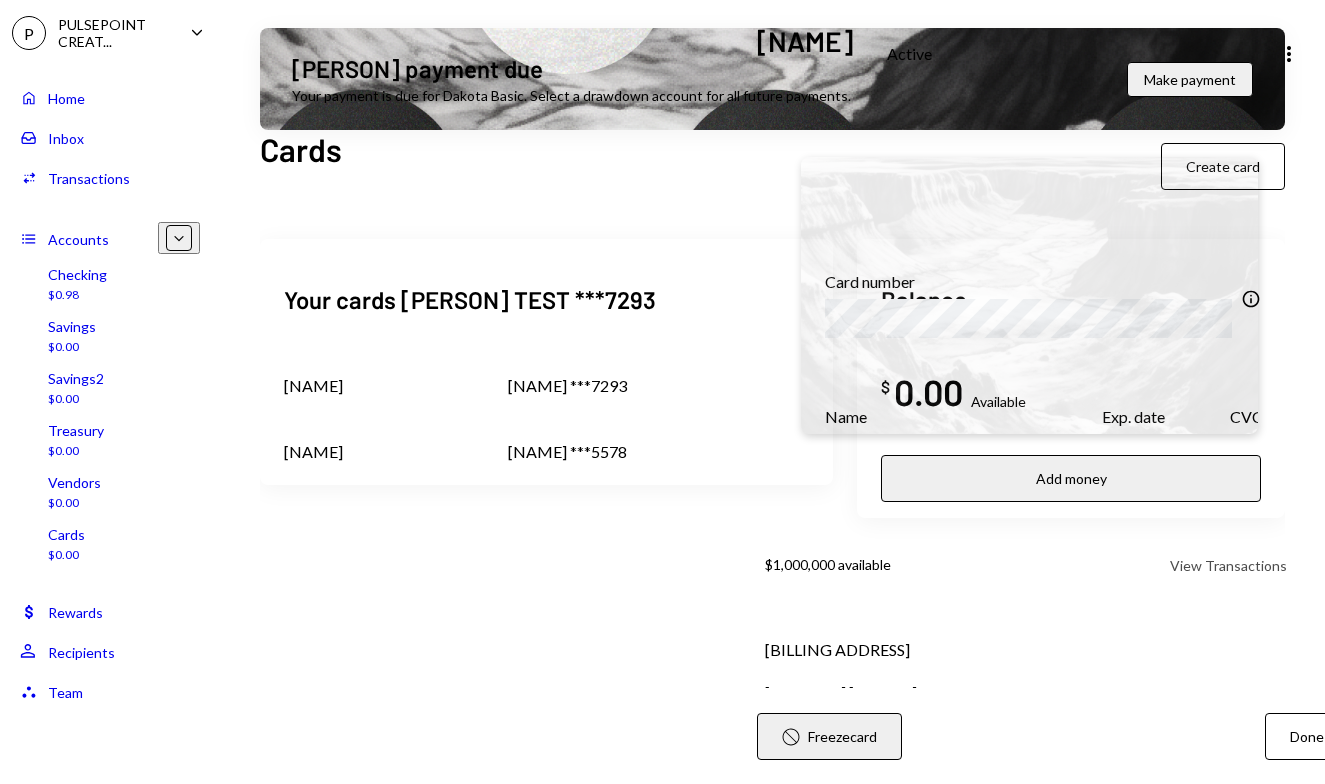scroll, scrollTop: 51, scrollLeft: 0, axis: vertical 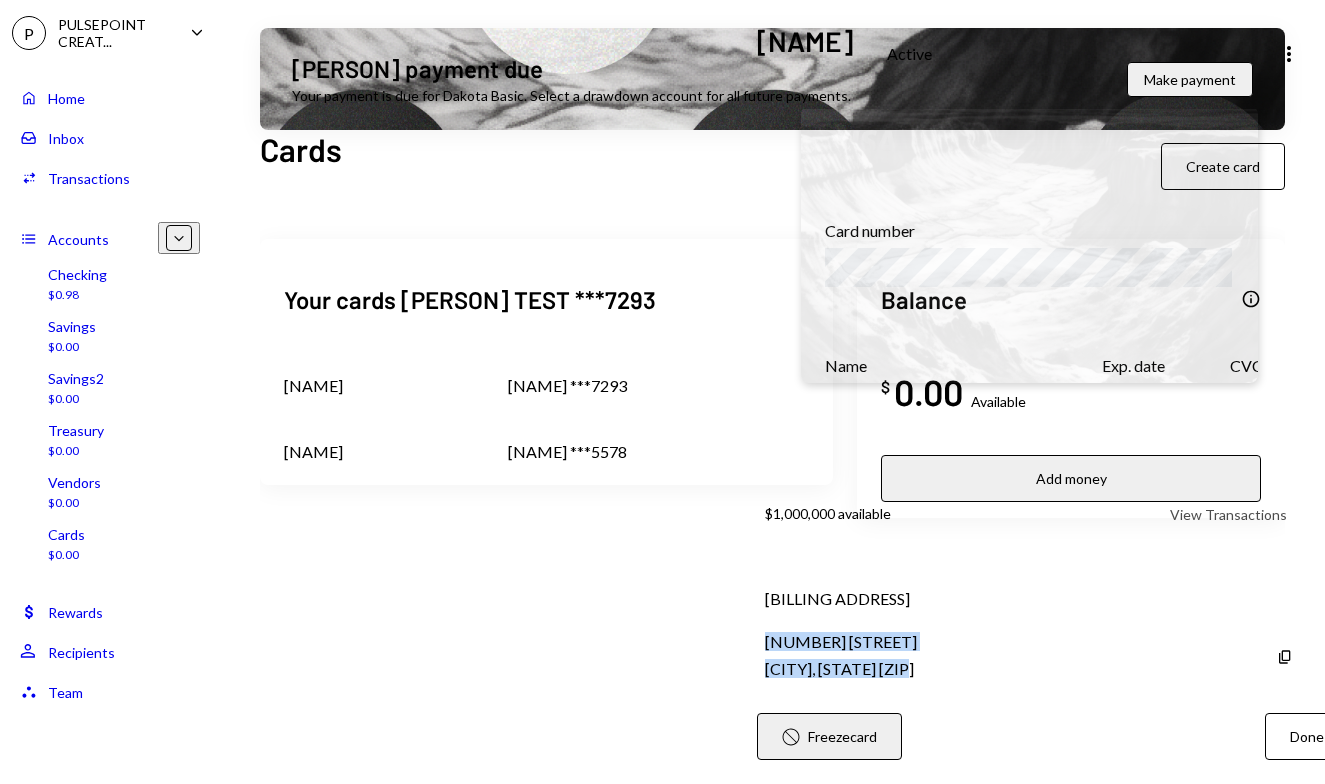 drag, startPoint x: 961, startPoint y: 654, endPoint x: 757, endPoint y: 612, distance: 208.27866 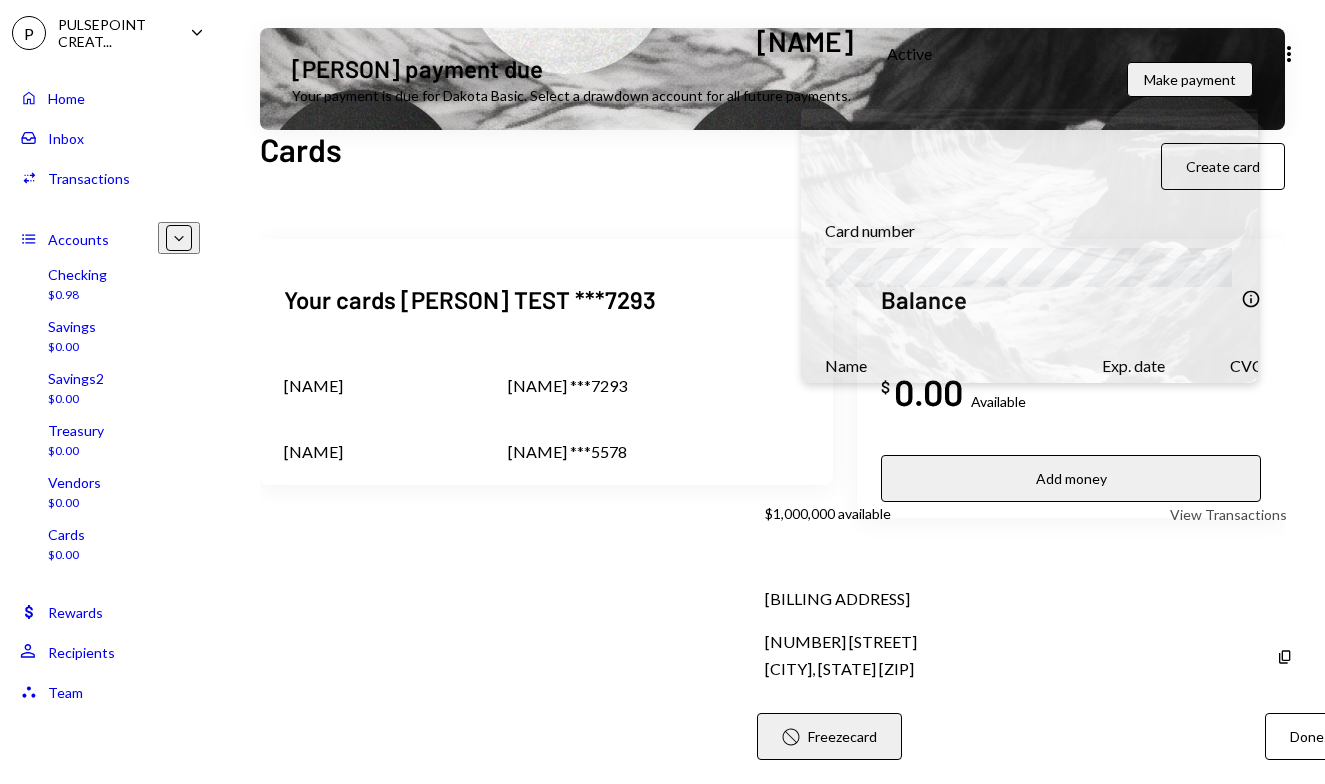 click on "Visa Card number Name ARIEL WOORI YANG Copy Exp. date CVC" at bounding box center (1029, 244) 